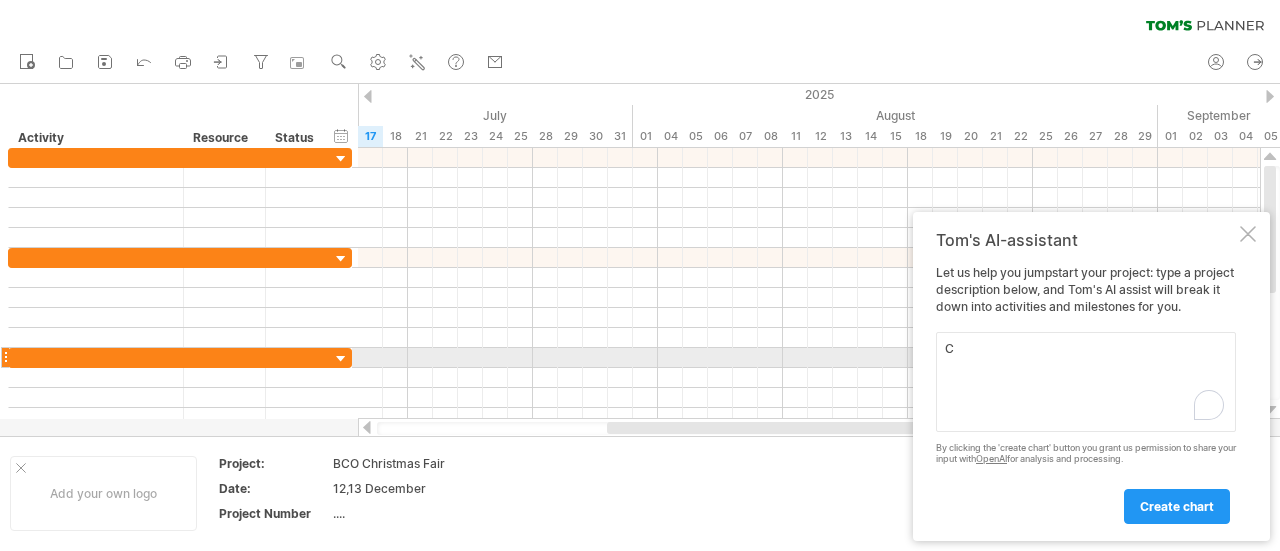 scroll, scrollTop: 0, scrollLeft: 0, axis: both 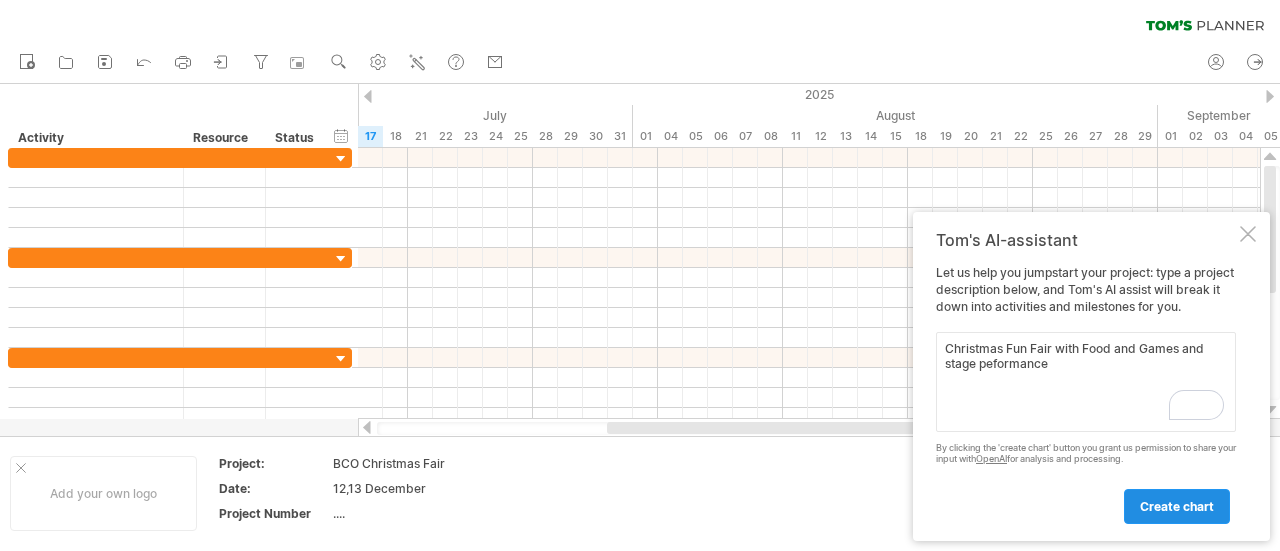 type on "Christmas Fun Fair with Food and Games and stage peformance" 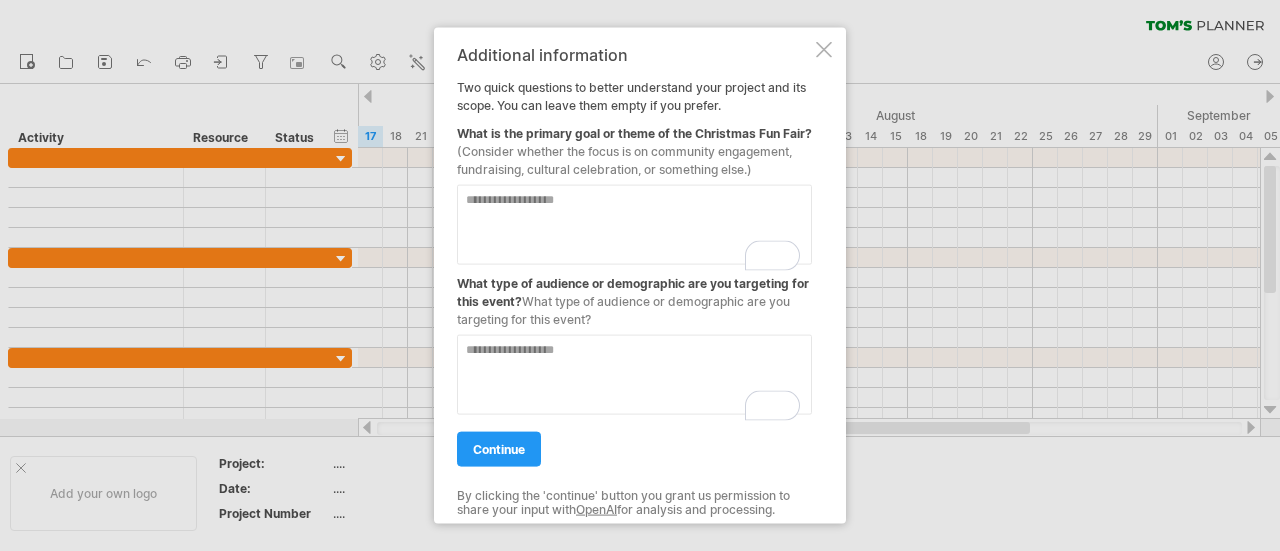 click at bounding box center (634, 224) 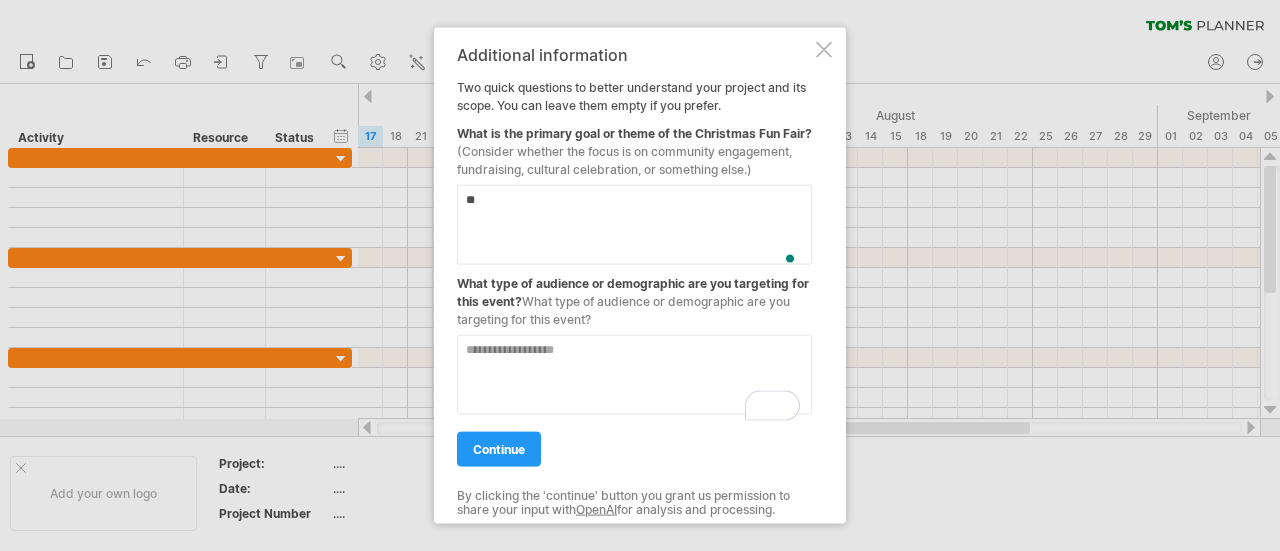 type on "*" 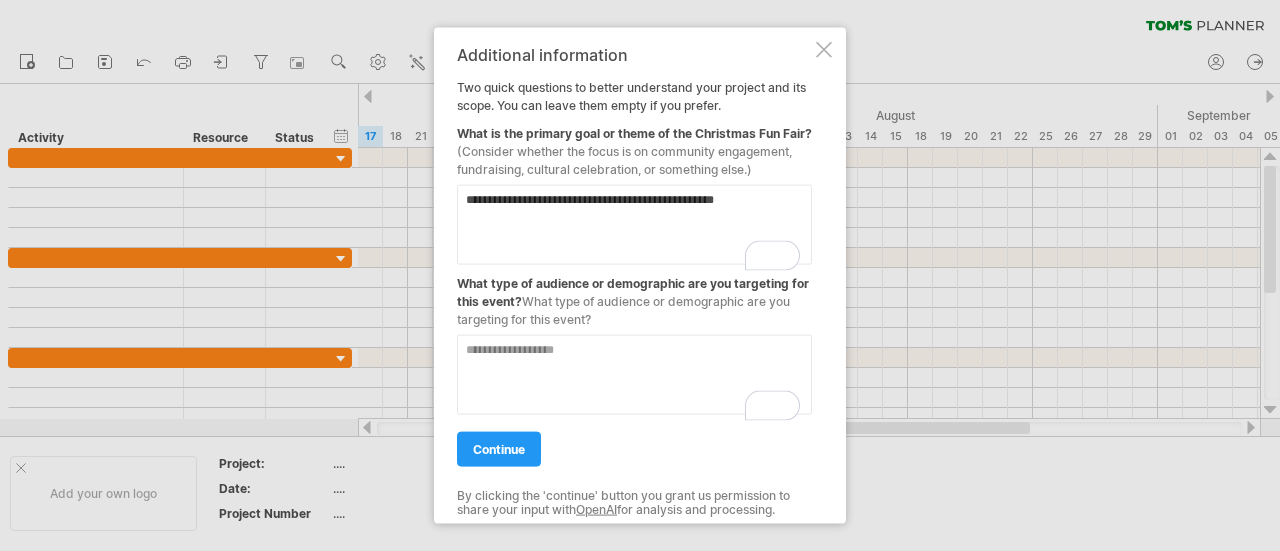 type on "**********" 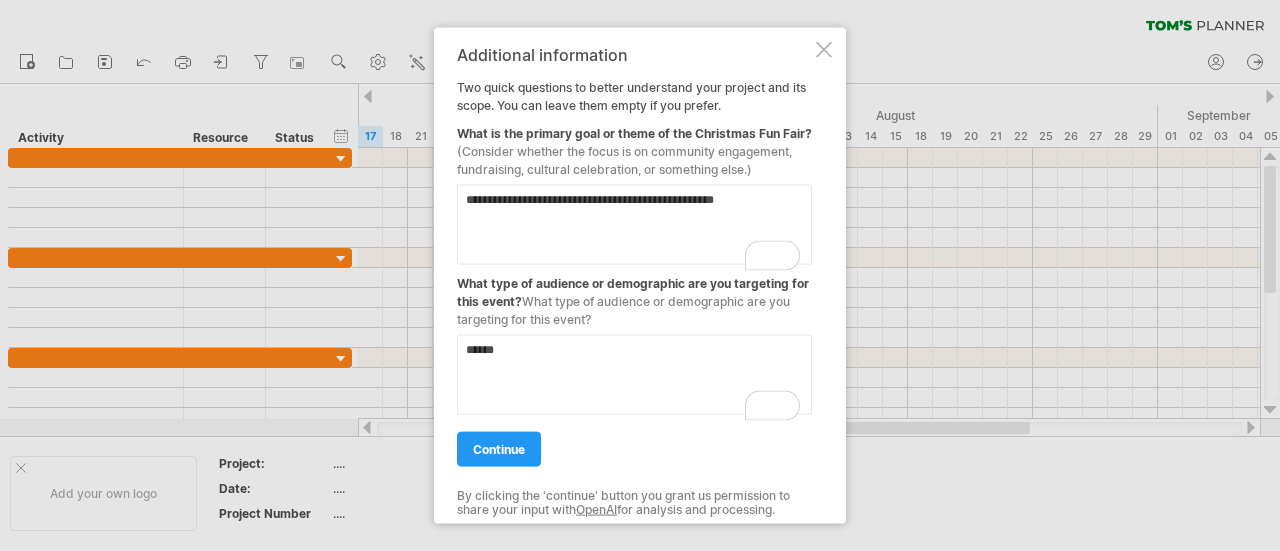 type on "******" 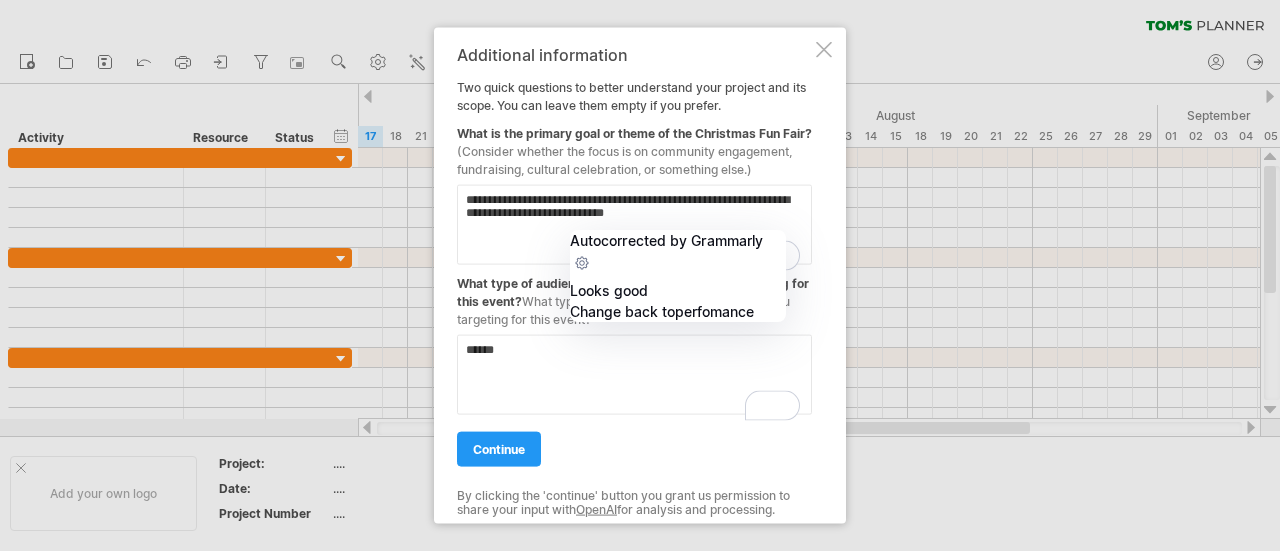 click on "perfomance" 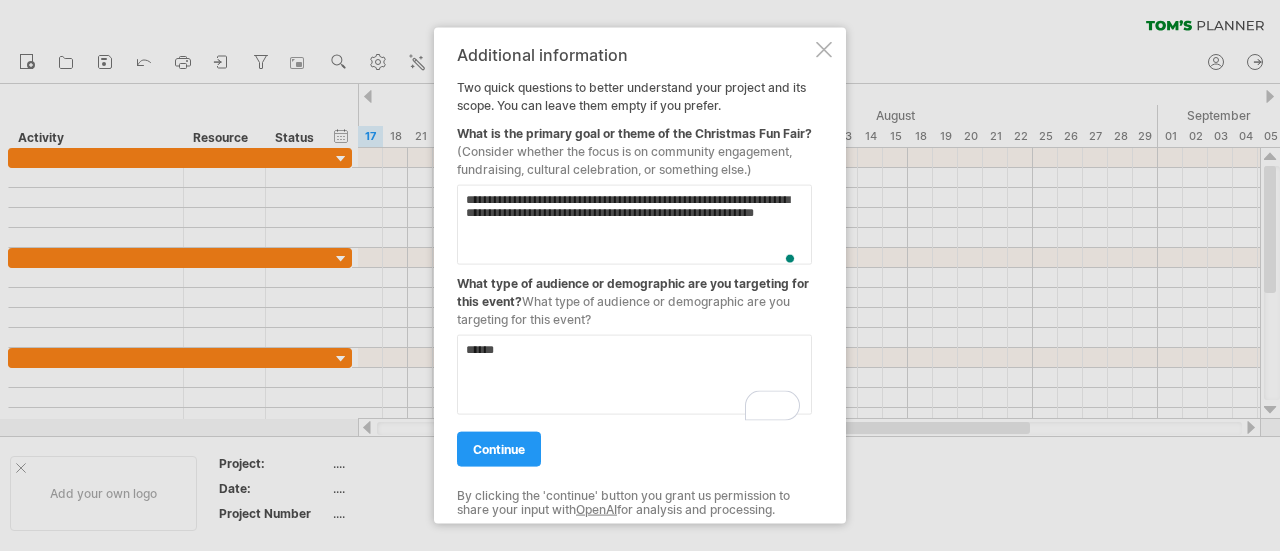 click on "**********" at bounding box center (634, 224) 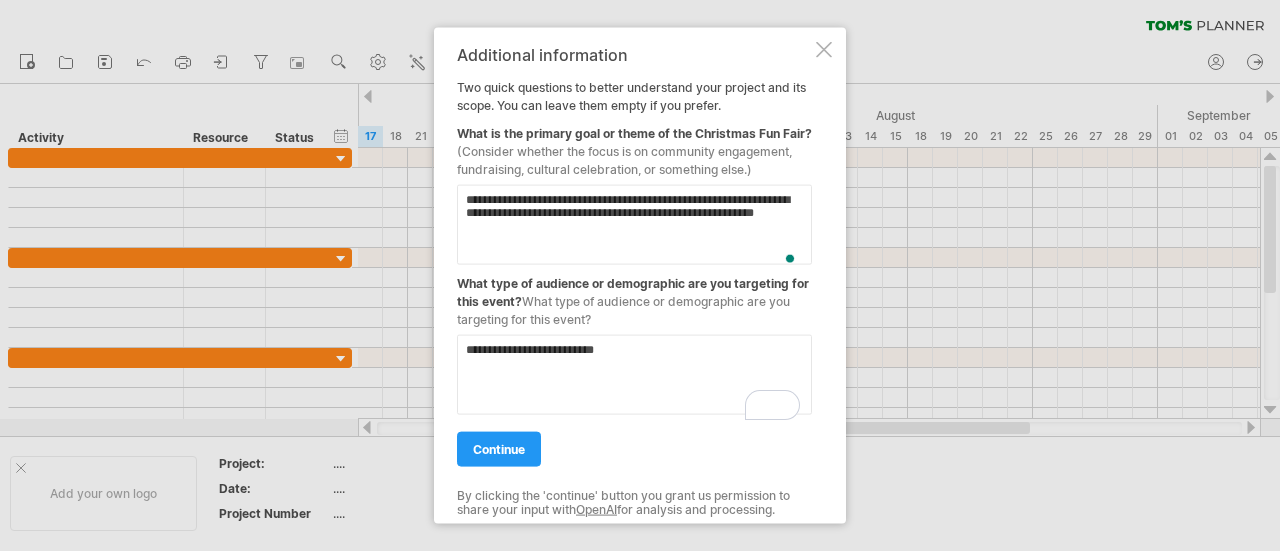 click on "**********" at bounding box center [634, 374] 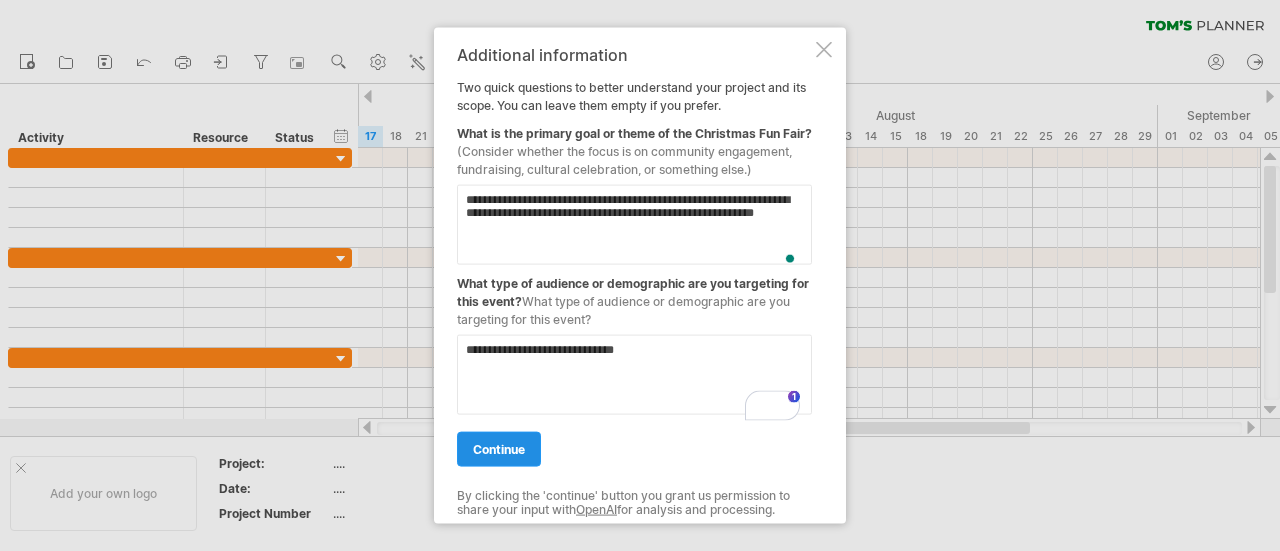 type on "**********" 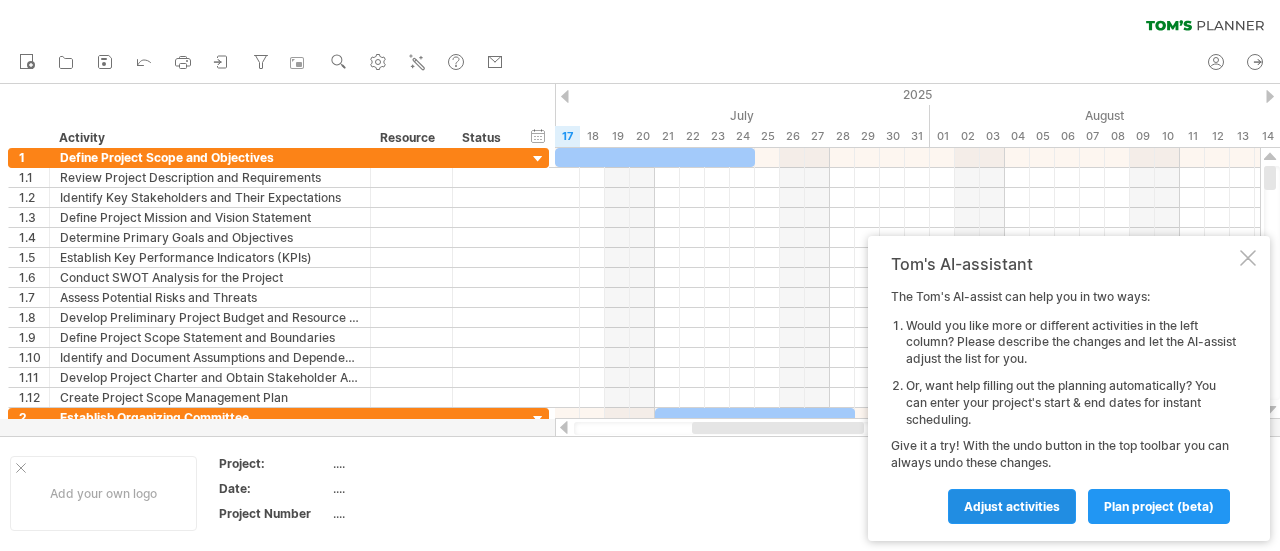 click on "Adjust activities" at bounding box center [1012, 506] 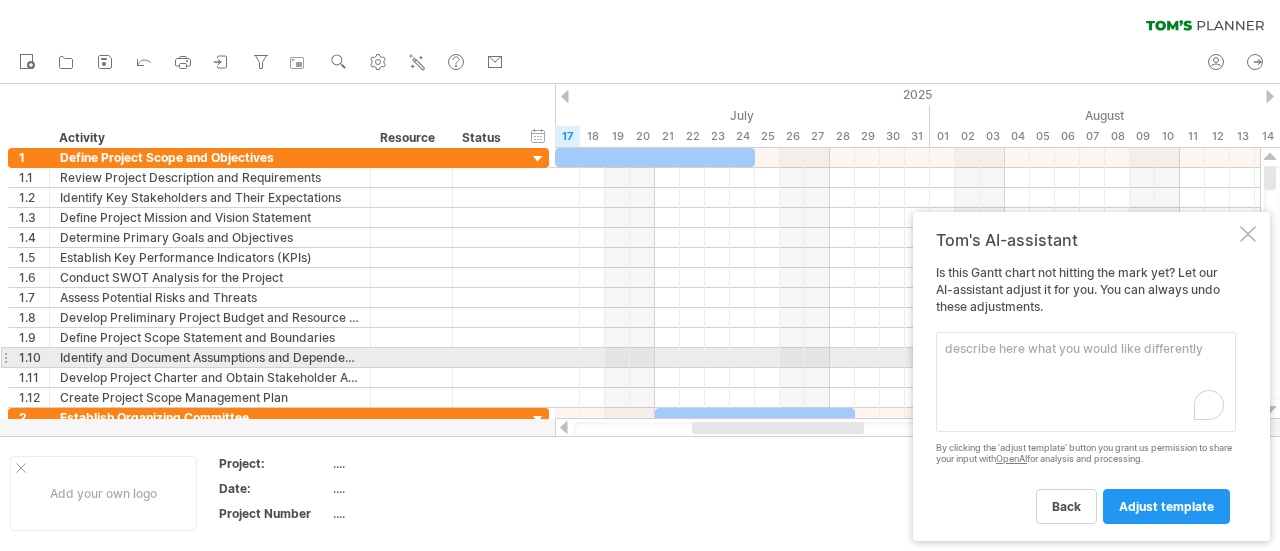 click at bounding box center [1086, 382] 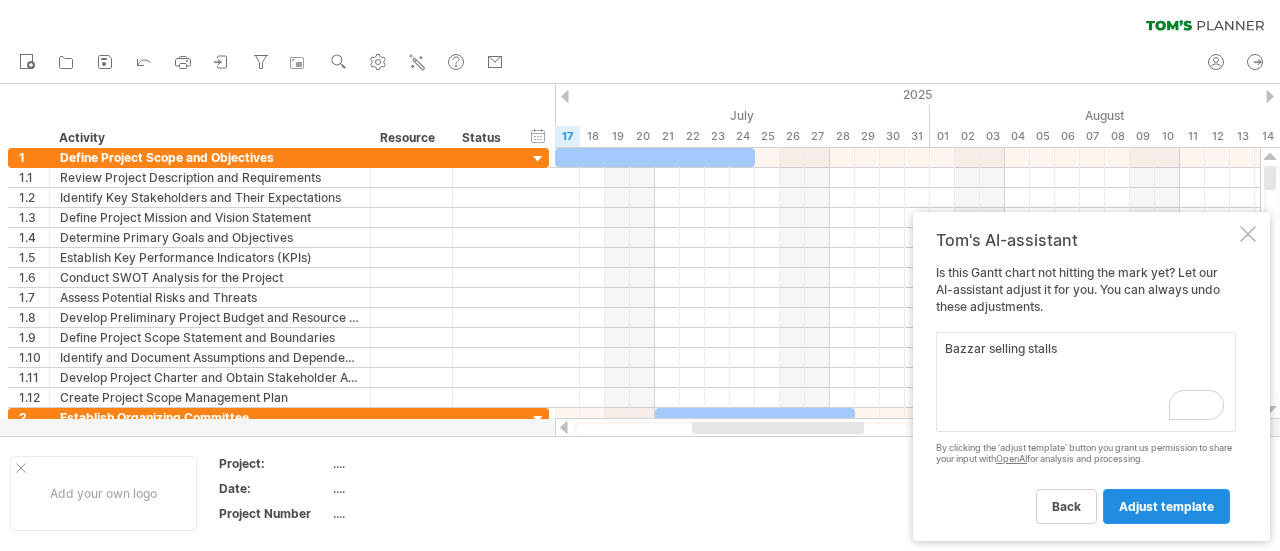 type on "Bazzar selling stalls" 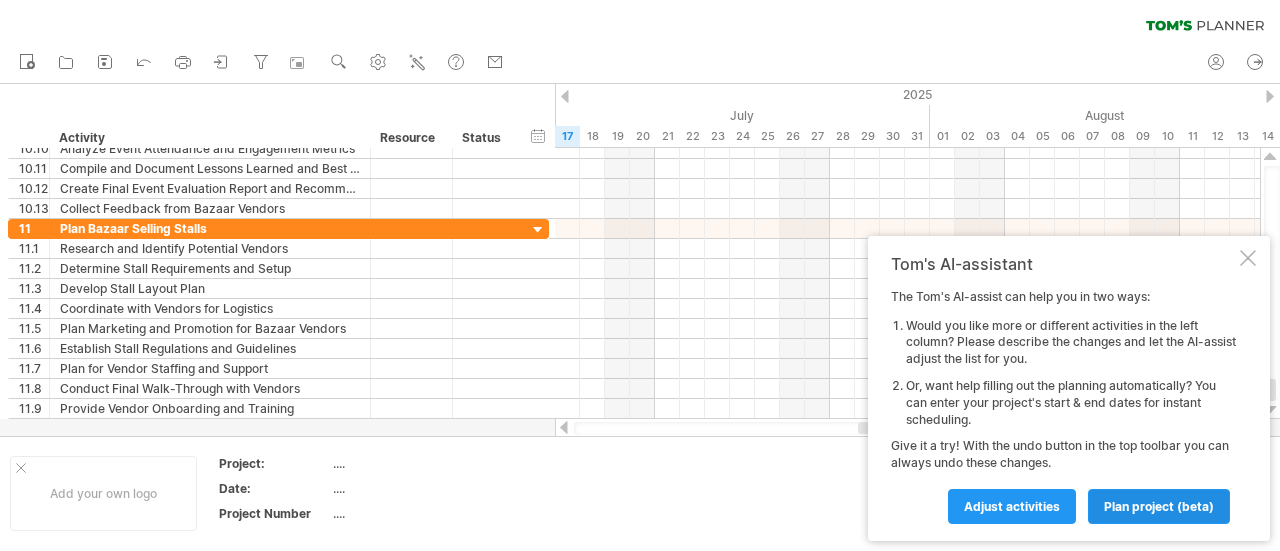 click on "plan project (beta)" at bounding box center [1159, 506] 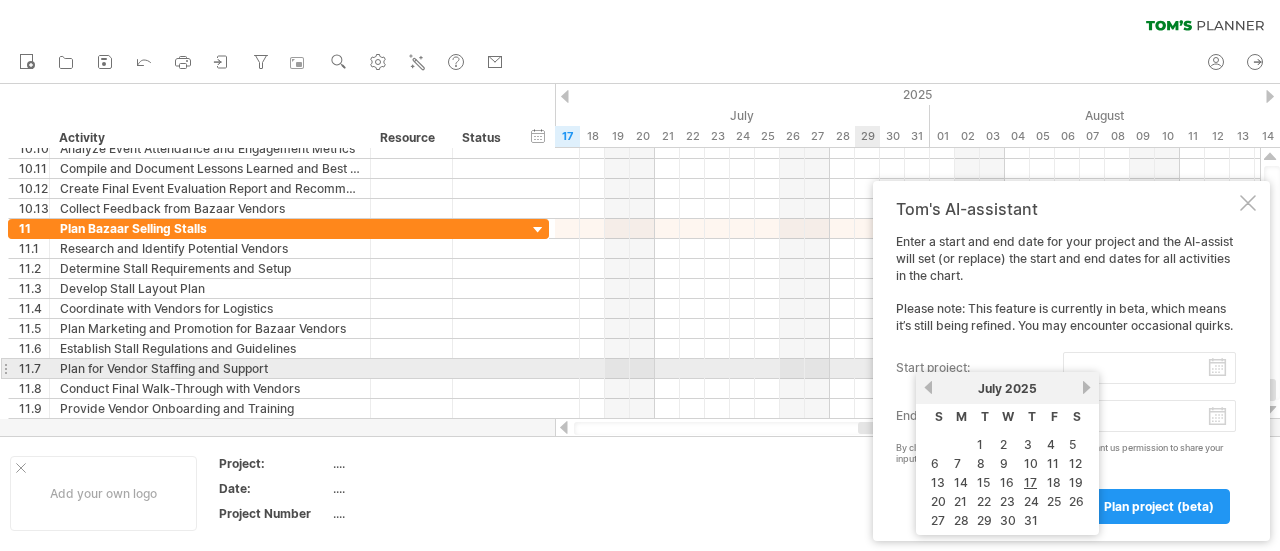 click on "start project:" at bounding box center (1149, 368) 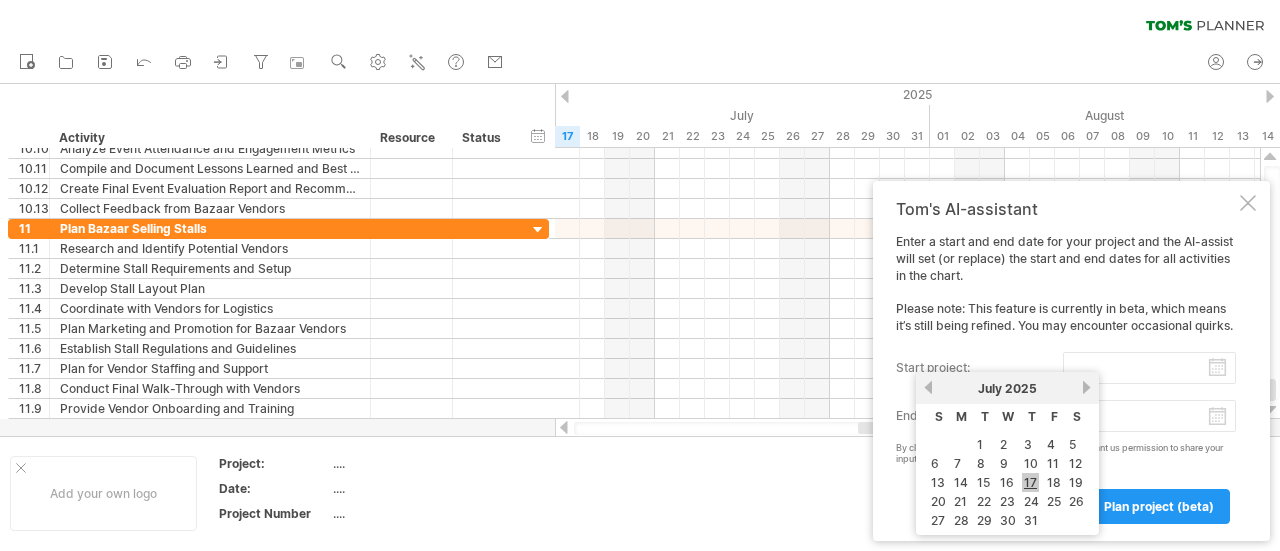 click on "17" at bounding box center (1030, 482) 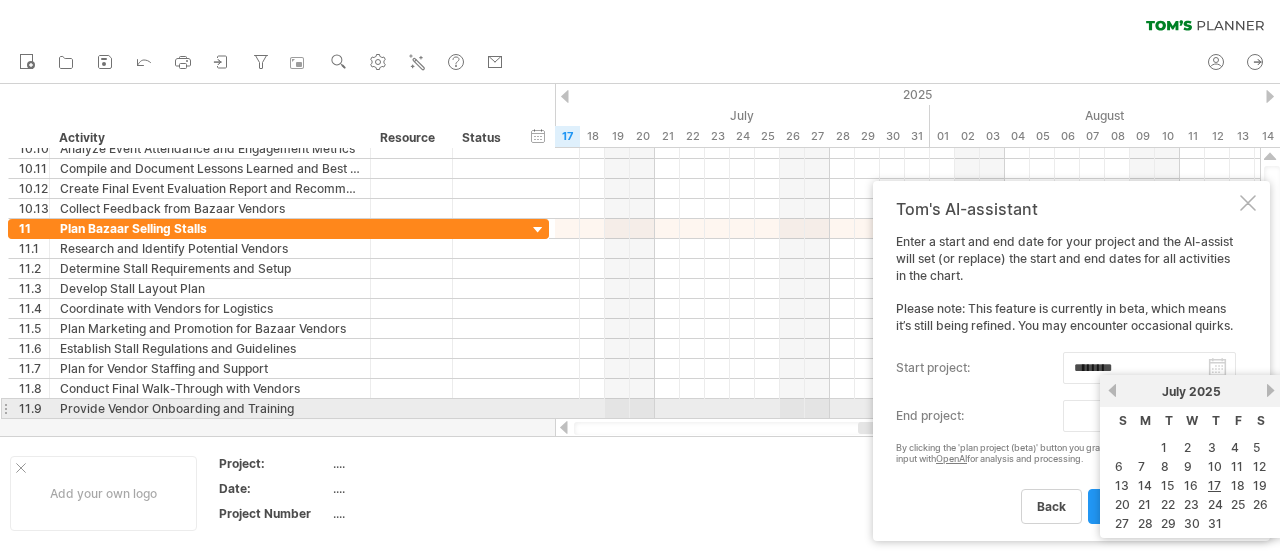 click on "progress(100%)
Trying to reach plan.tomsplanner.com
Connected again...
0%
clear filter
reapply filter" at bounding box center [640, 277] 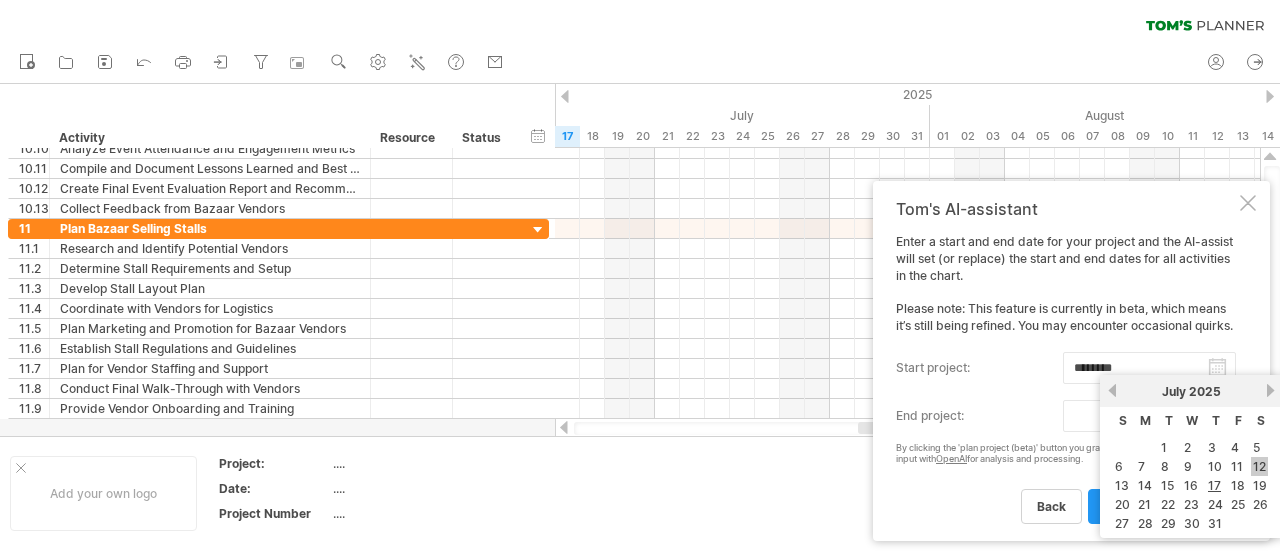 click on "12" at bounding box center [1259, 466] 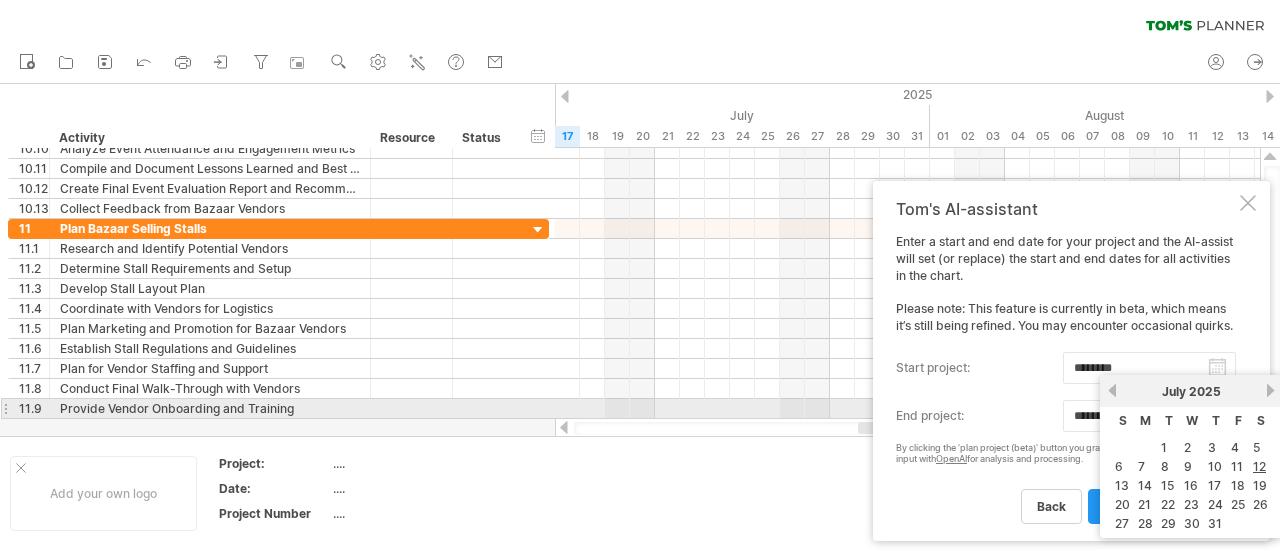 click on "progress(100%)
Trying to reach plan.tomsplanner.com
Connected again...
0%
clear filter
reapply filter" at bounding box center (640, 277) 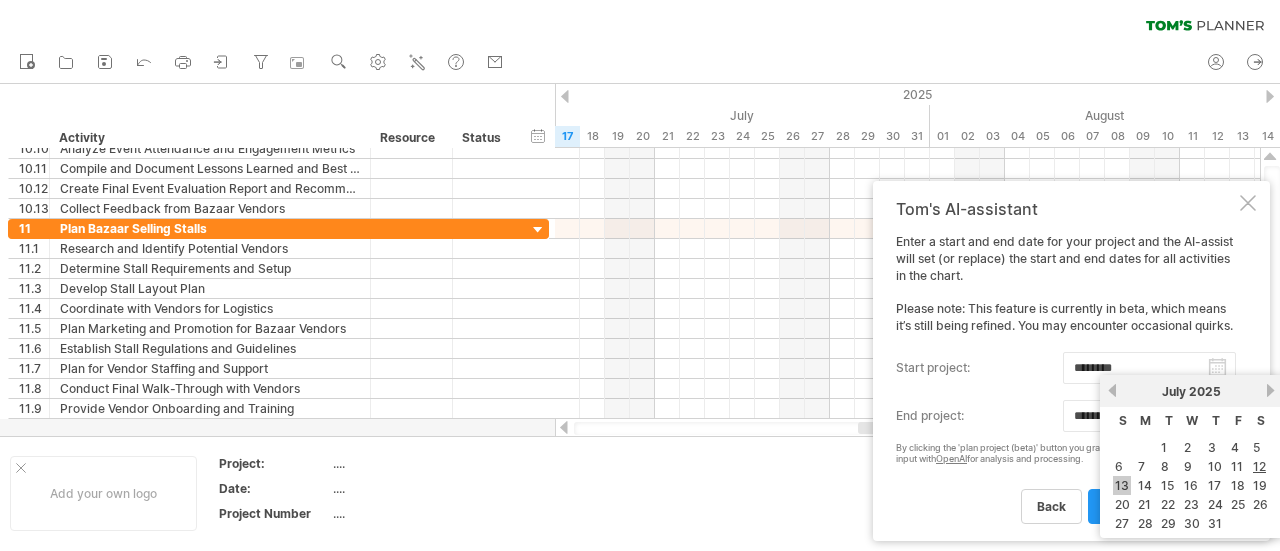 click on "13" at bounding box center [1122, 485] 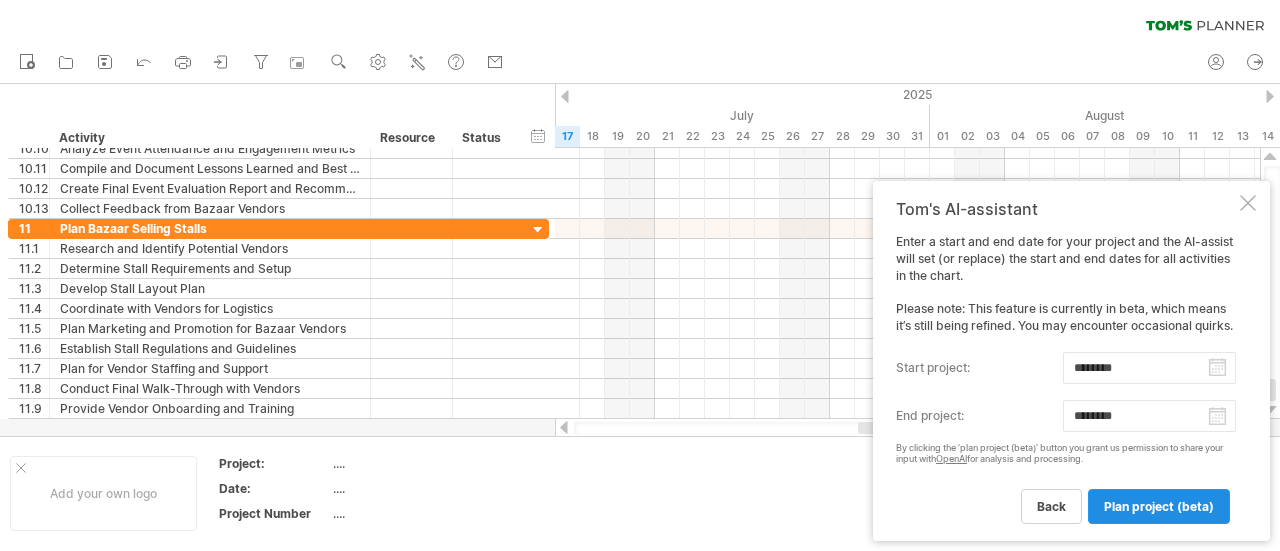 click on "plan project (beta)" at bounding box center (1159, 506) 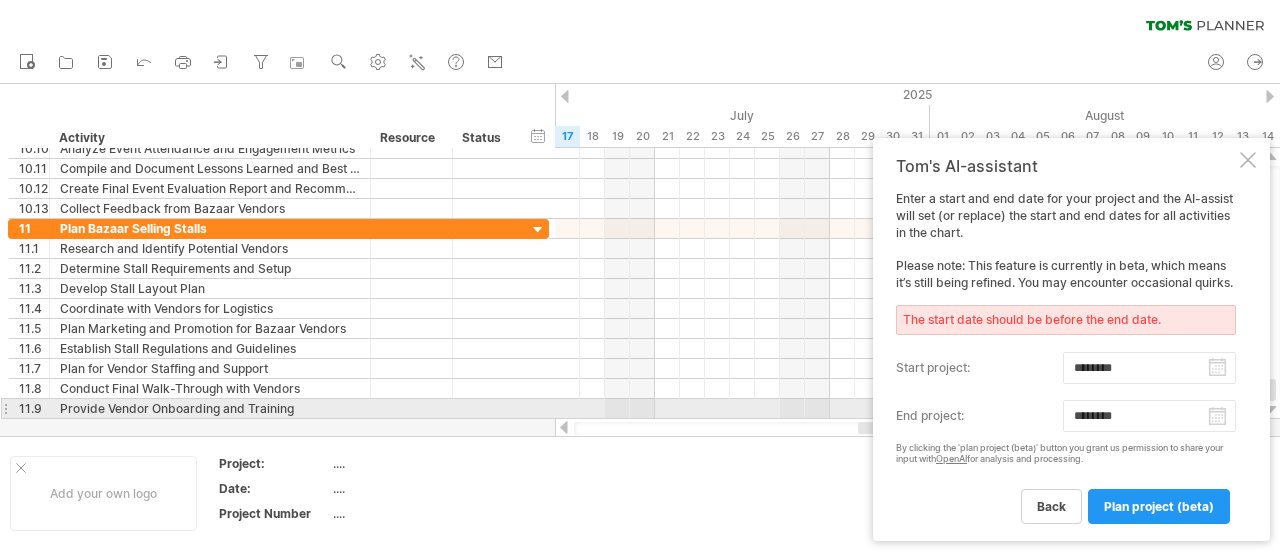 click on "progress(100%)
Trying to reach plan.tomsplanner.com
Connected again...
0%
clear filter
reapply filter" at bounding box center (640, 277) 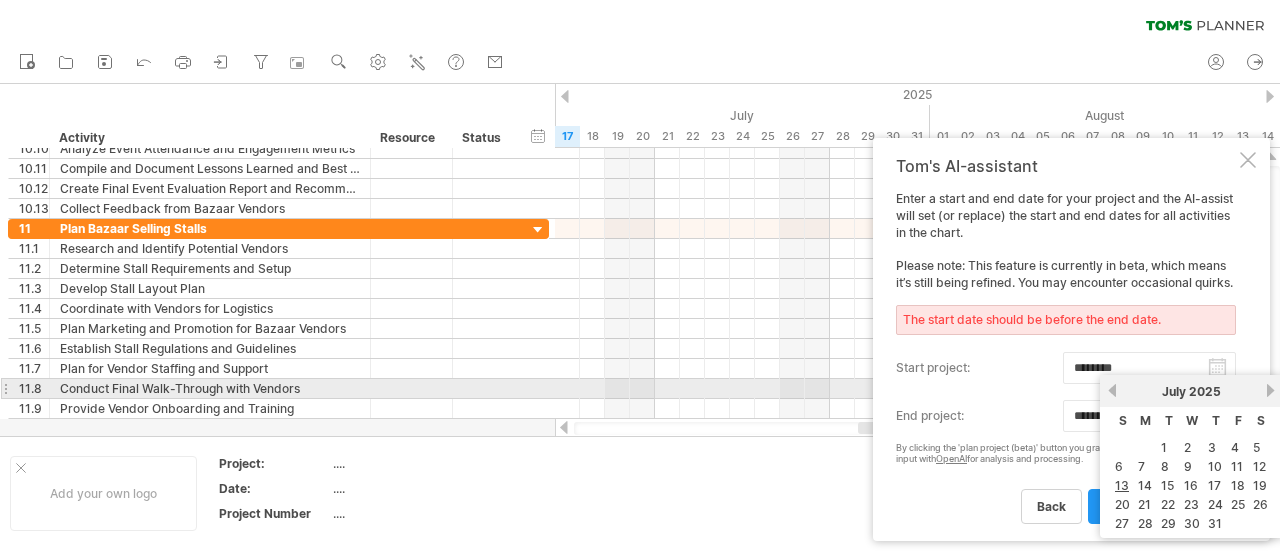 click on "next" at bounding box center (1270, 390) 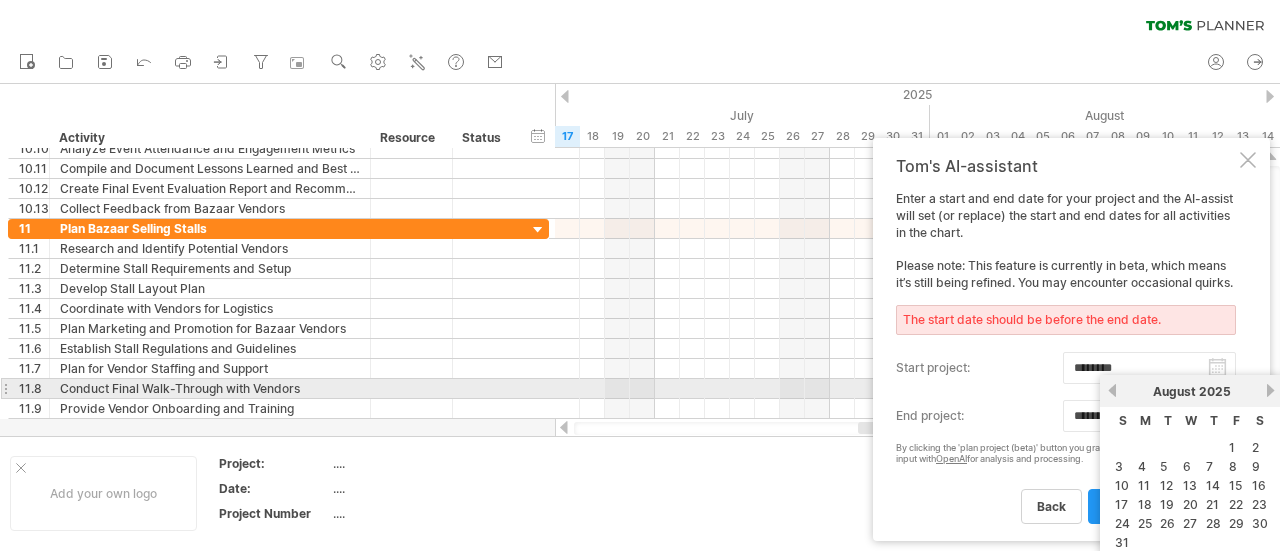 click on "next" at bounding box center [1270, 390] 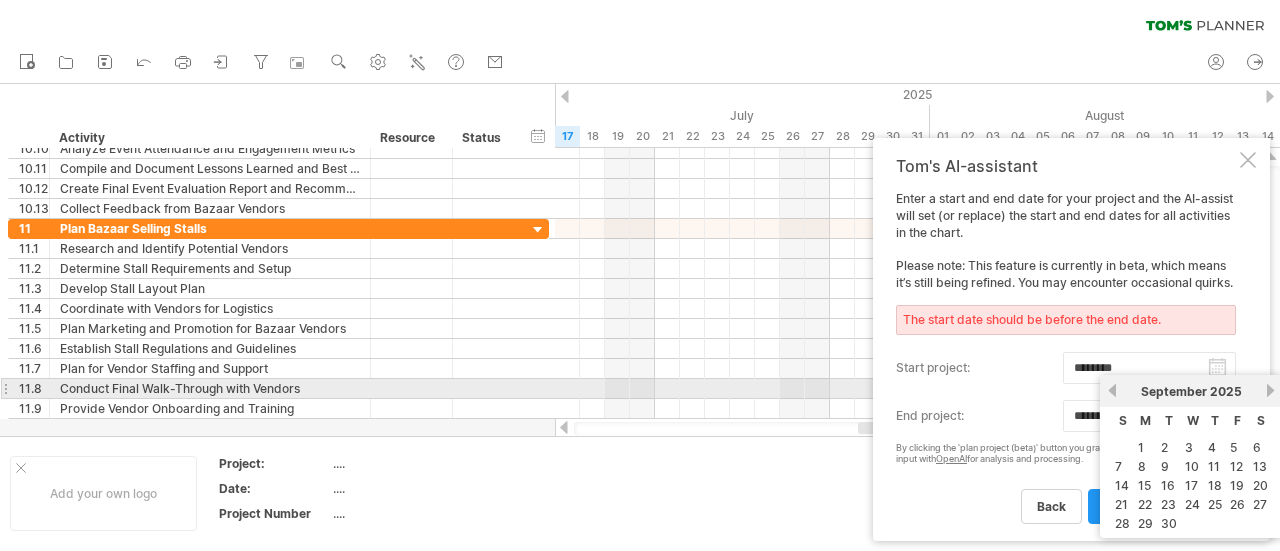 click on "next" at bounding box center (1270, 390) 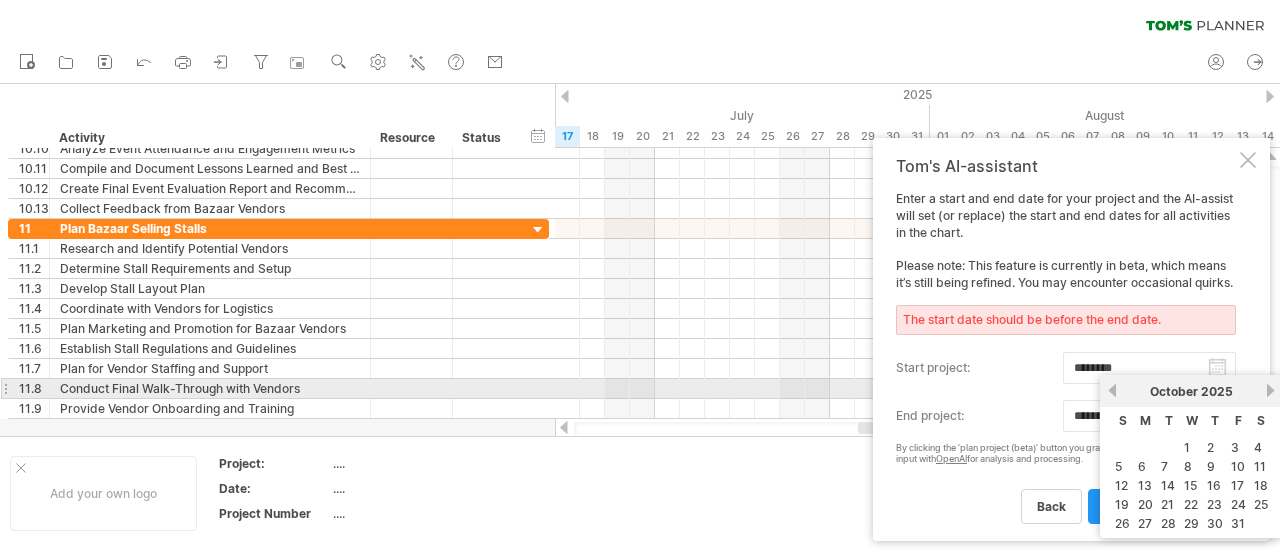 click on "next" at bounding box center (1270, 390) 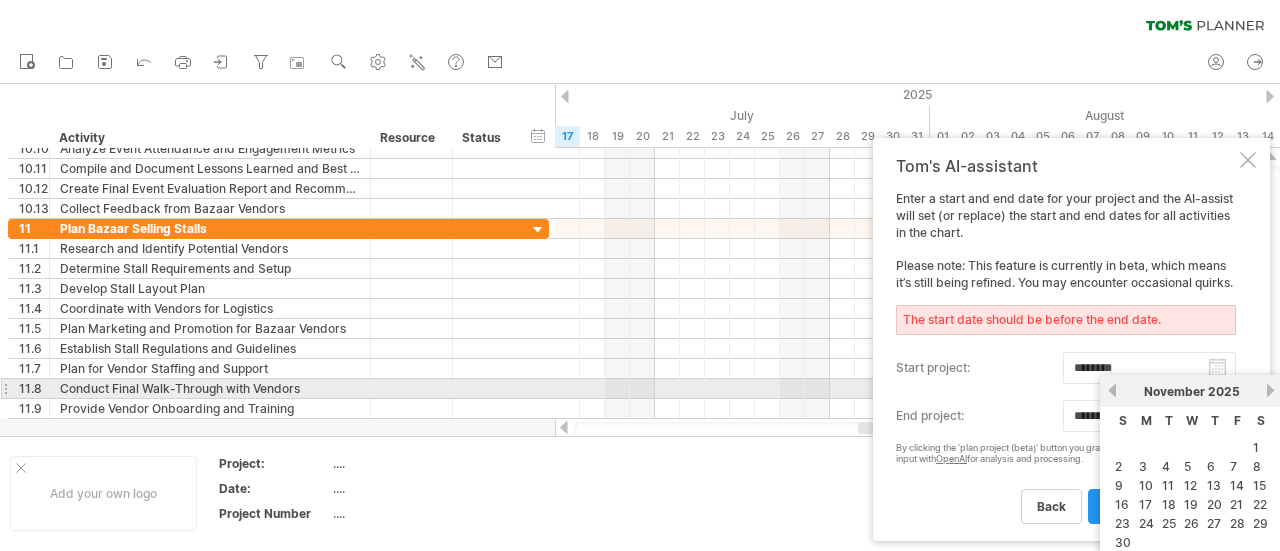 click on "next" at bounding box center (1270, 390) 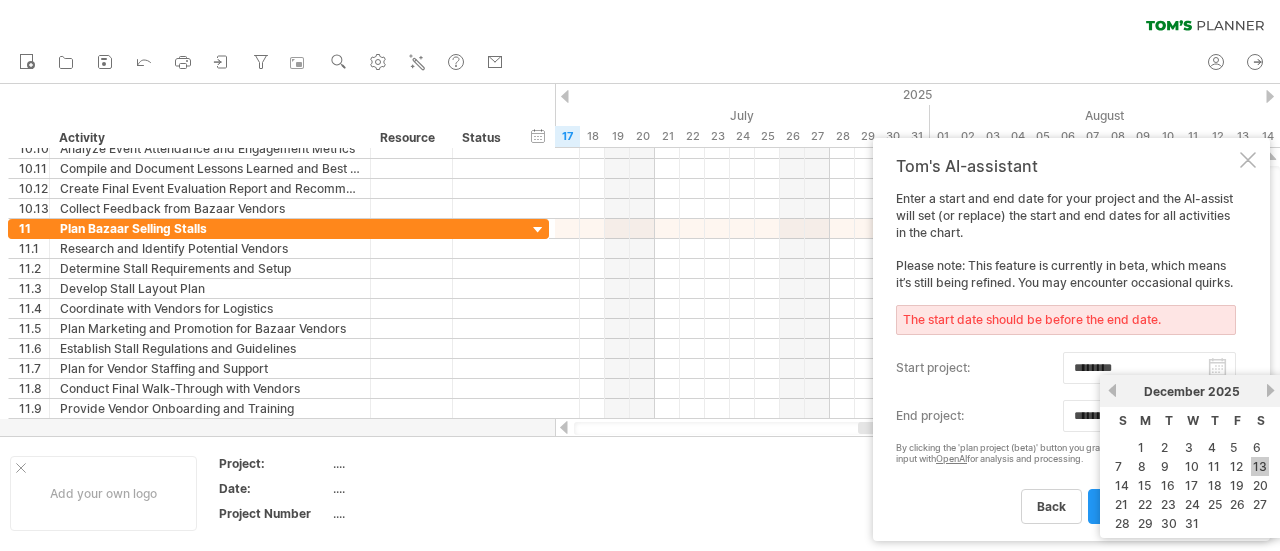 click on "13" at bounding box center [1260, 466] 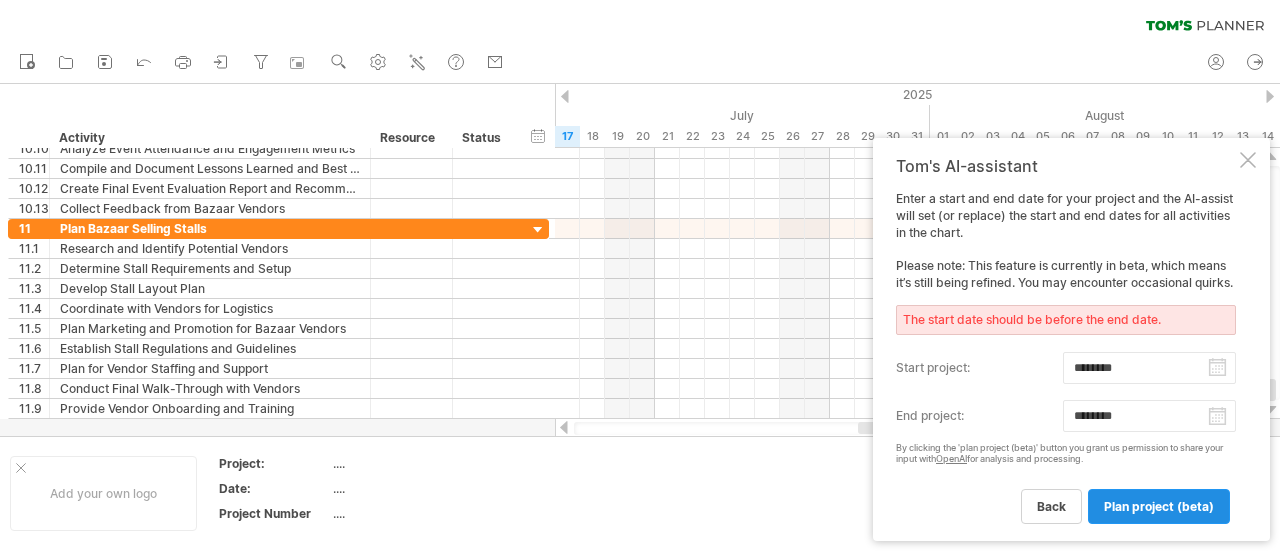 click on "plan project (beta)" at bounding box center (1159, 506) 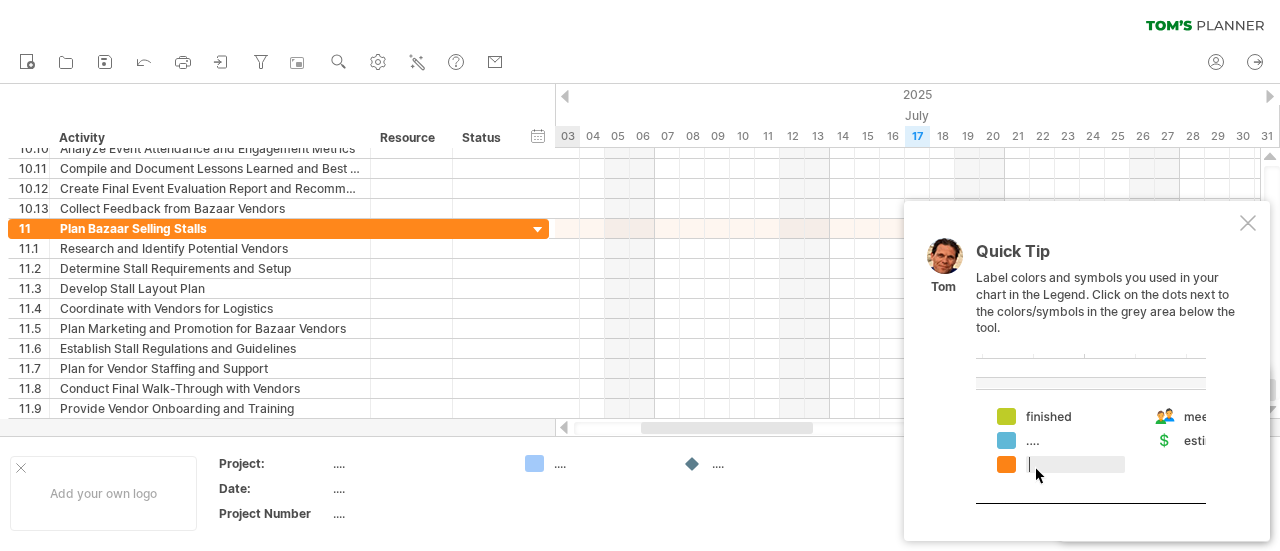 click at bounding box center (1091, 429) 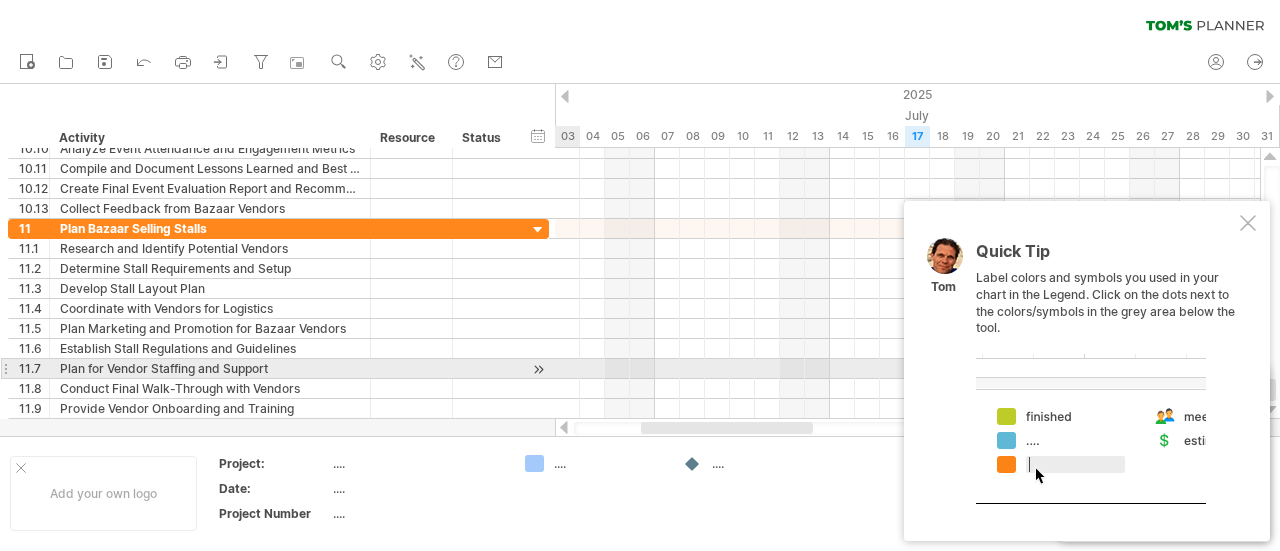 click at bounding box center [1091, 429] 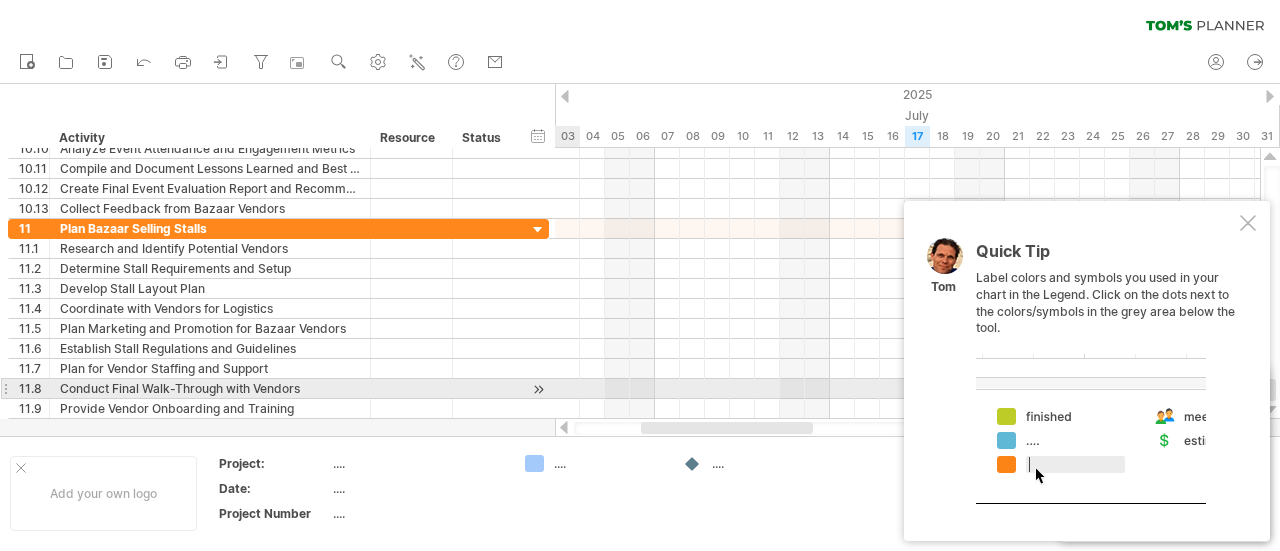 click at bounding box center [1091, 429] 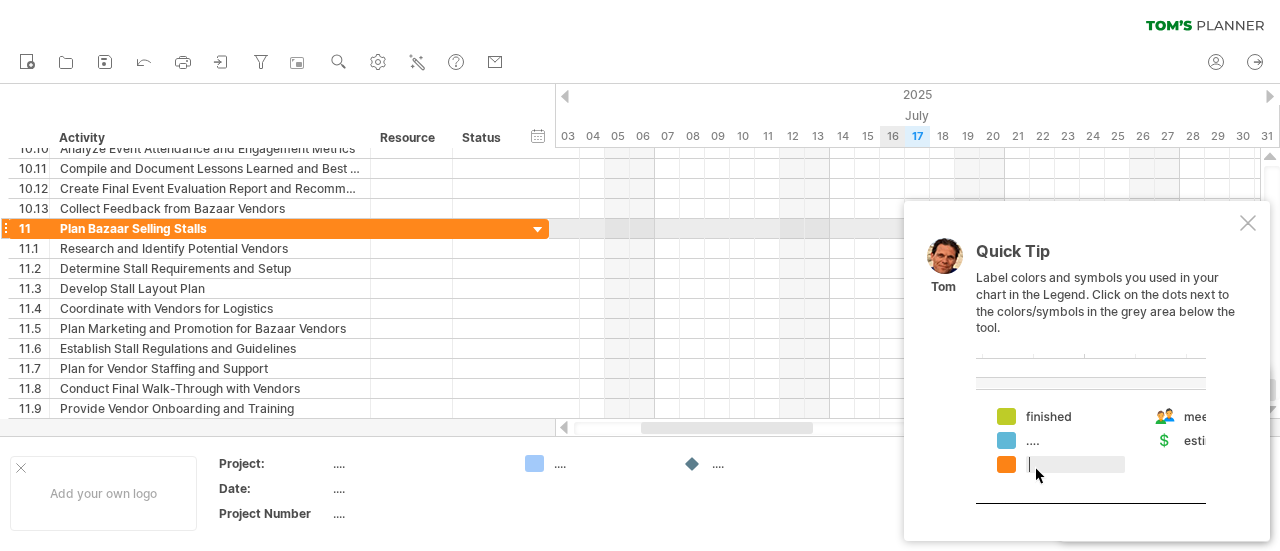 click at bounding box center (1248, 223) 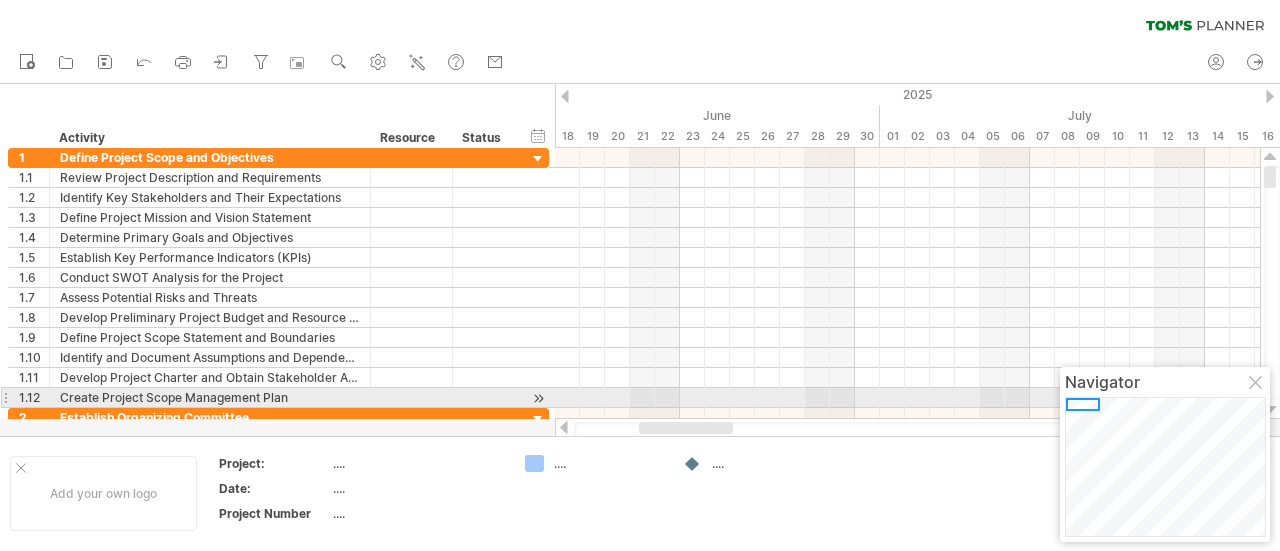drag, startPoint x: 1100, startPoint y: 529, endPoint x: 1082, endPoint y: 399, distance: 131.24023 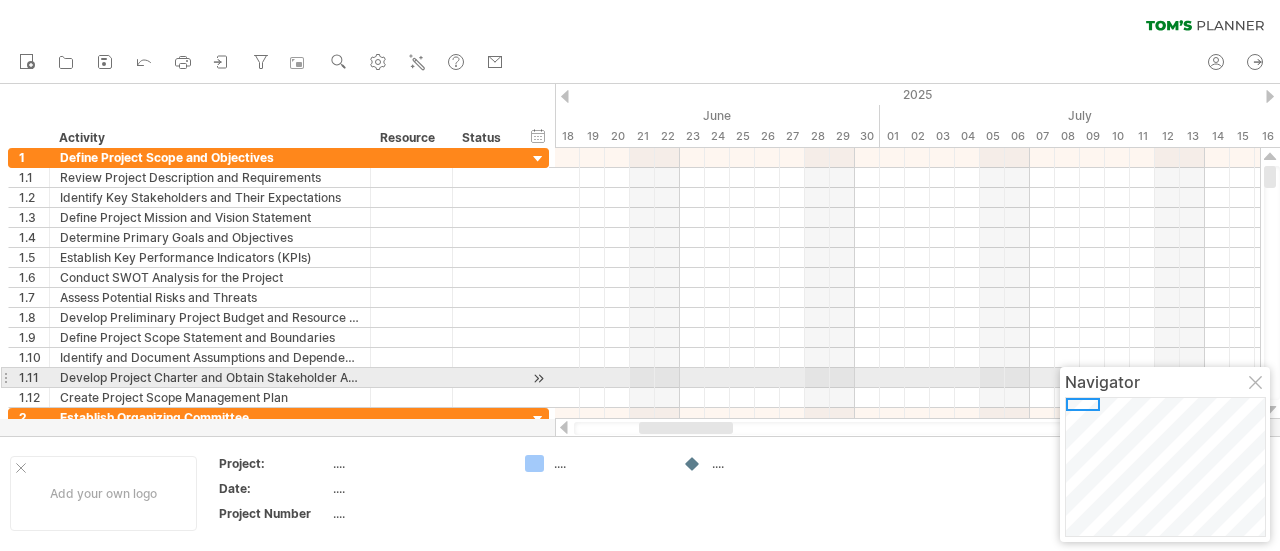 click at bounding box center (1257, 384) 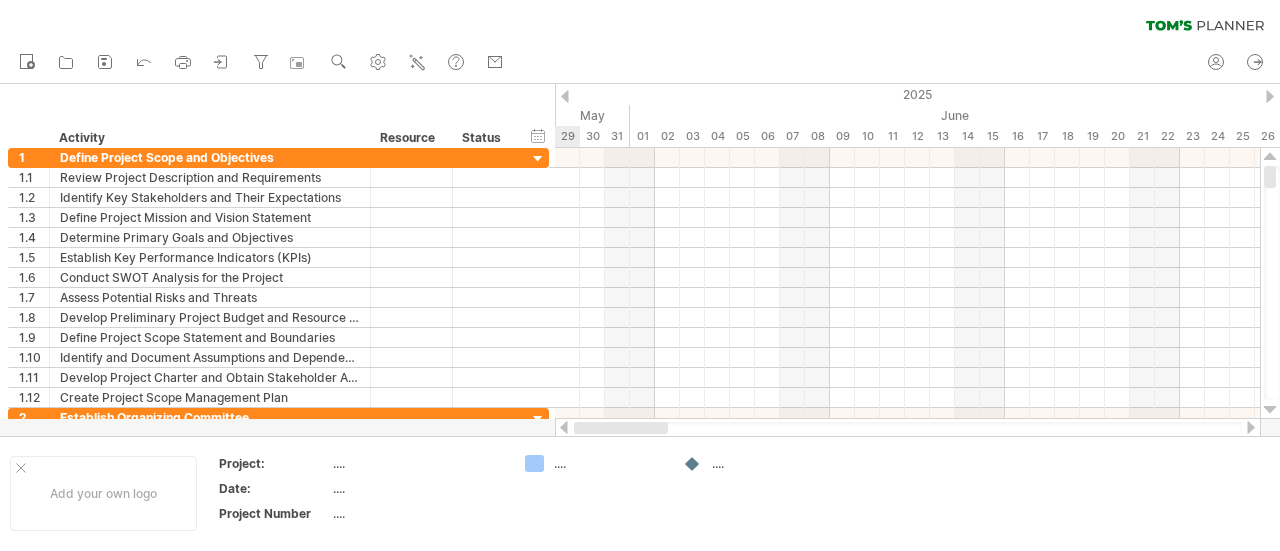 drag, startPoint x: 660, startPoint y: 428, endPoint x: 552, endPoint y: 429, distance: 108.00463 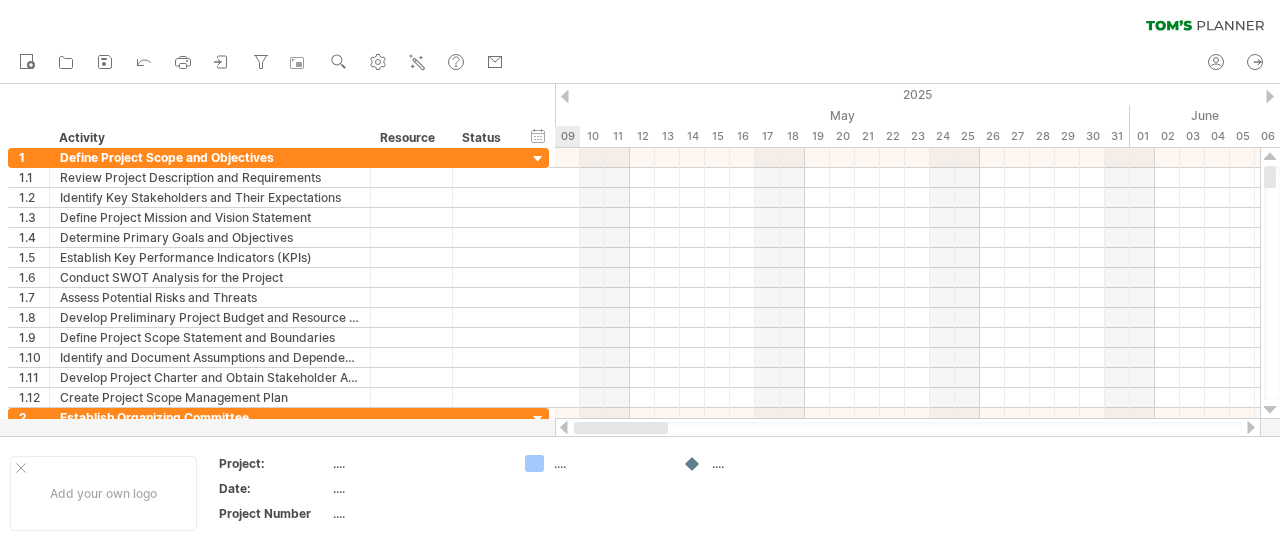 drag, startPoint x: 660, startPoint y: 431, endPoint x: 563, endPoint y: 432, distance: 97.00516 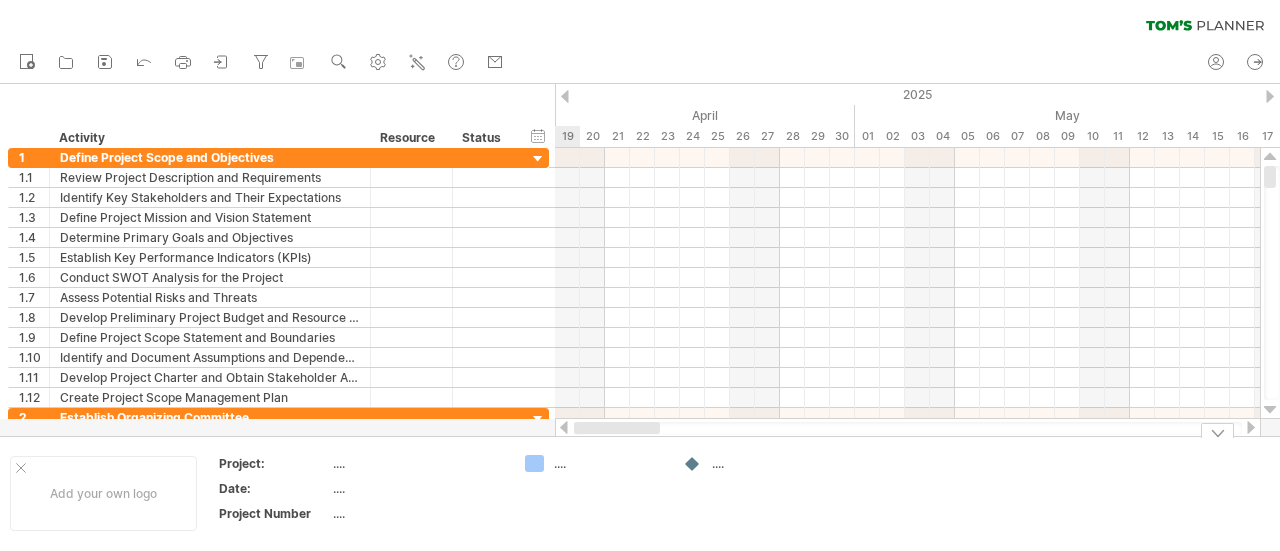 drag, startPoint x: 661, startPoint y: 433, endPoint x: 558, endPoint y: 435, distance: 103.01942 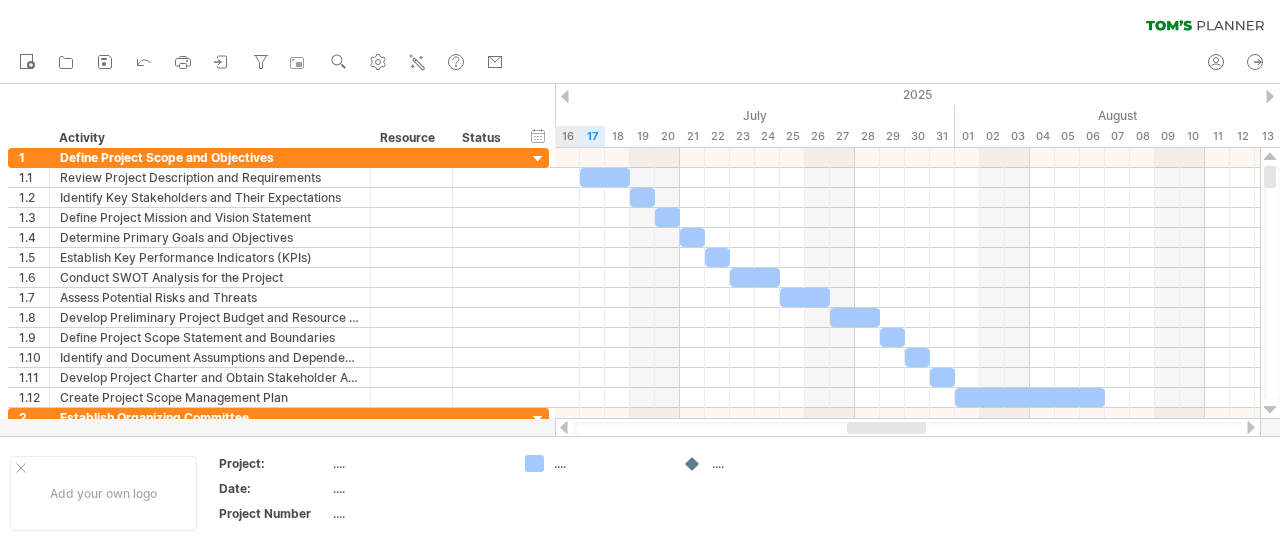 drag, startPoint x: 650, startPoint y: 429, endPoint x: 872, endPoint y: 427, distance: 222.009 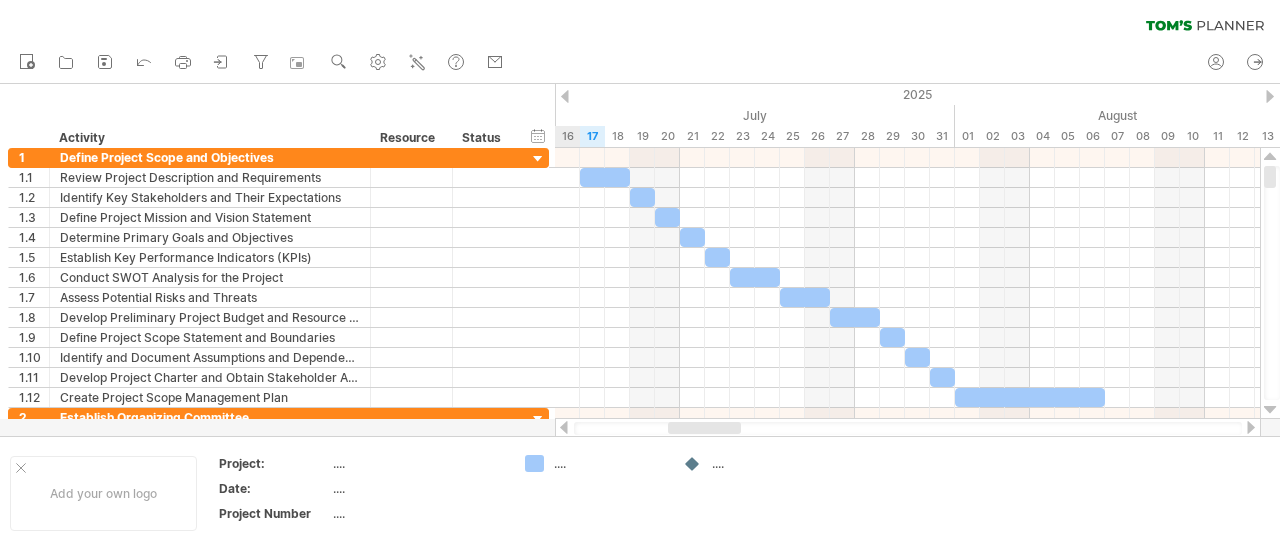 click at bounding box center [1251, 427] 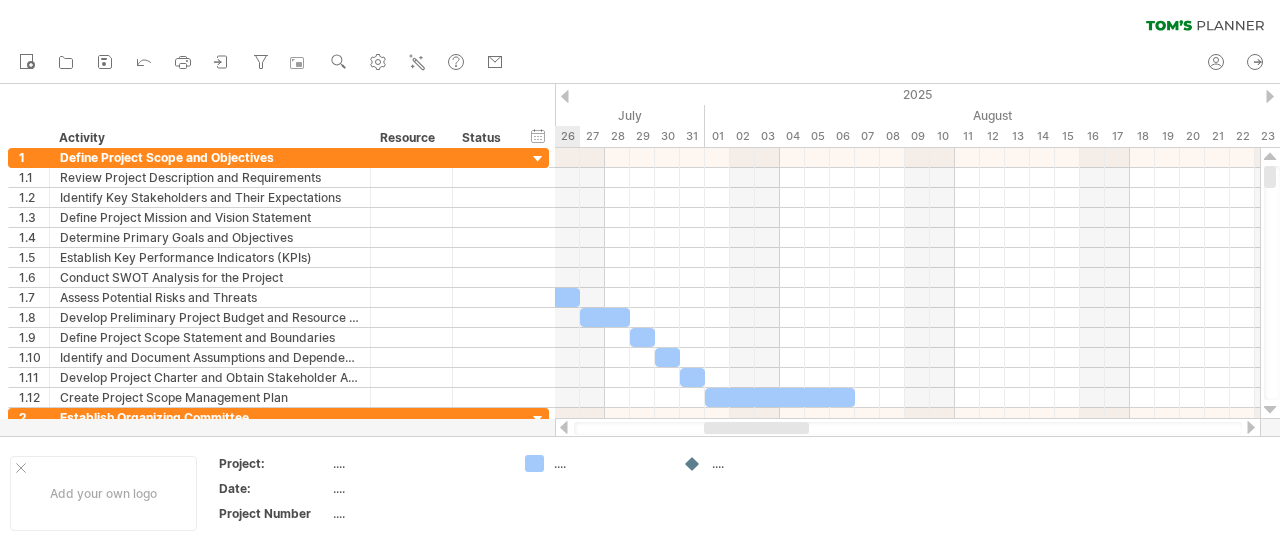 click at bounding box center (564, 427) 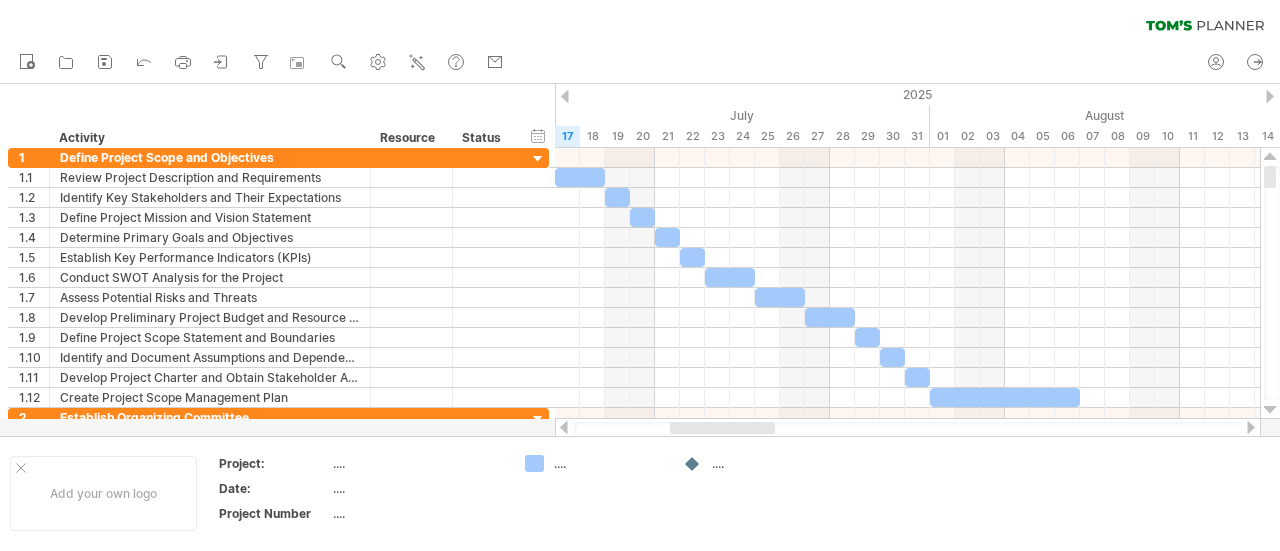 click at bounding box center (722, 428) 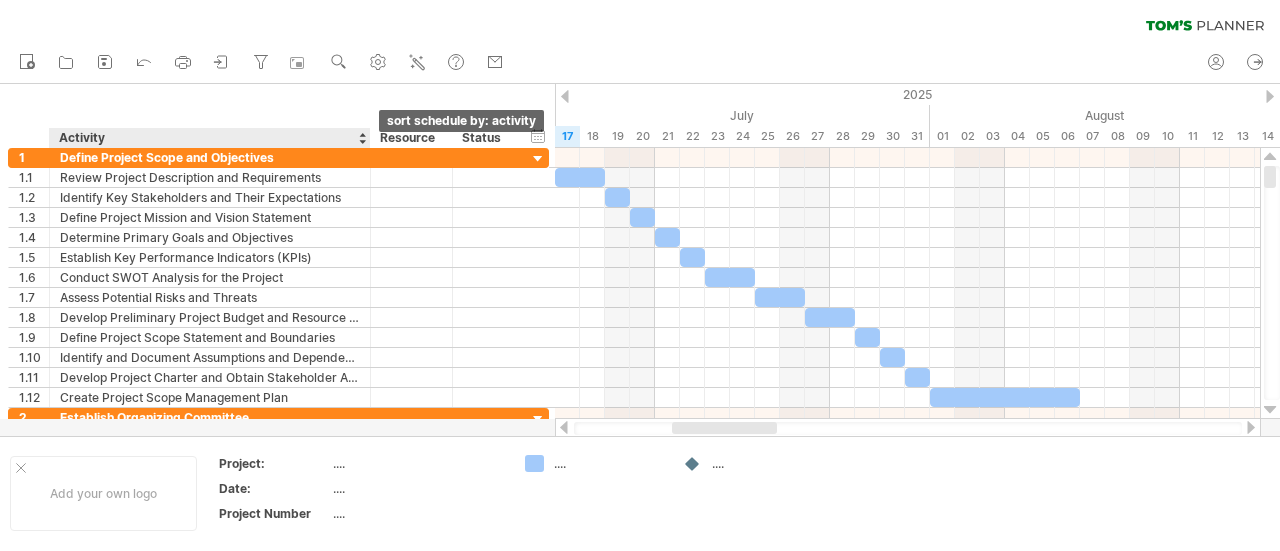 click at bounding box center [362, 138] 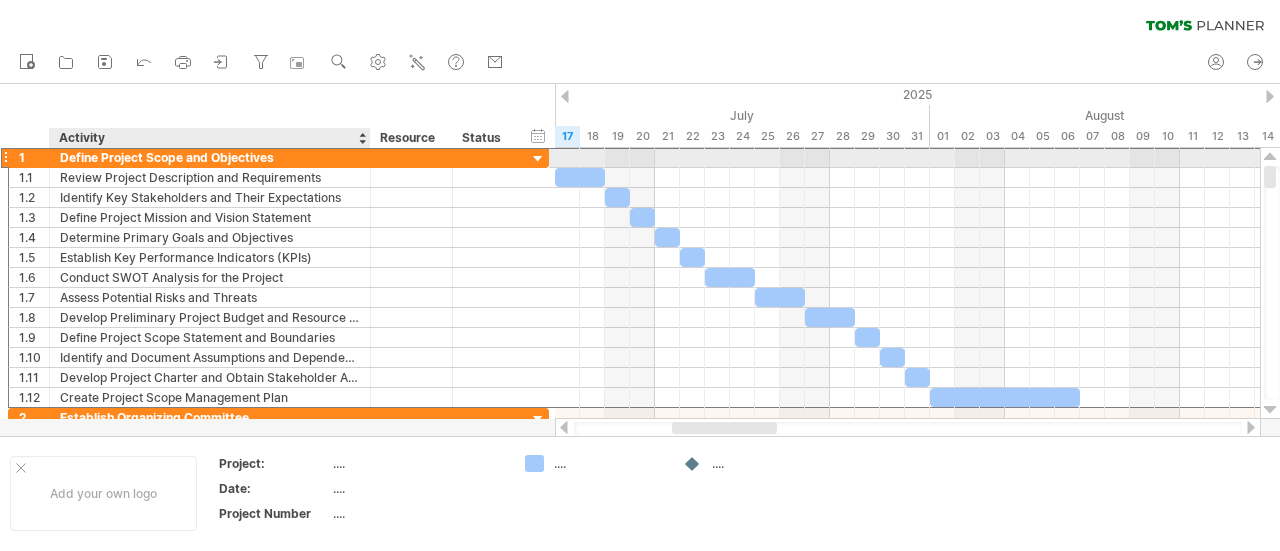 click on "Define Project Scope and Objectives" at bounding box center [210, 157] 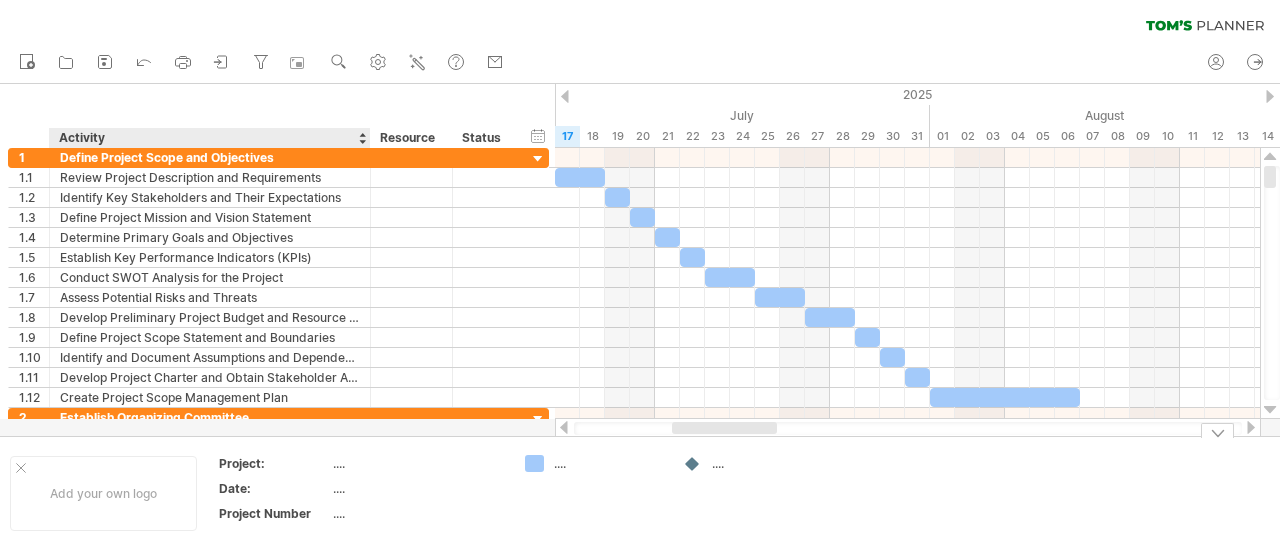 click on "...." at bounding box center [417, 463] 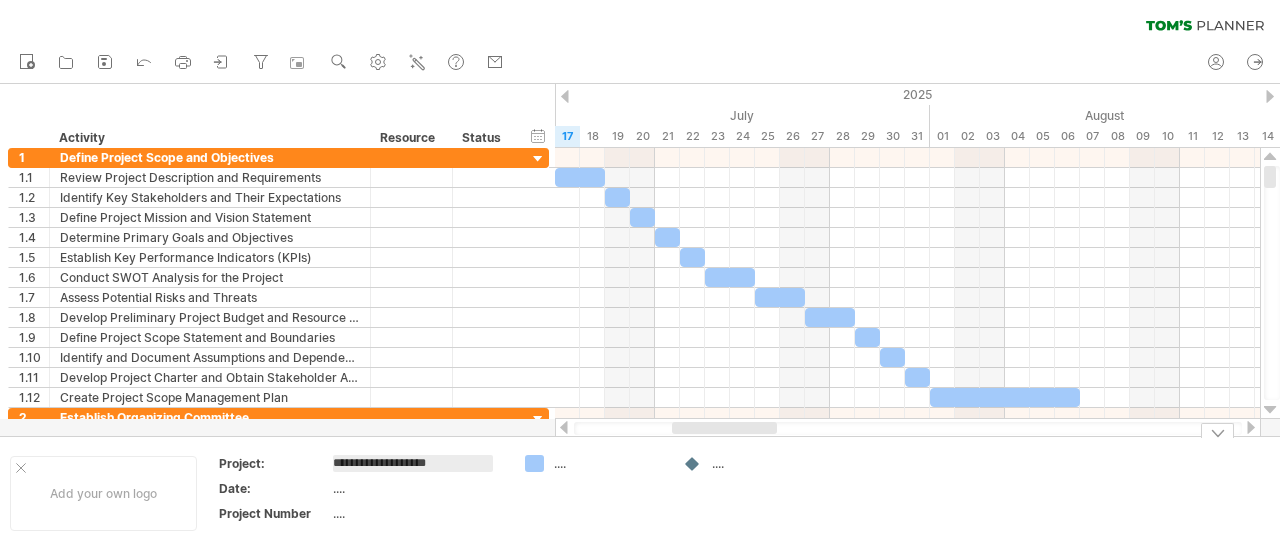 type on "**********" 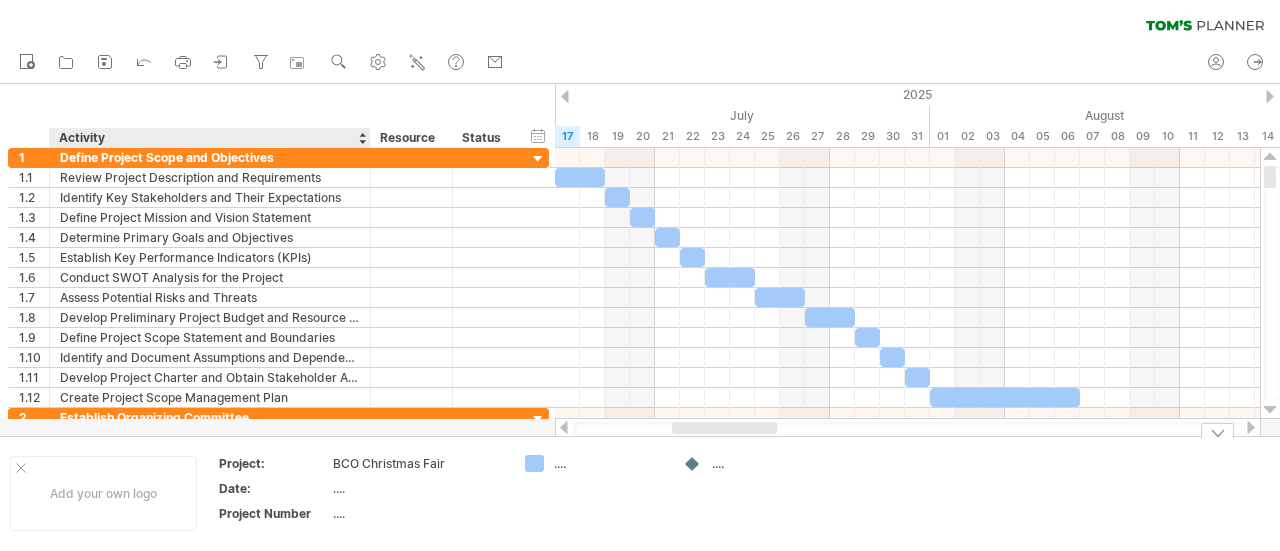 click on "...." at bounding box center [417, 488] 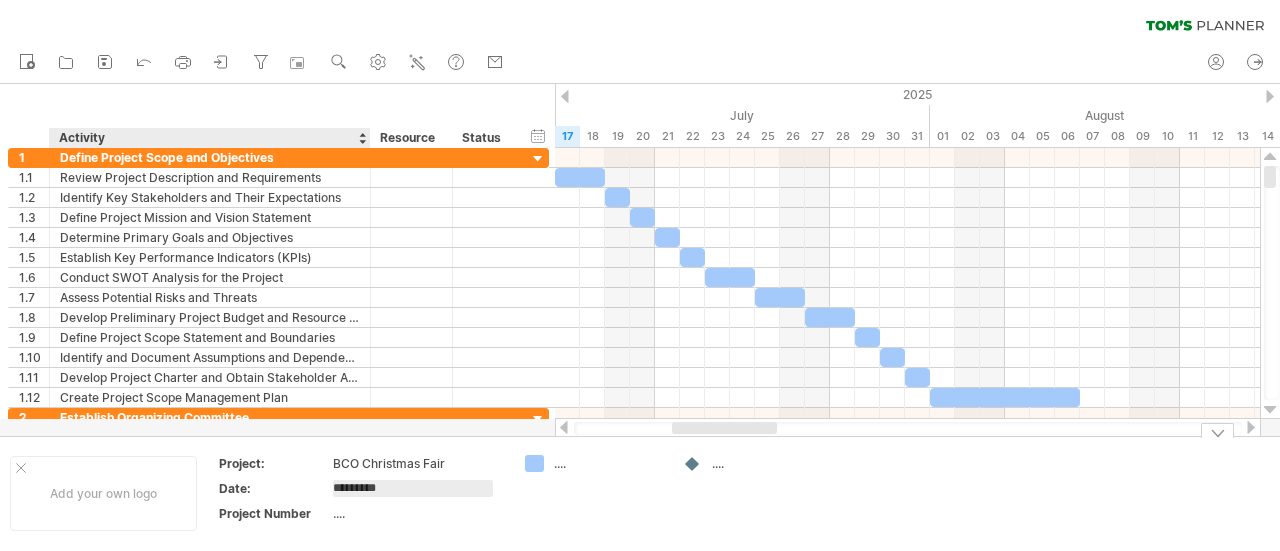 click on "*********" at bounding box center (413, 488) 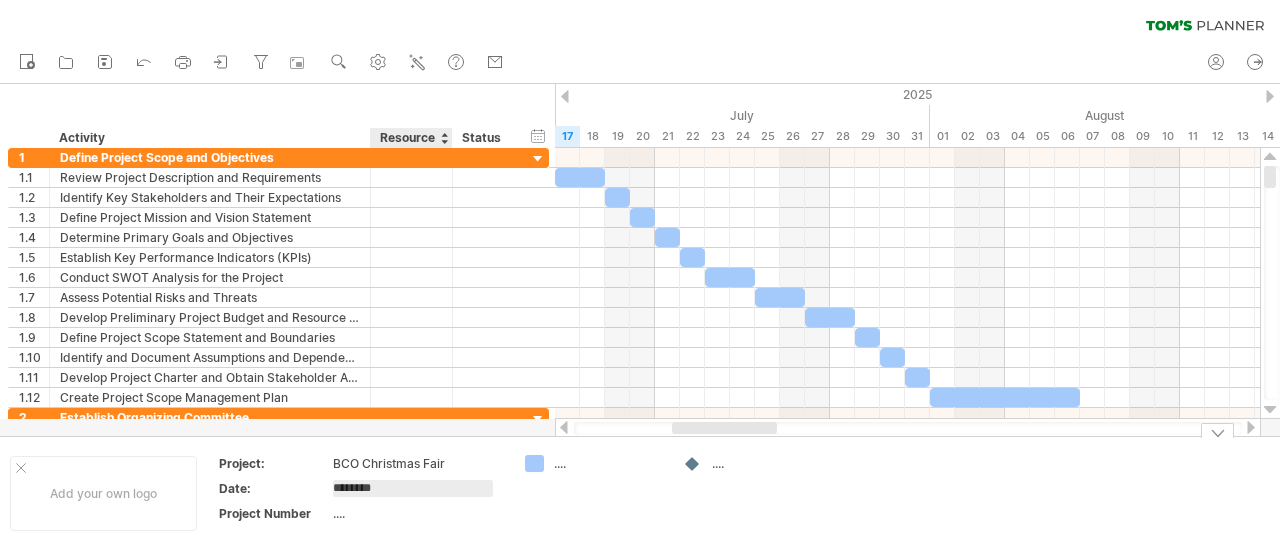 type on "*********" 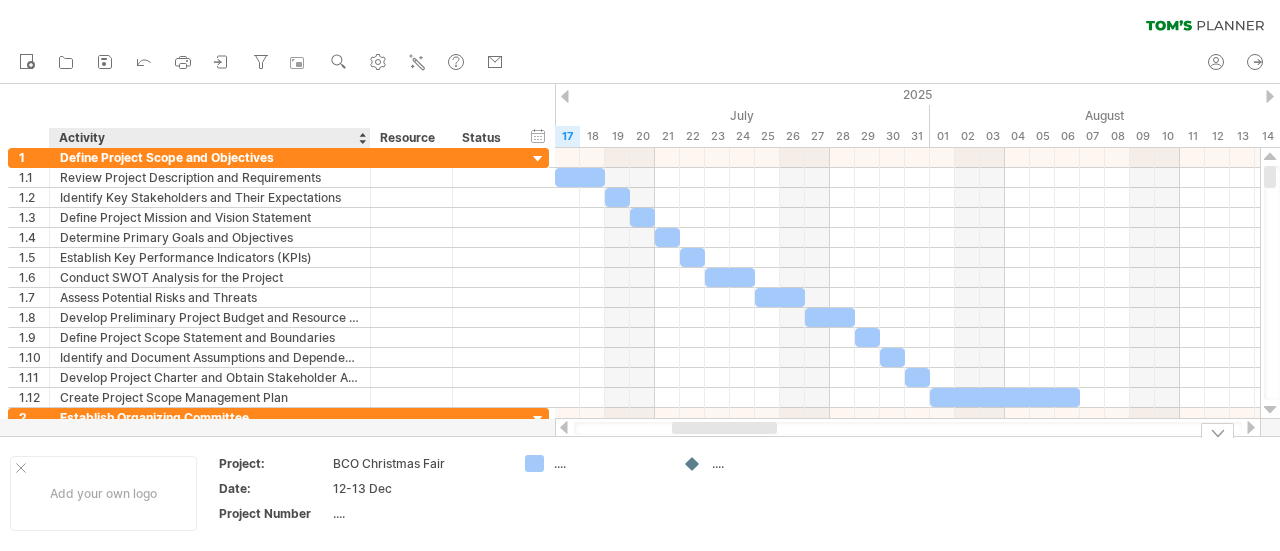 click on "...." at bounding box center (417, 513) 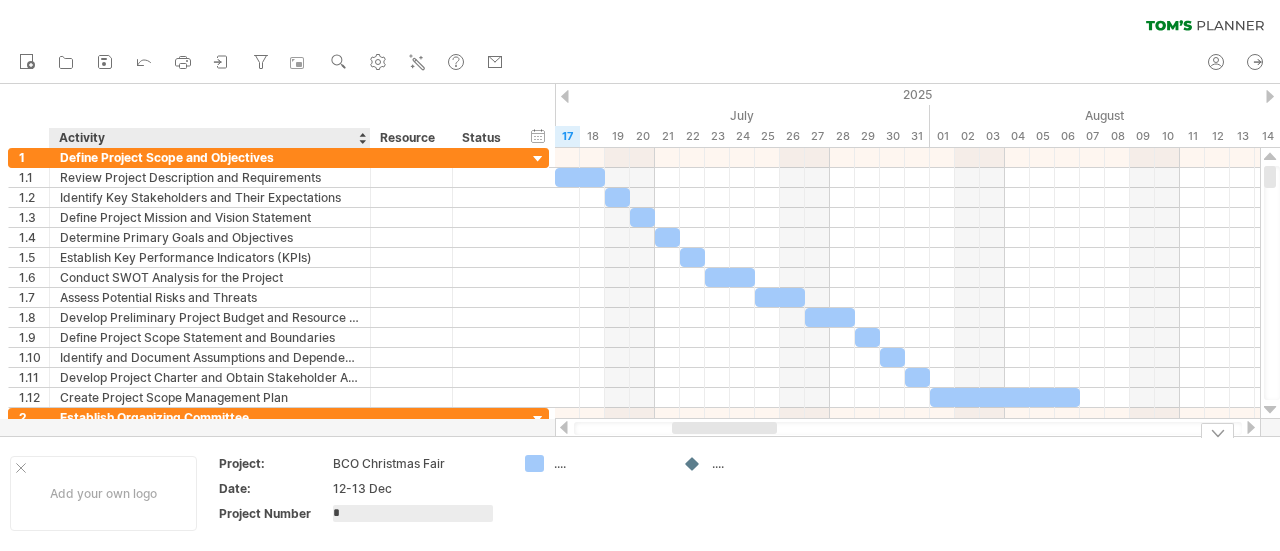 type on "**" 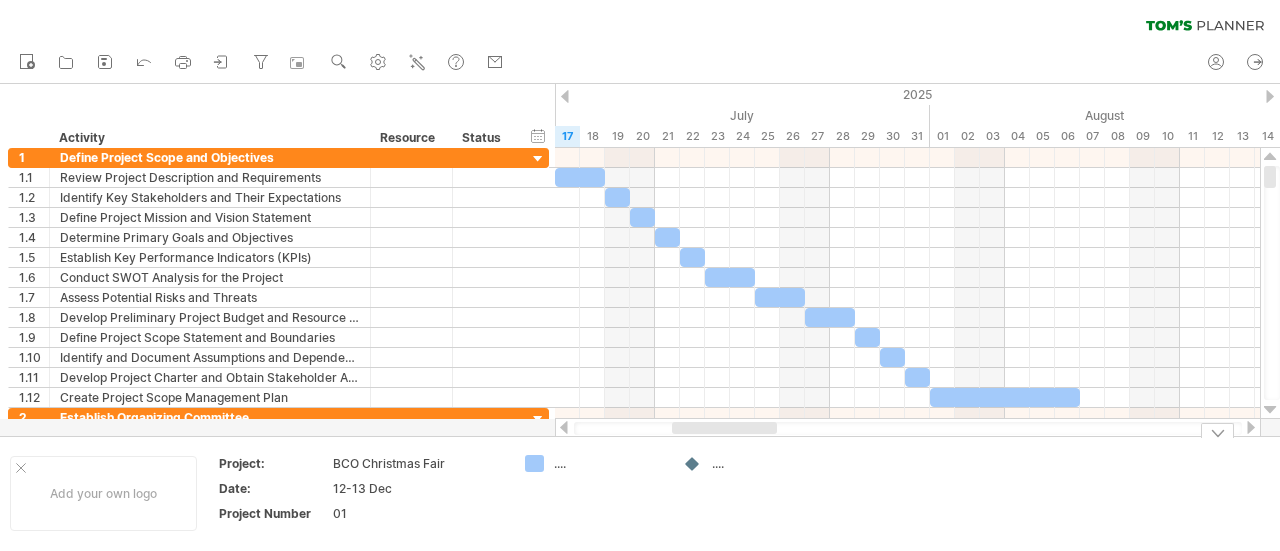 click on "...." at bounding box center [608, 463] 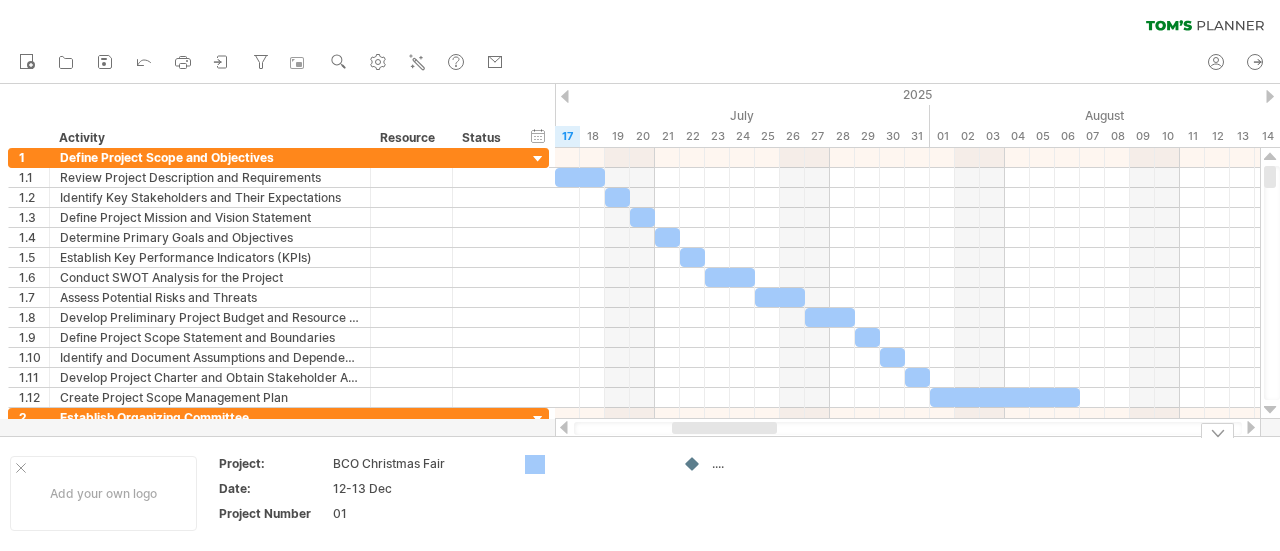 click on "Trying to reach plan.tomsplanner.com
Connected again...
0%
clear filter
new 1" at bounding box center (640, 275) 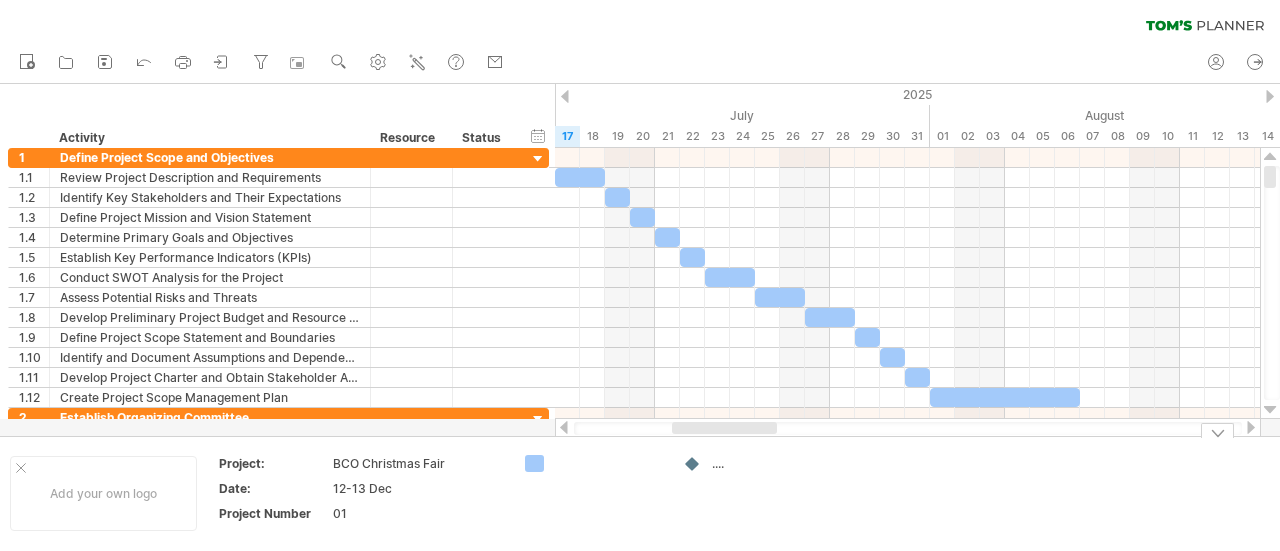 click at bounding box center [608, 463] 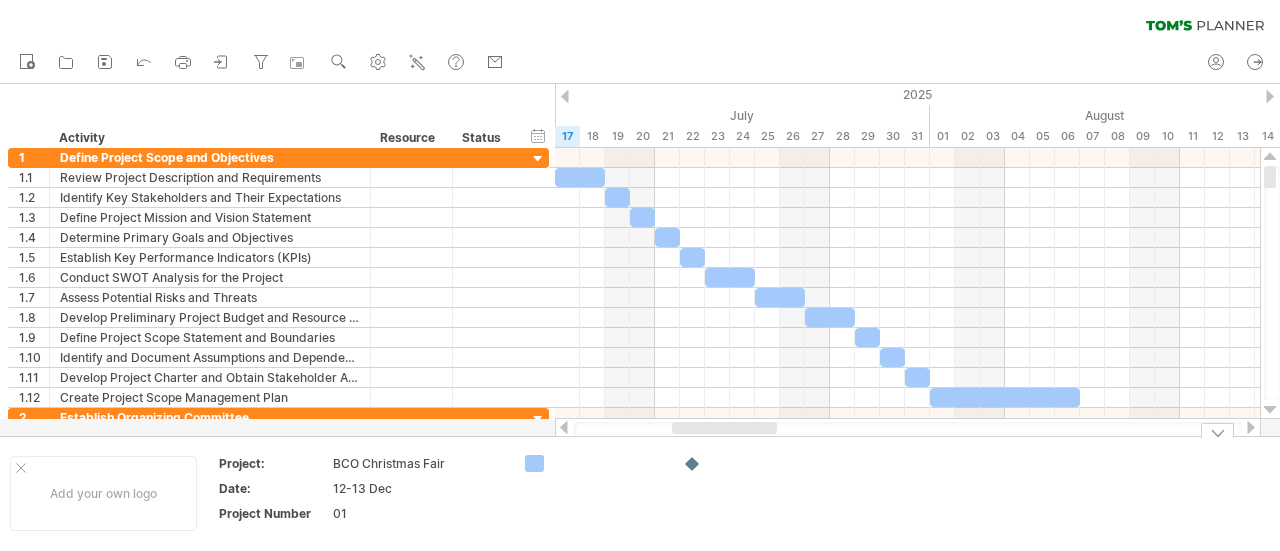 click at bounding box center [608, 463] 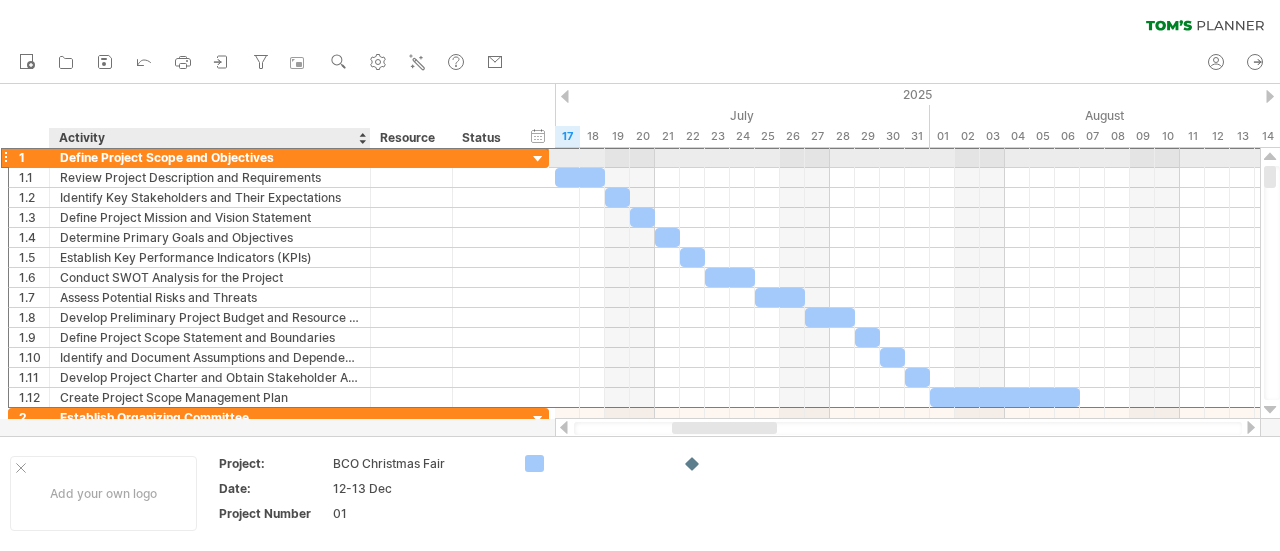 click on "Define Project Scope and Objectives" at bounding box center (210, 157) 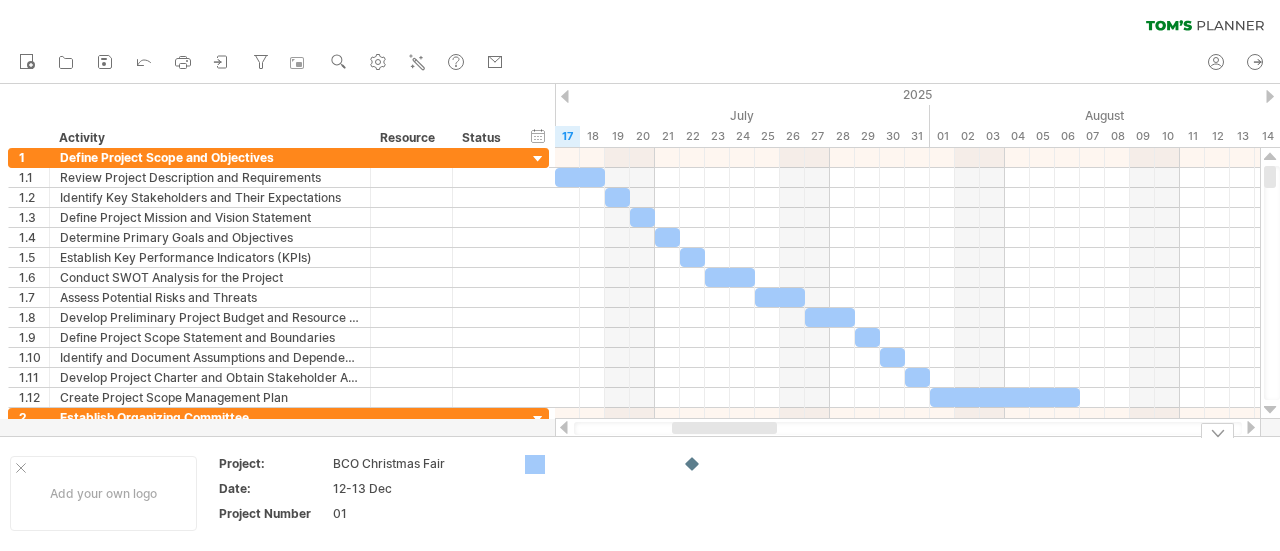 click on "Trying to reach plan.tomsplanner.com
Connected again...
0%
clear filter
new 1" at bounding box center [640, 275] 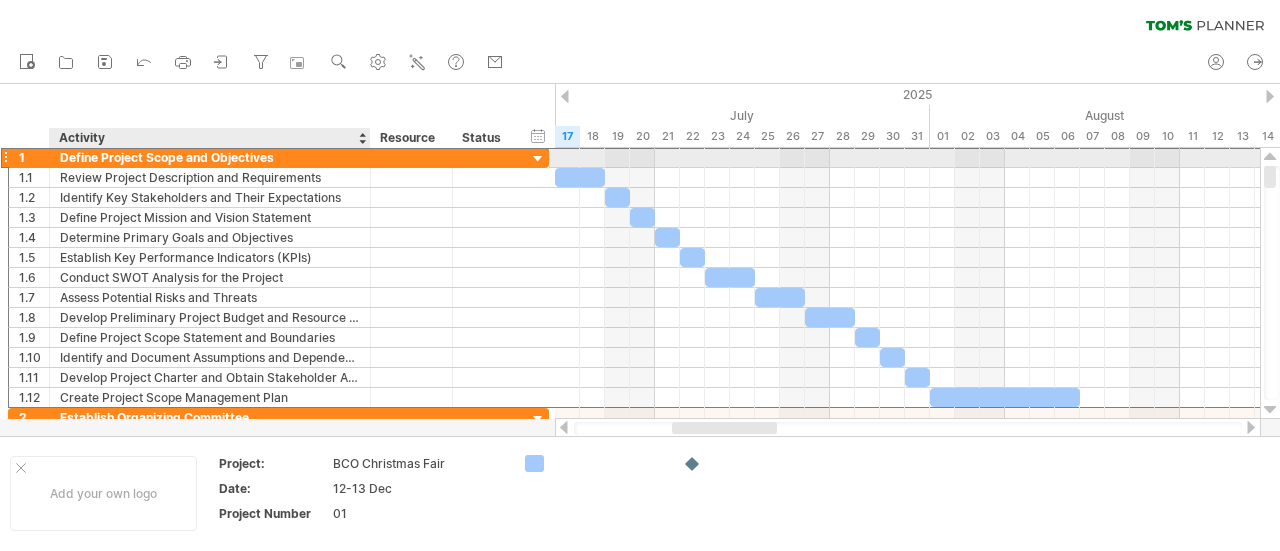click on "Define Project Scope and Objectives" at bounding box center [210, 157] 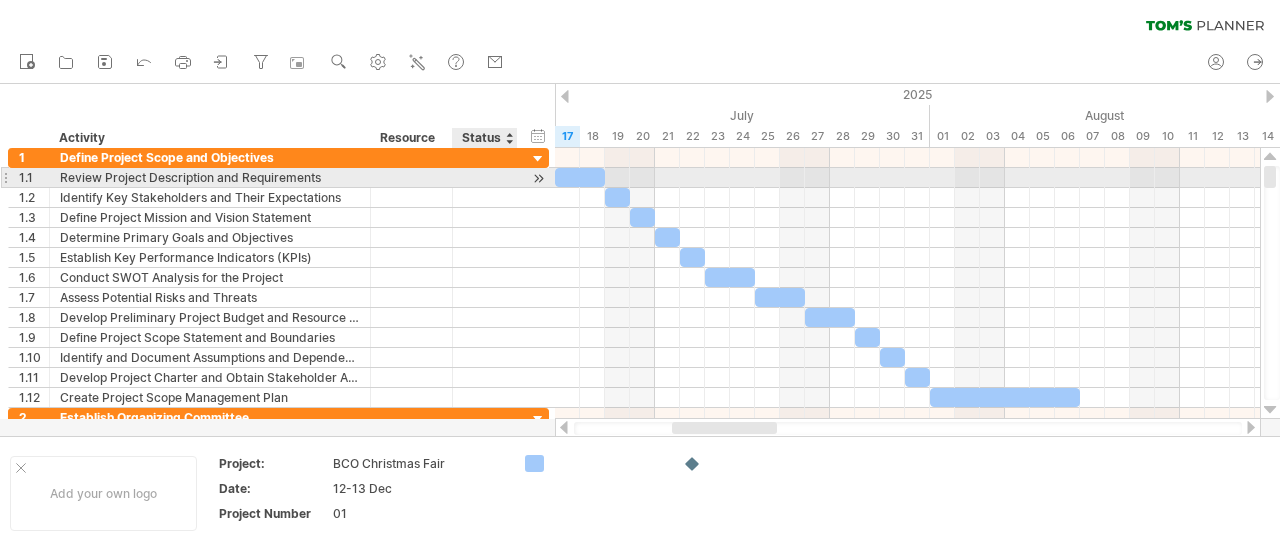 click at bounding box center (538, 178) 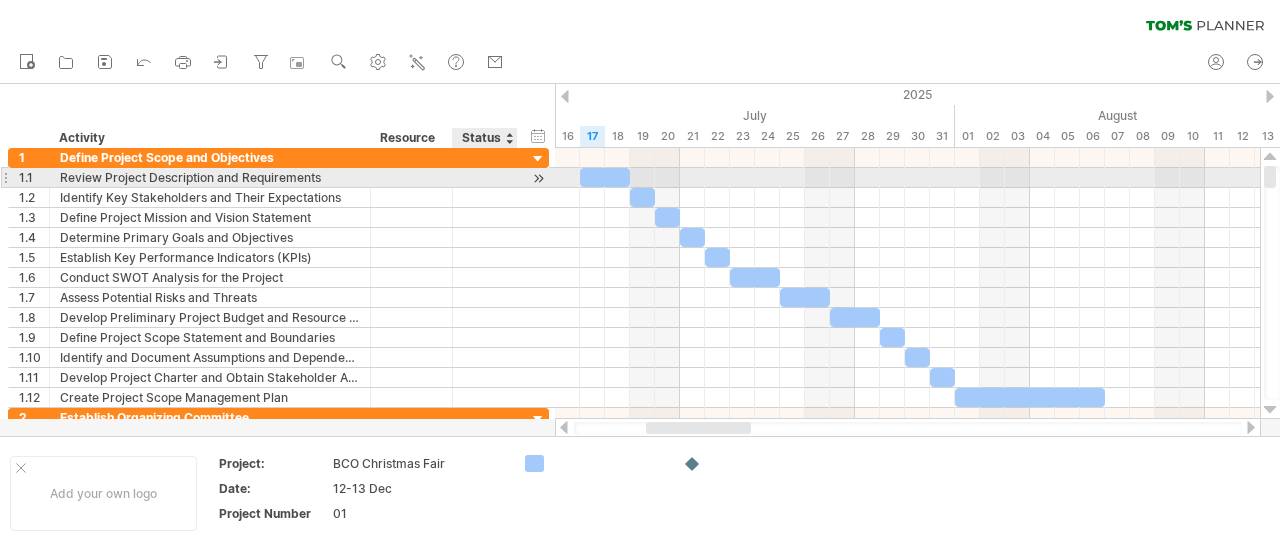 click at bounding box center [538, 178] 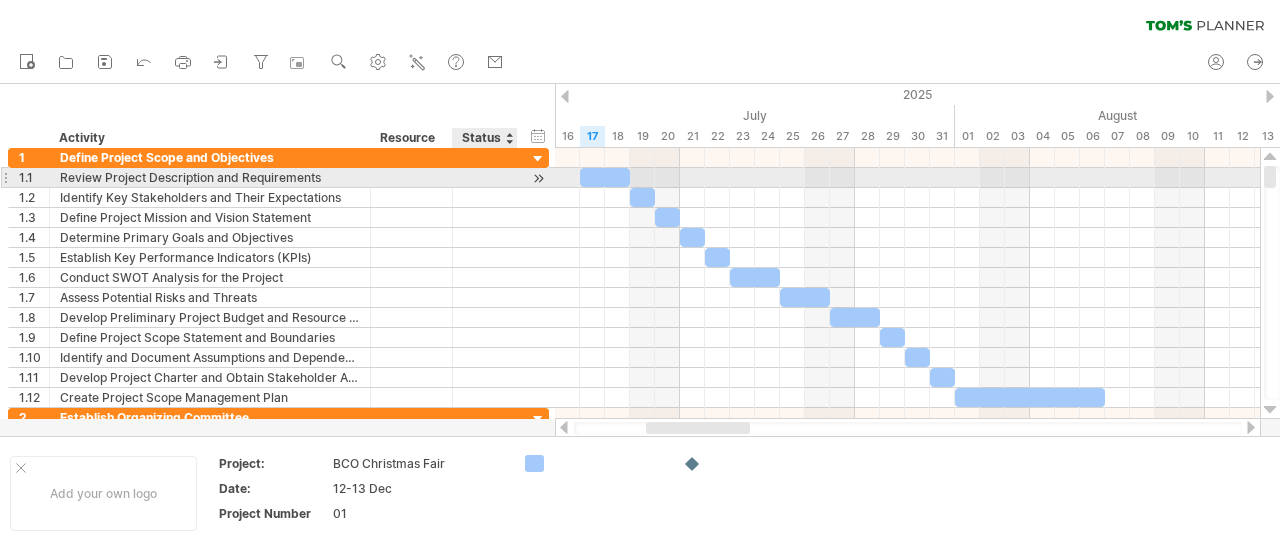 click at bounding box center [538, 178] 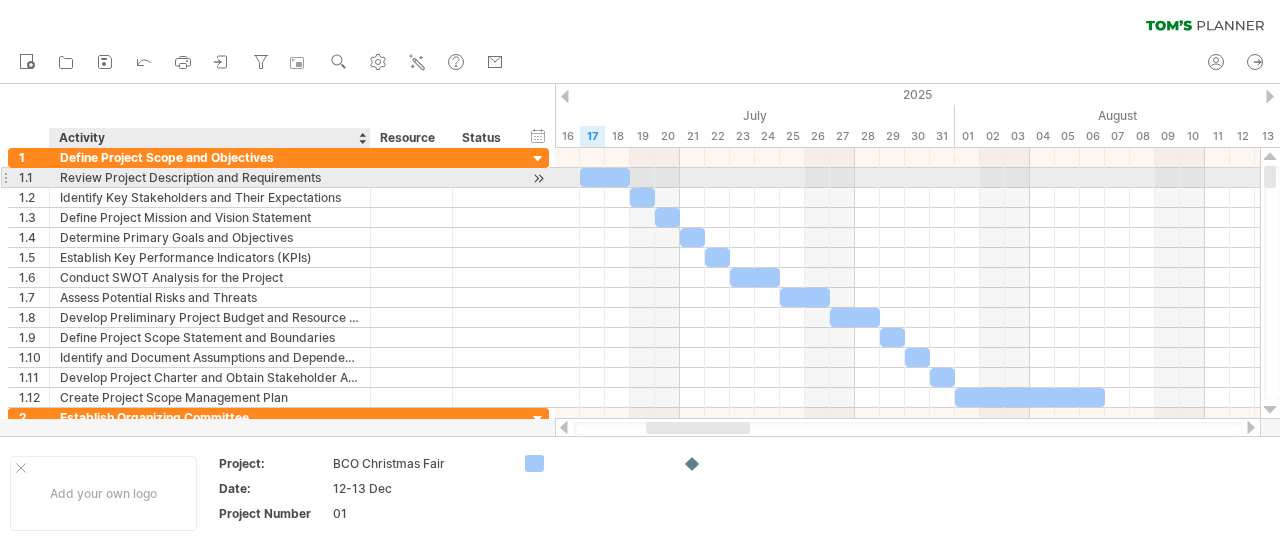 click on "Review Project Description and Requirements" at bounding box center [210, 177] 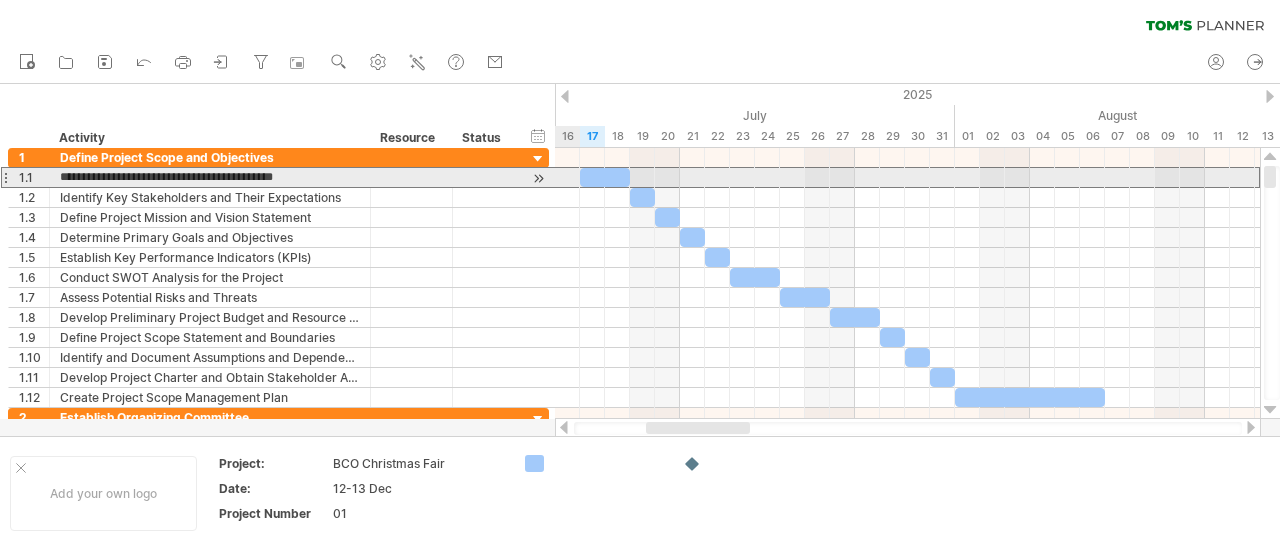 click at bounding box center [538, 178] 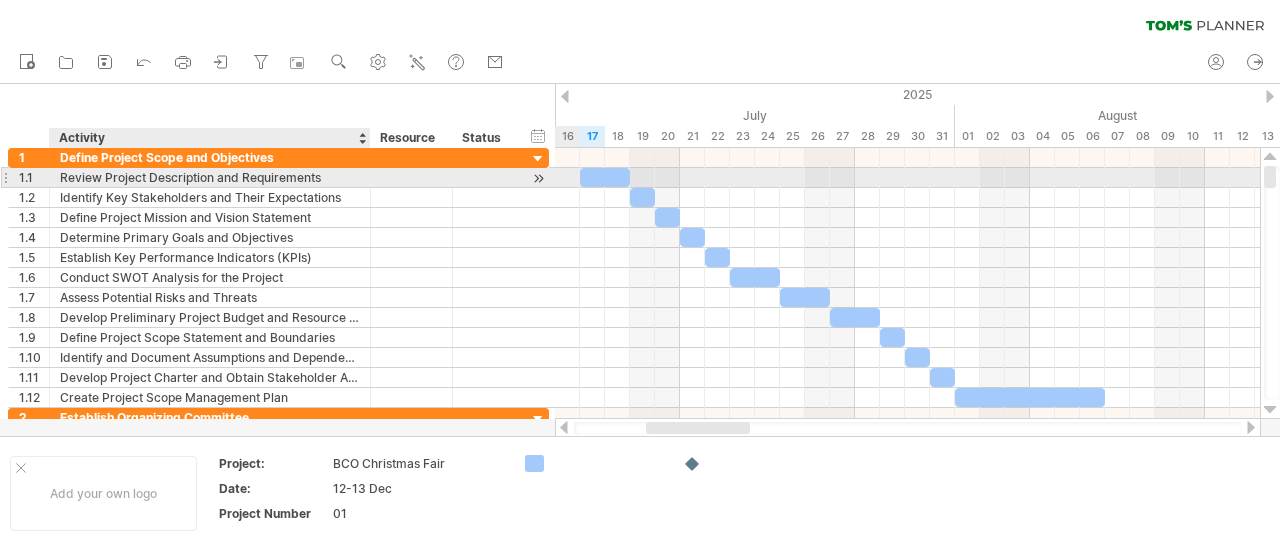 click on "Review Project Description and Requirements" at bounding box center (210, 177) 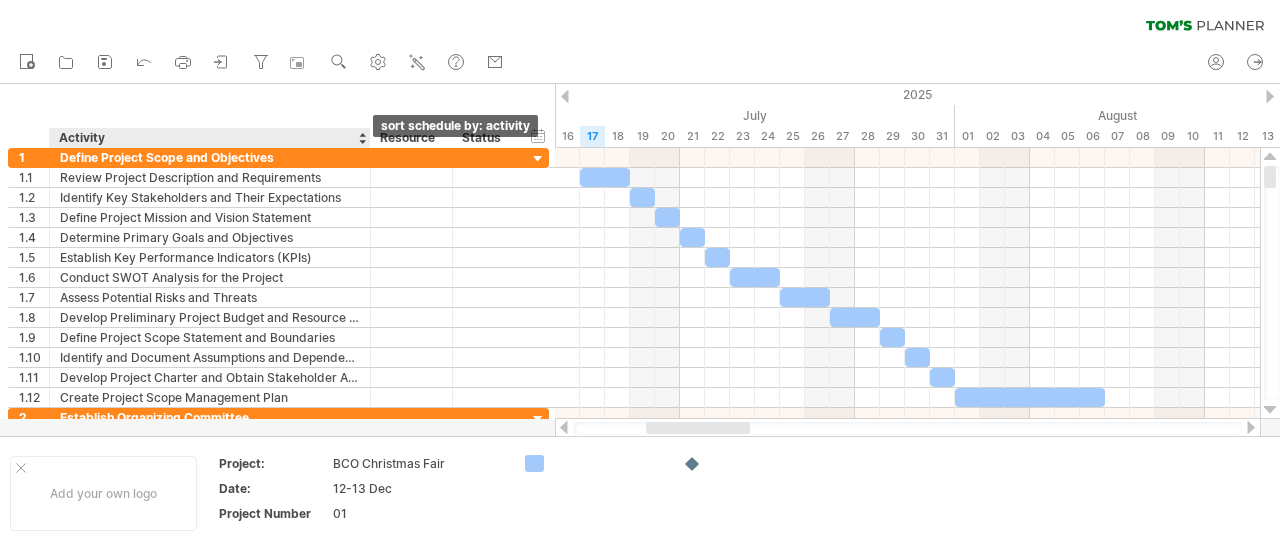 click at bounding box center [362, 138] 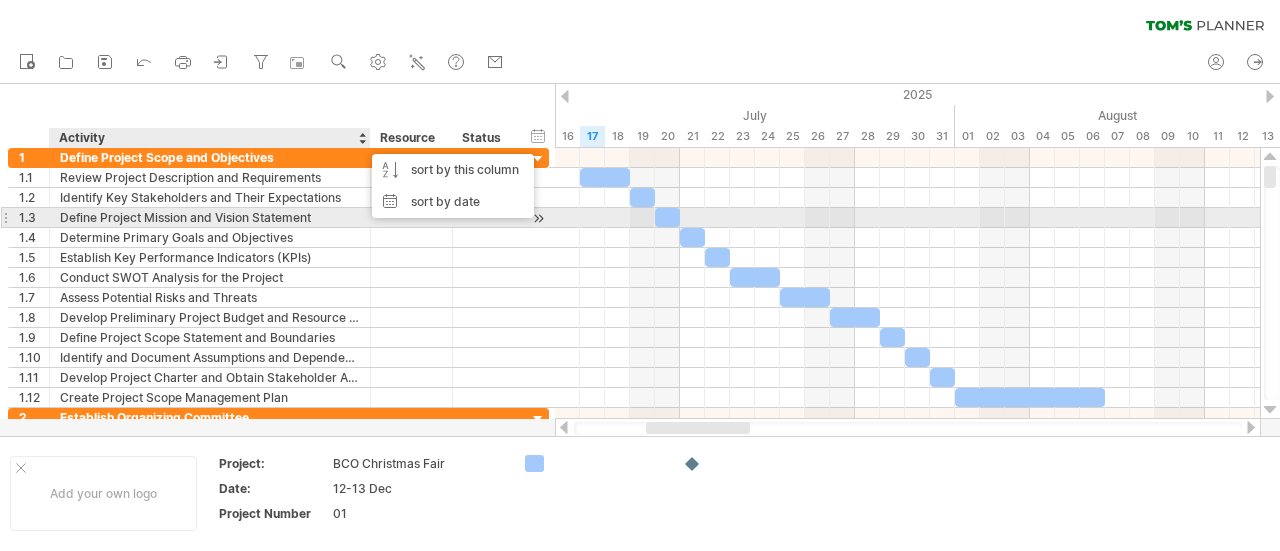 click on "Define Project Mission and Vision Statement" at bounding box center (210, 217) 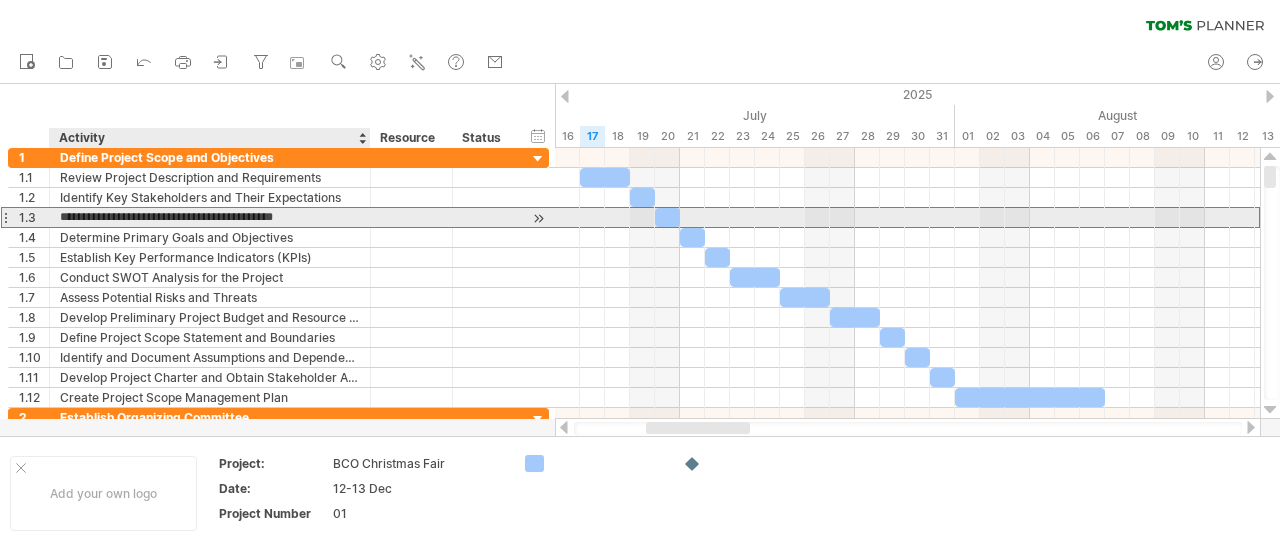 click on "**********" at bounding box center (210, 217) 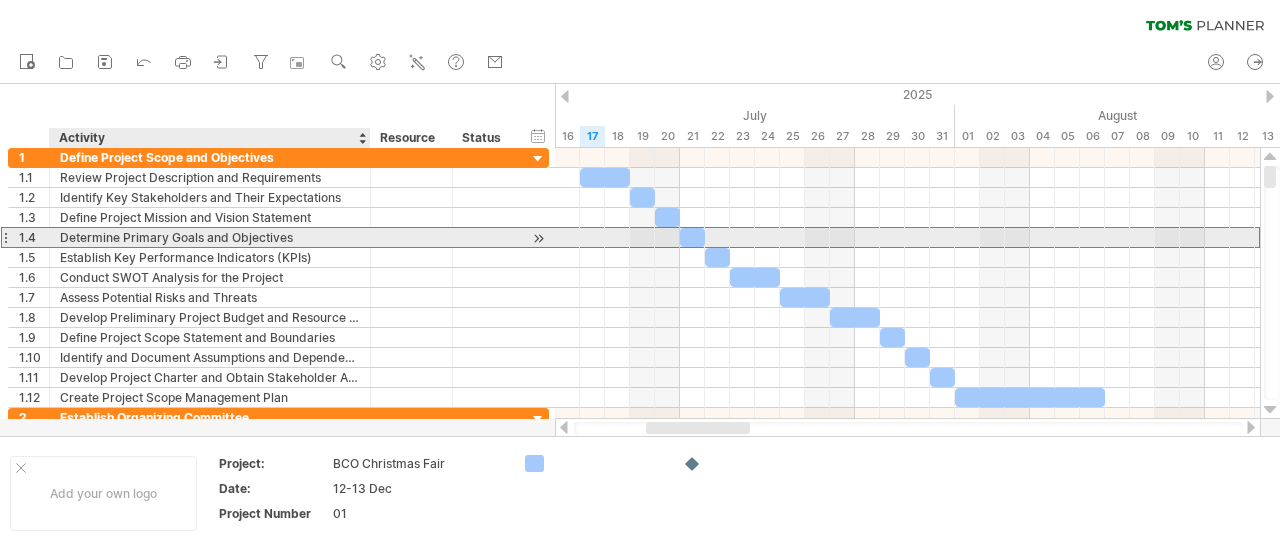 click on "Determine Primary Goals and Objectives" at bounding box center (210, 237) 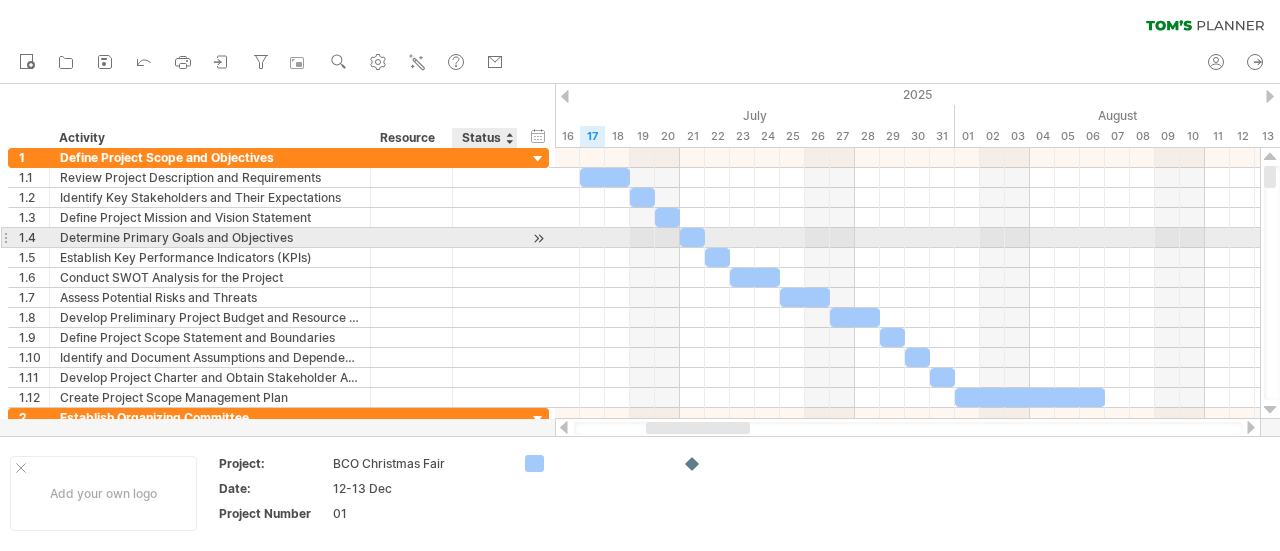 click at bounding box center (538, 238) 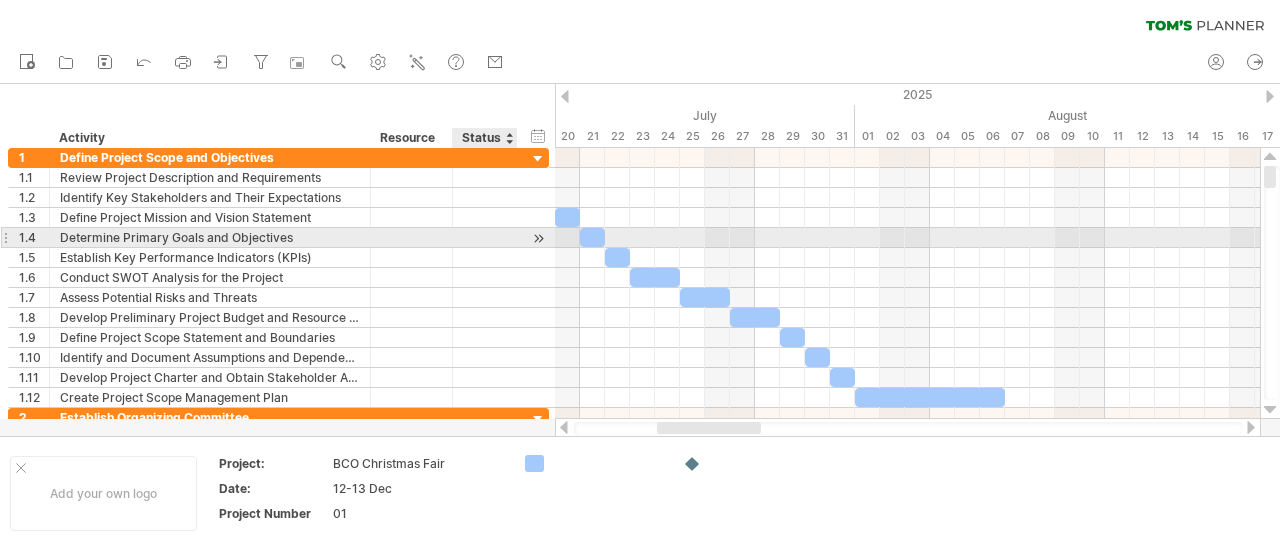 click at bounding box center [538, 238] 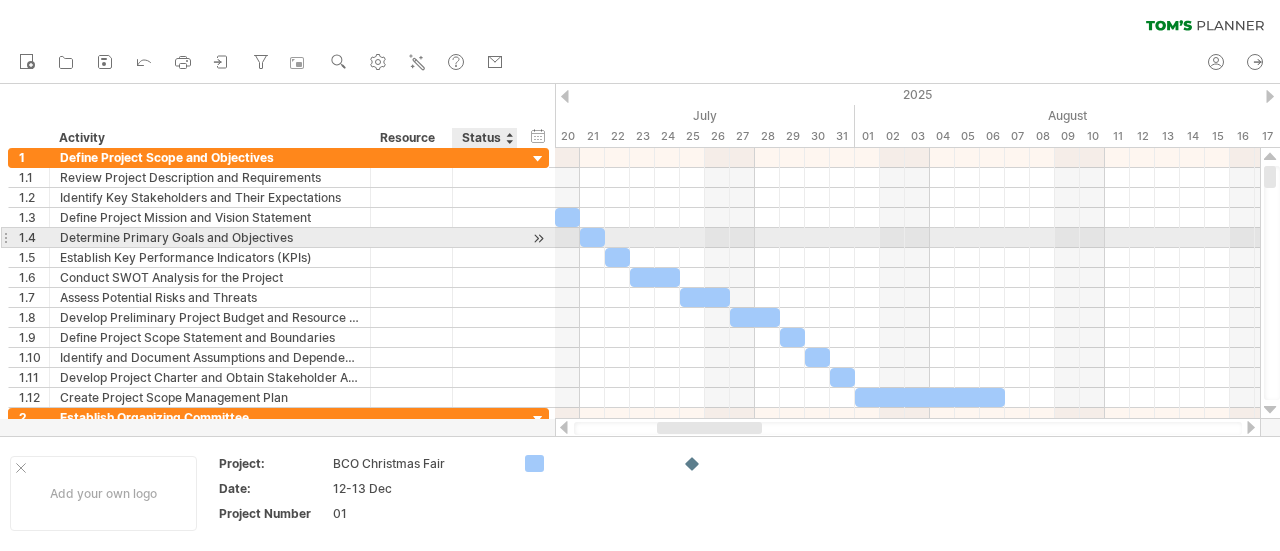 click at bounding box center [538, 238] 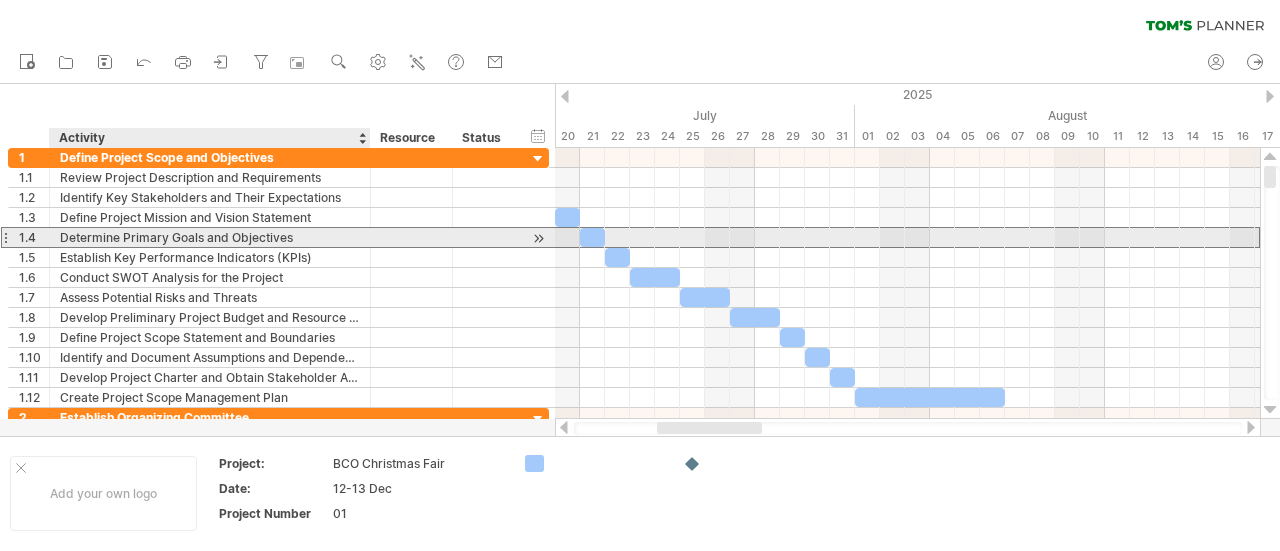 click on "Determine Primary Goals and Objectives" at bounding box center (210, 237) 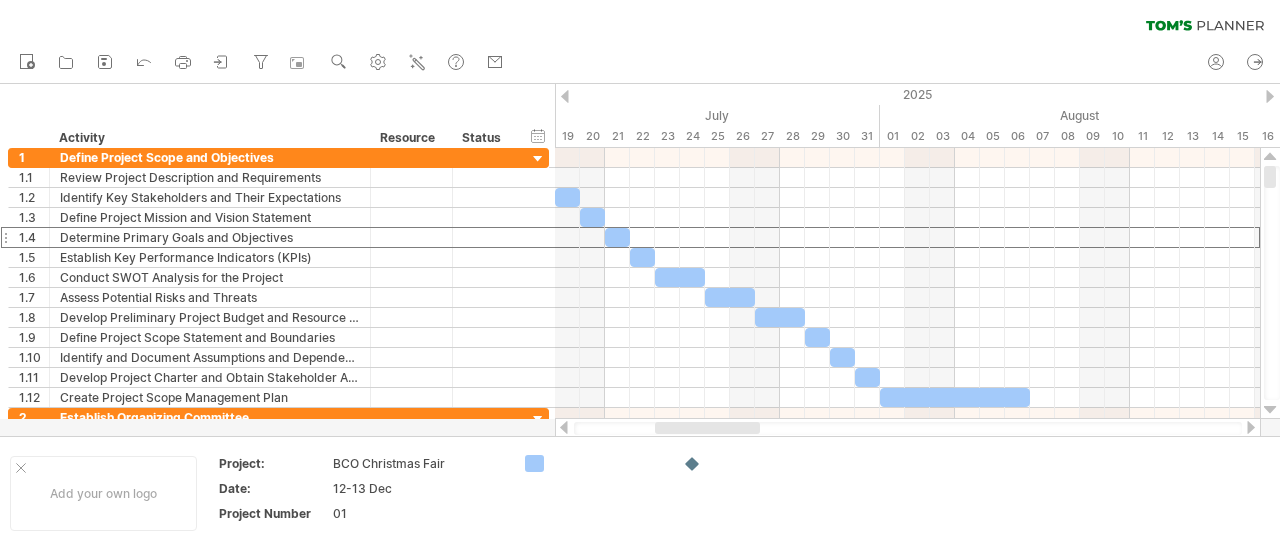 click at bounding box center (707, 428) 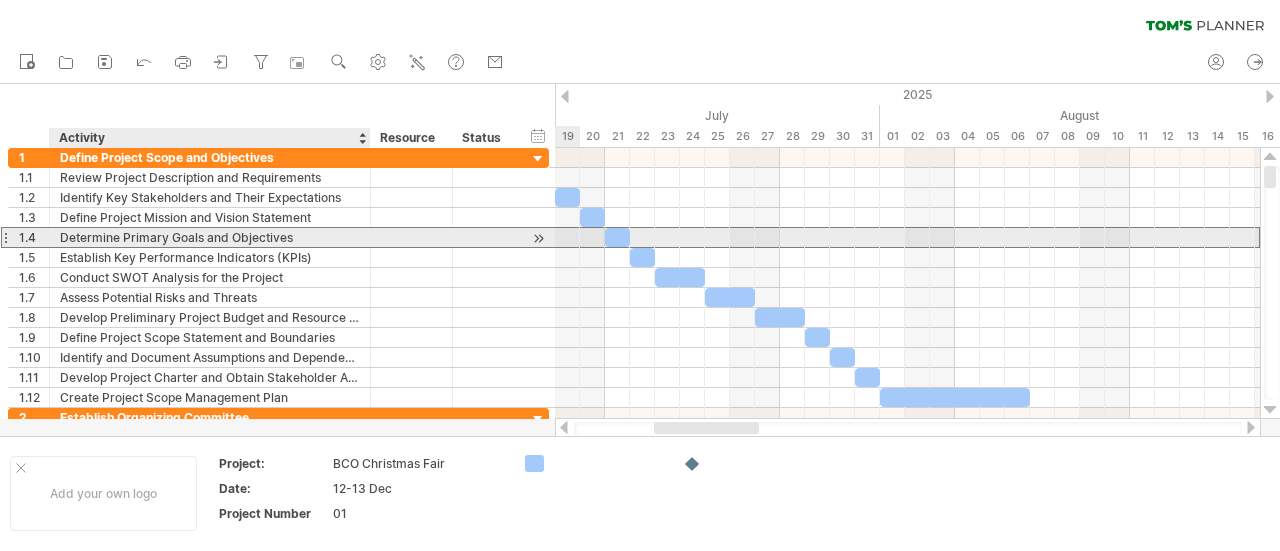 click on "Determine Primary Goals and Objectives" at bounding box center [210, 237] 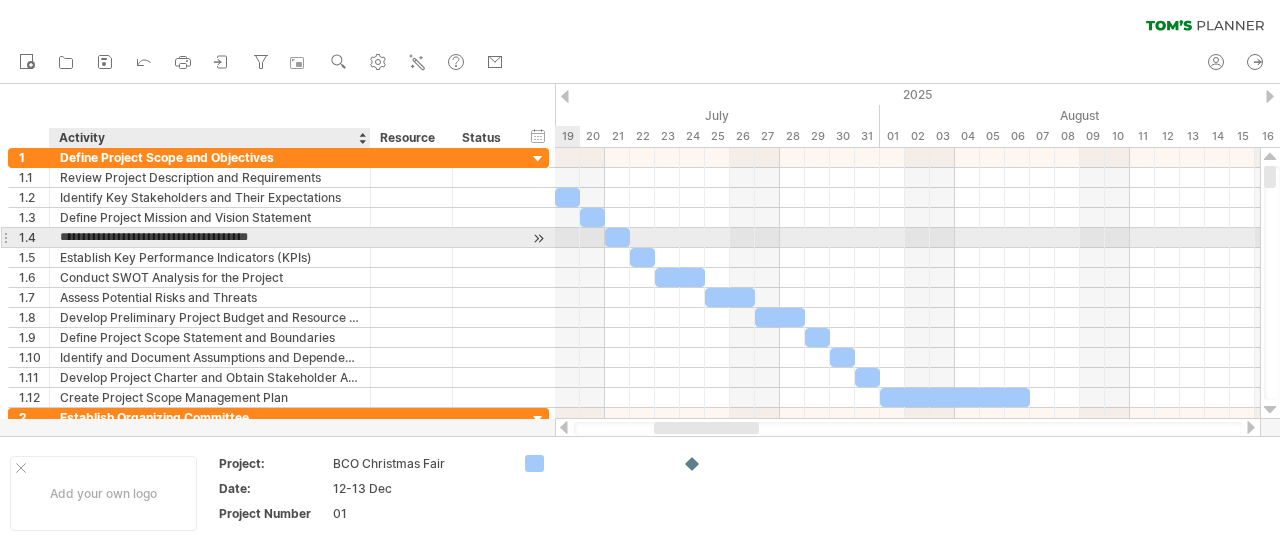 click on "**********" at bounding box center [210, 237] 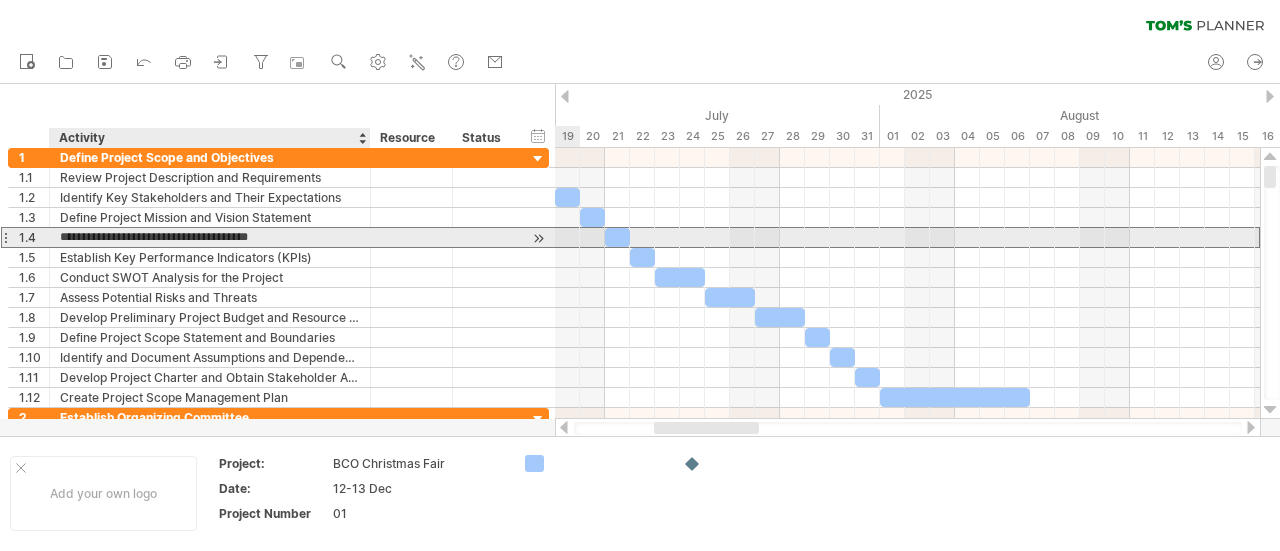 click on "**********" at bounding box center (210, 237) 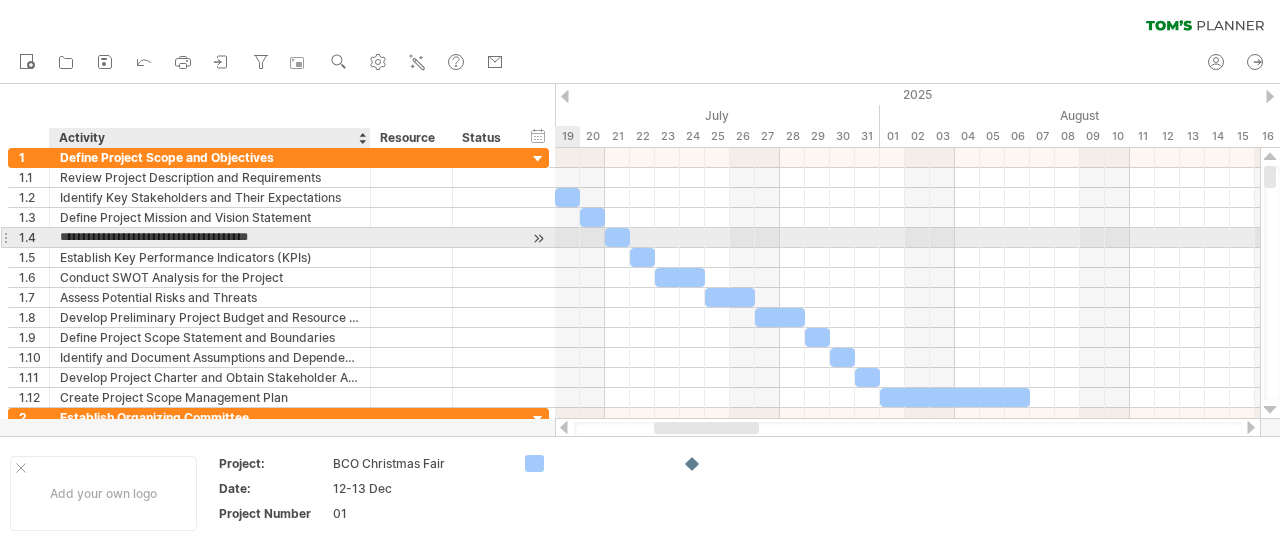 click on "**********" at bounding box center (210, 237) 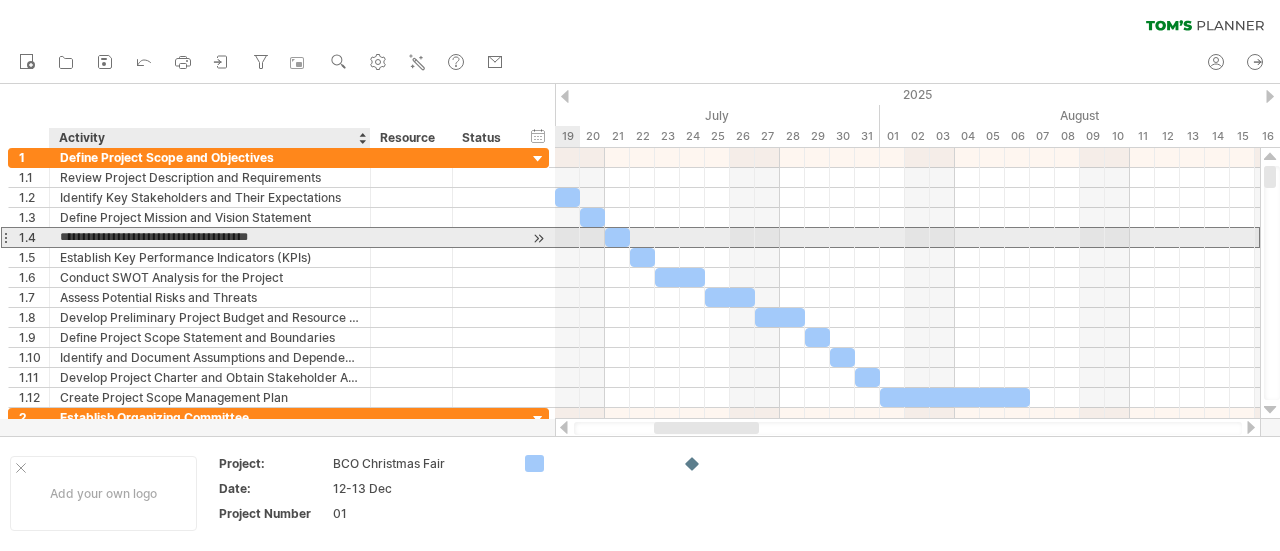 click on "**********" at bounding box center [210, 237] 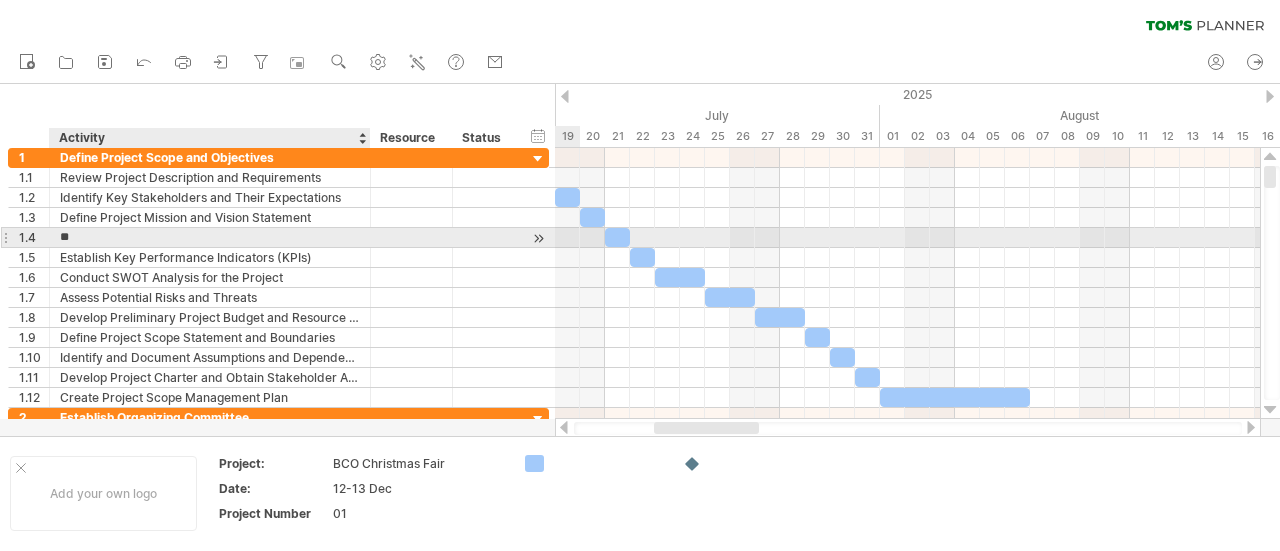 type on "*" 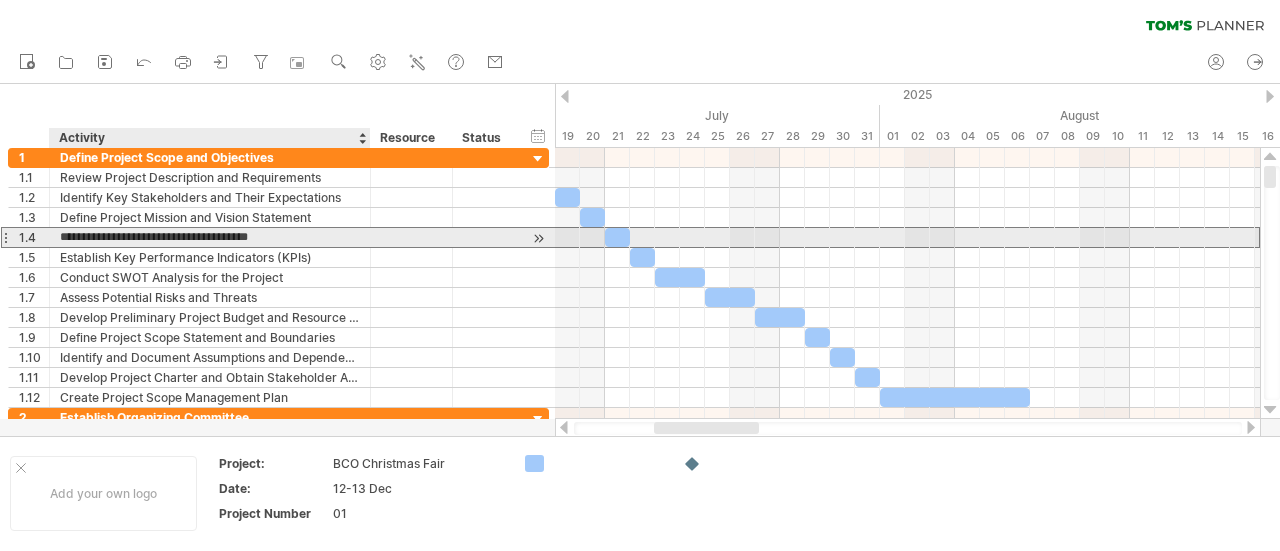 click on "**********" at bounding box center [210, 237] 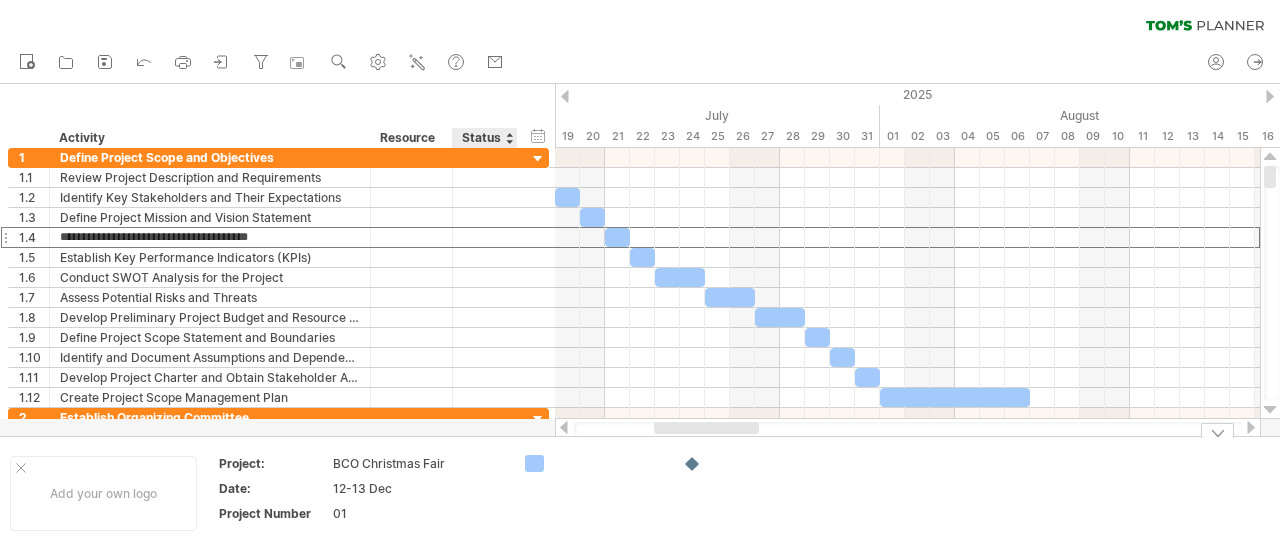 type on "**********" 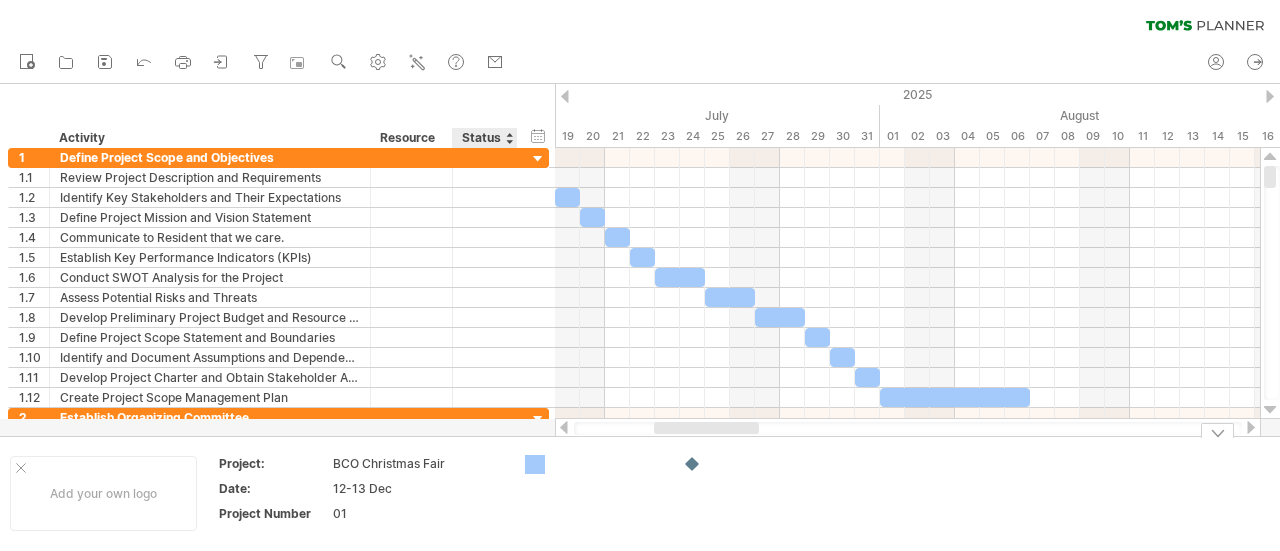 click on "Trying to reach plan.tomsplanner.com
Connected again...
0%
clear filter
new 1" at bounding box center (640, 275) 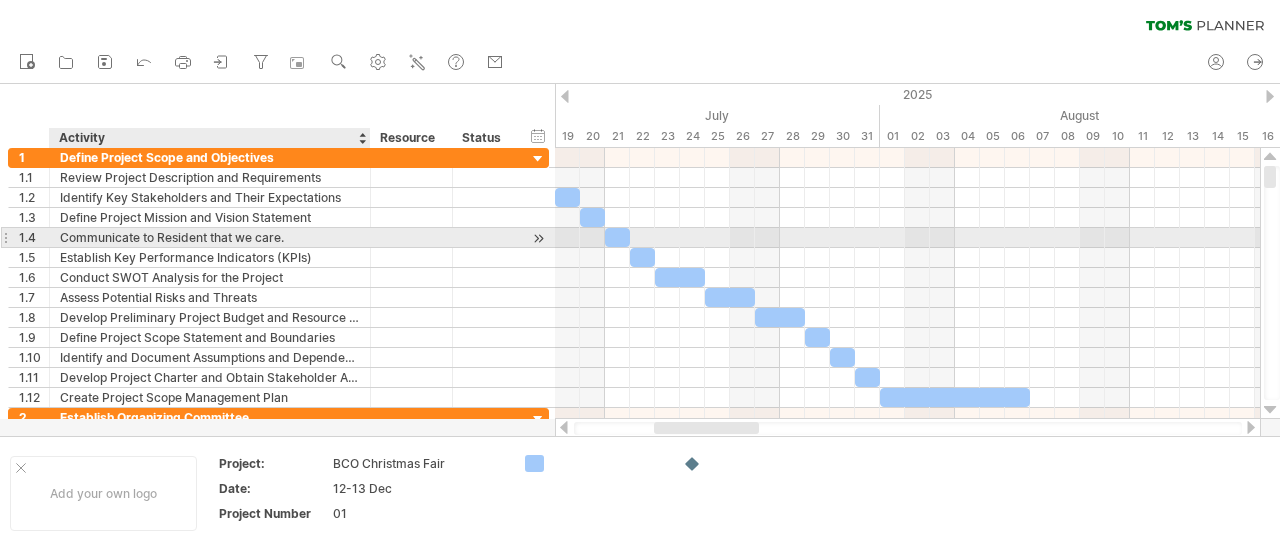 click on "Communicate to Resident that we care." at bounding box center [210, 237] 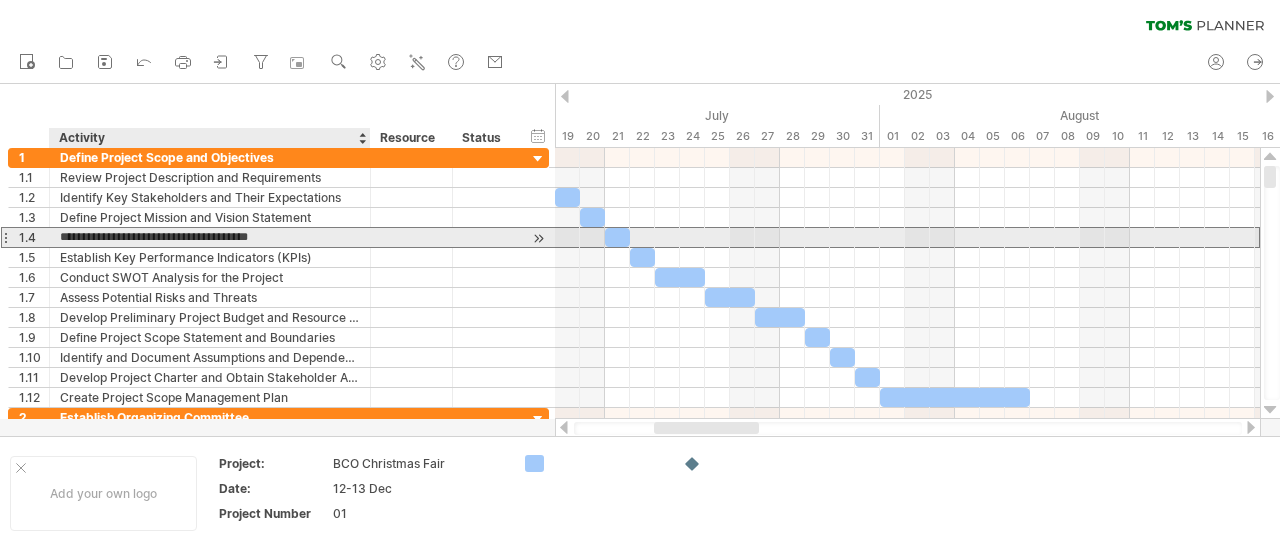 click on "**********" at bounding box center [210, 237] 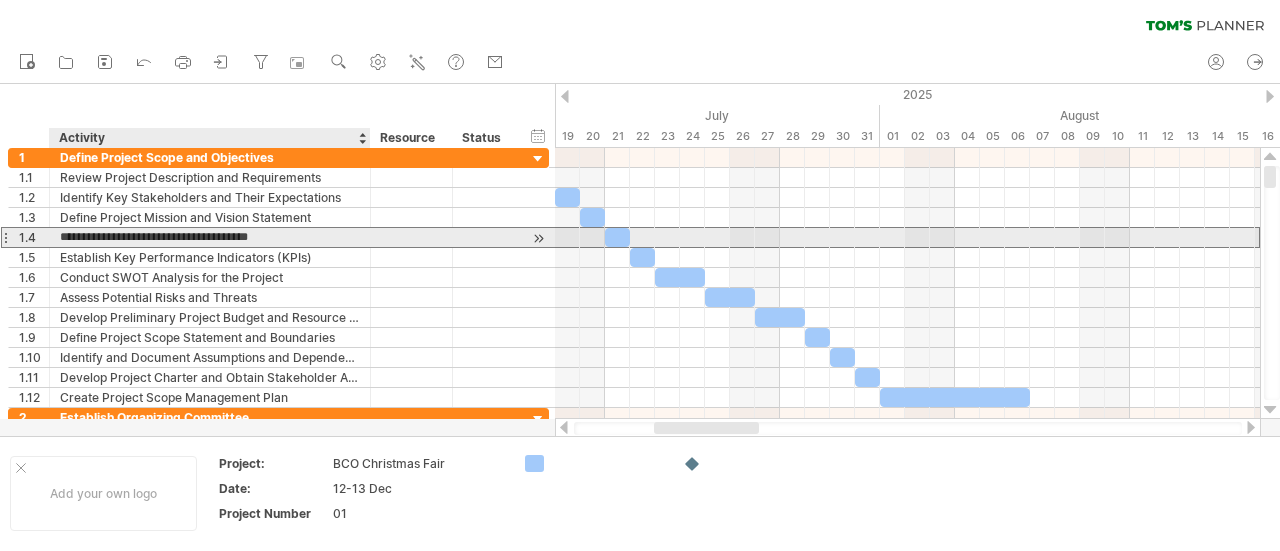 click on "**********" at bounding box center [210, 237] 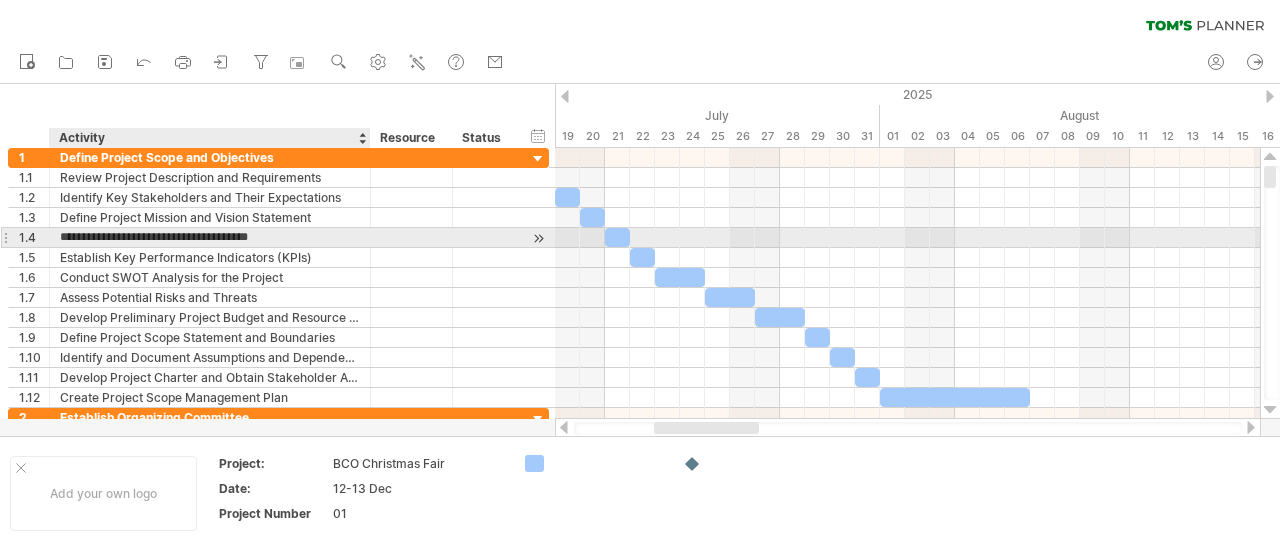 click on "**********" at bounding box center (210, 237) 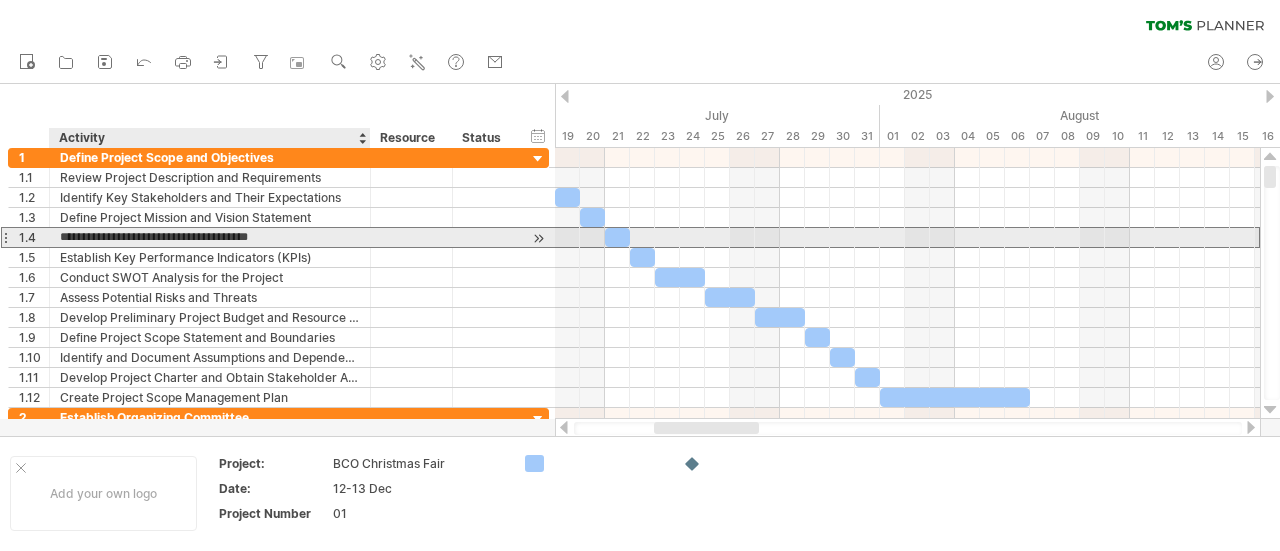 click on "**********" at bounding box center (210, 237) 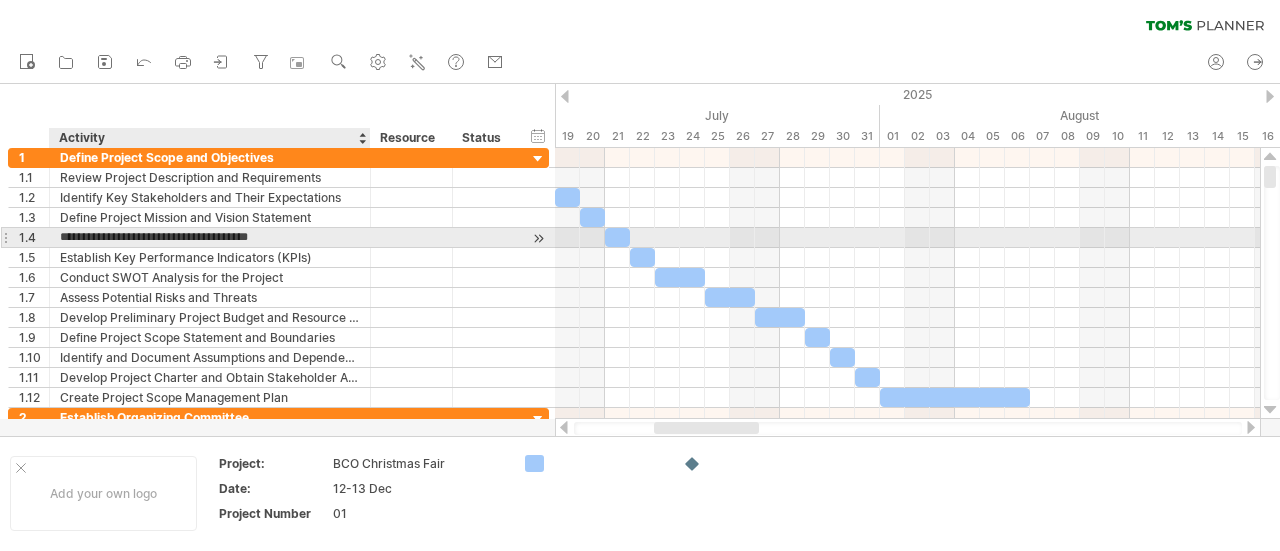 click on "**********" at bounding box center (210, 237) 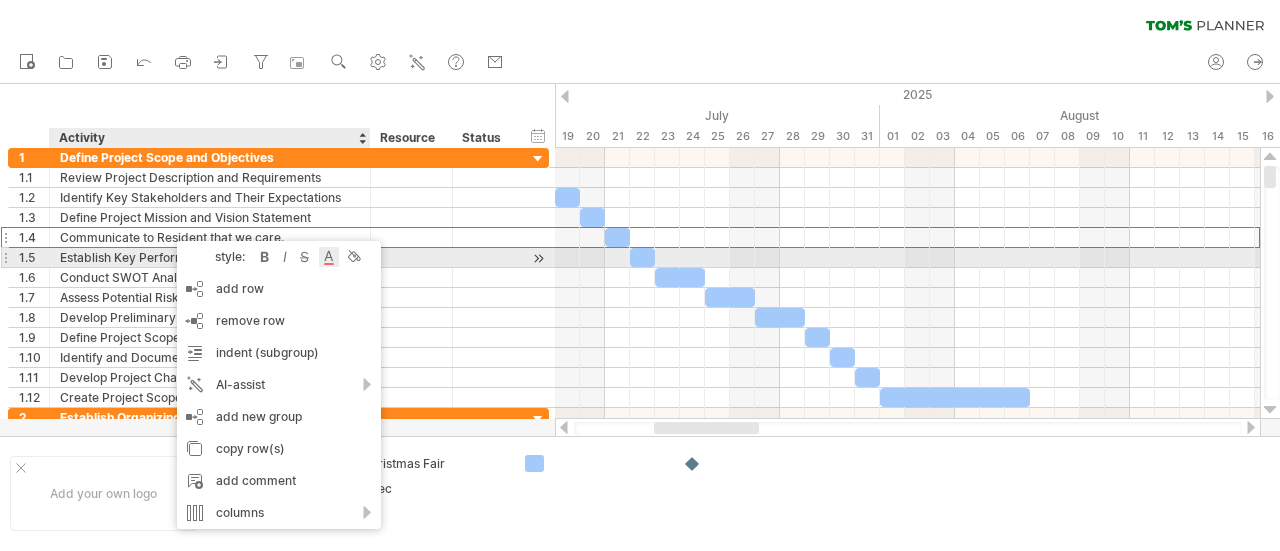 click at bounding box center [329, 257] 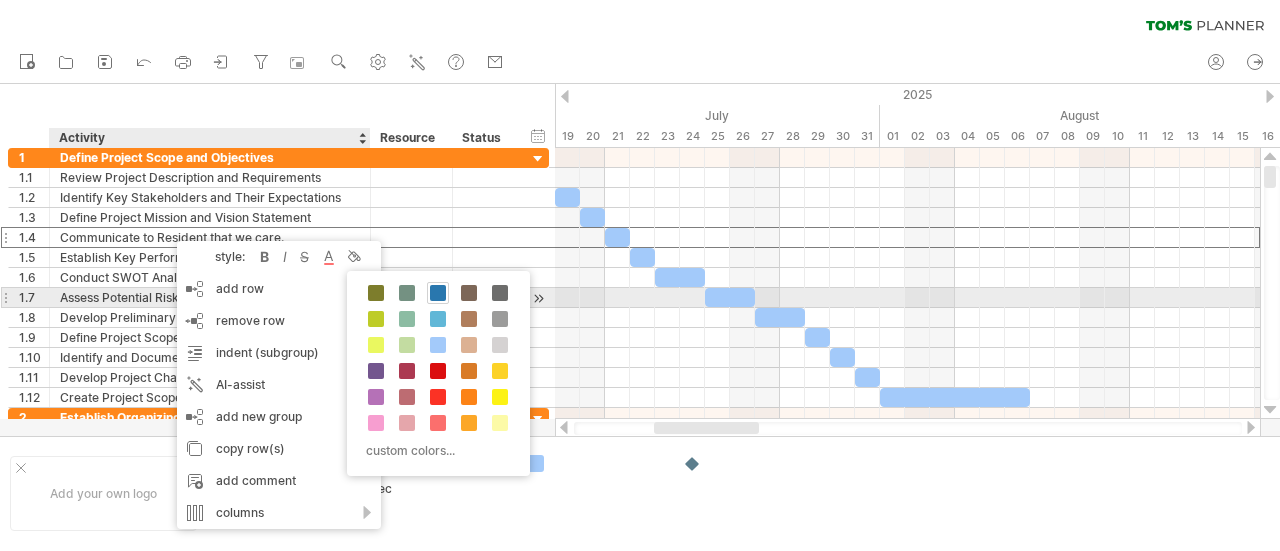 click at bounding box center (438, 293) 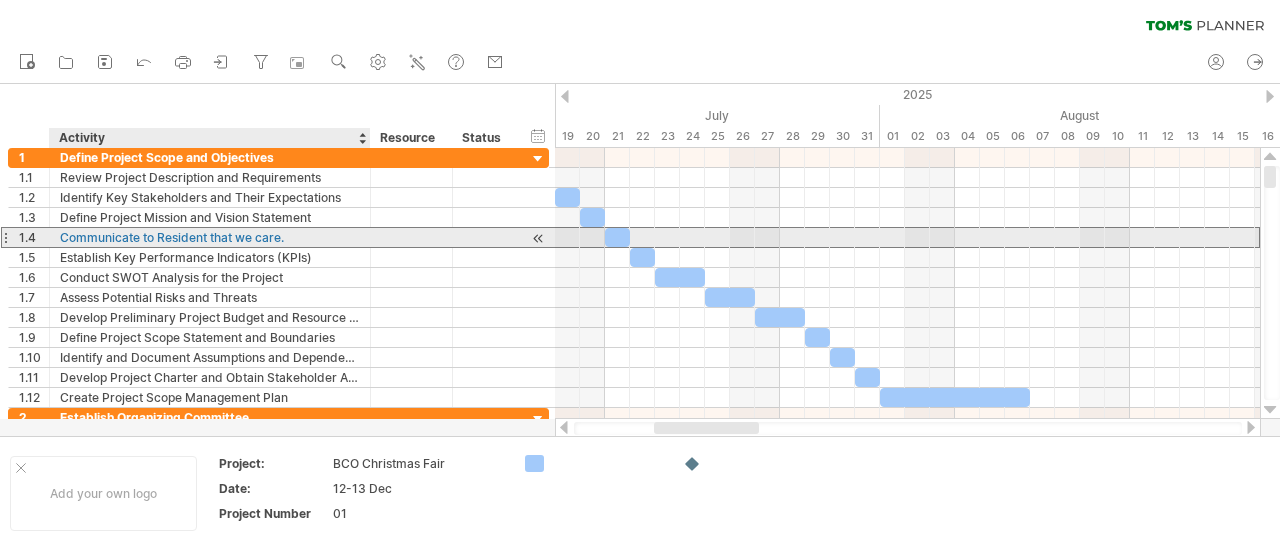 click on "Communicate to Resident that we care." at bounding box center [210, 237] 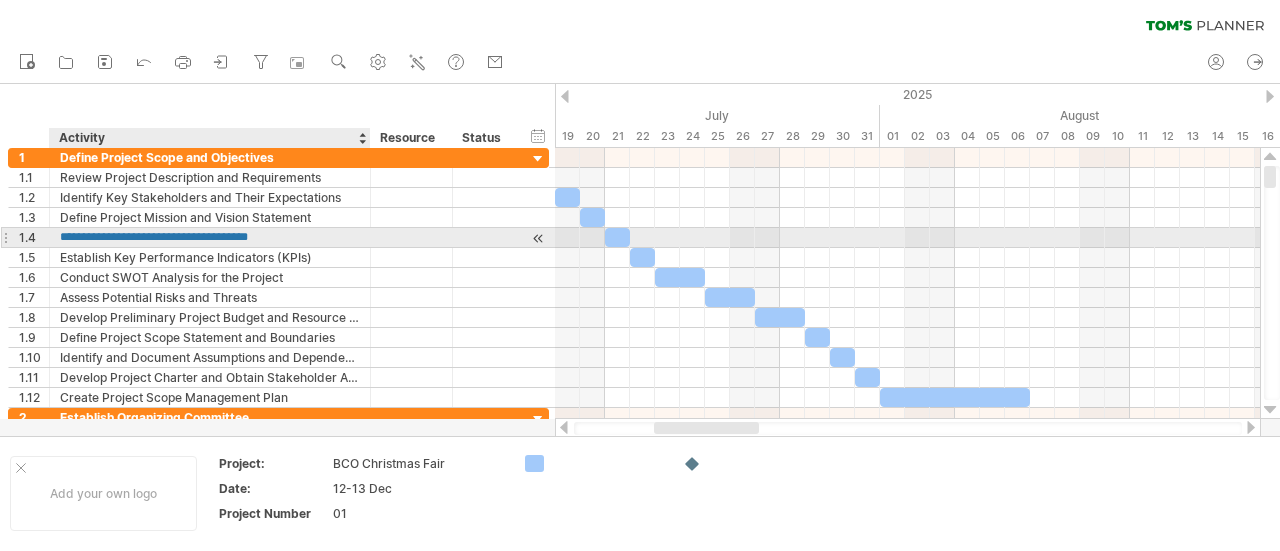 click on "**********" at bounding box center (210, 237) 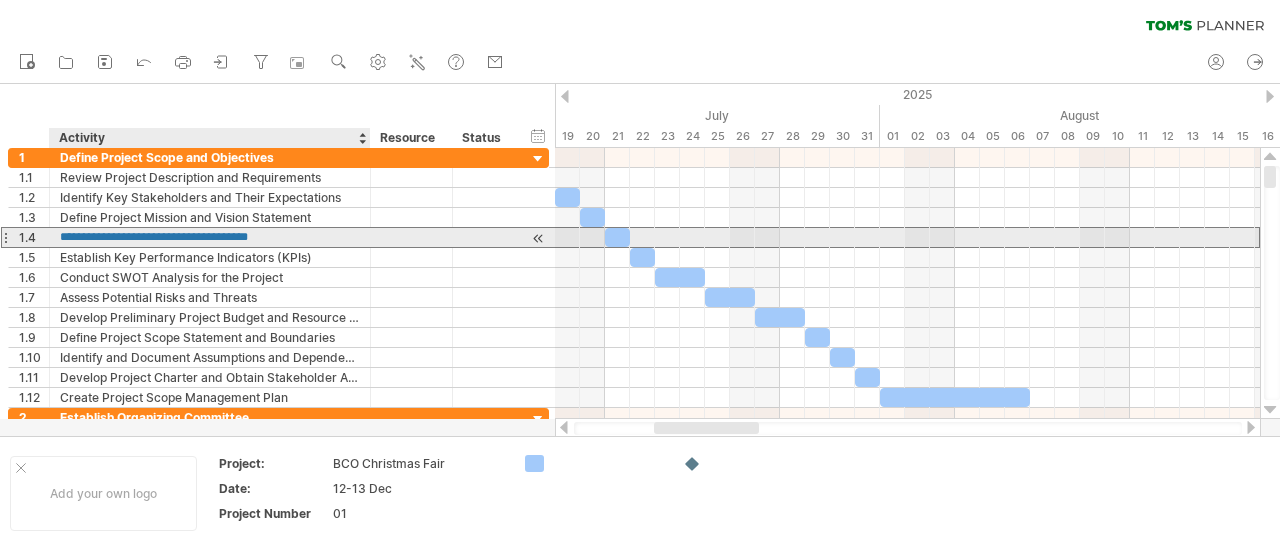 click on "**********" at bounding box center (210, 237) 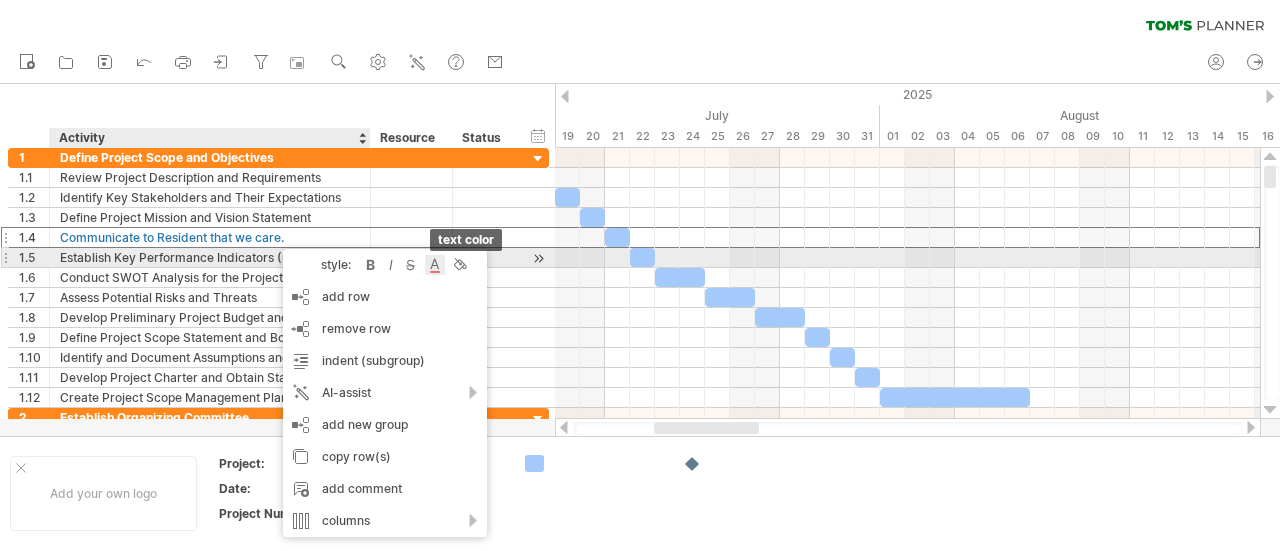 click at bounding box center (435, 265) 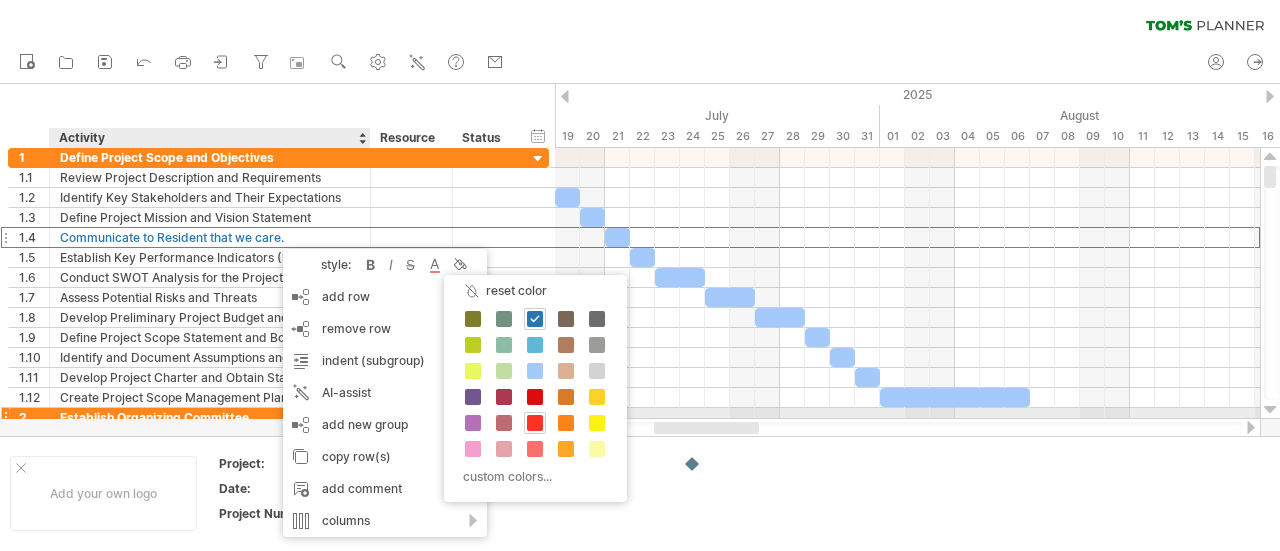 click at bounding box center [535, 423] 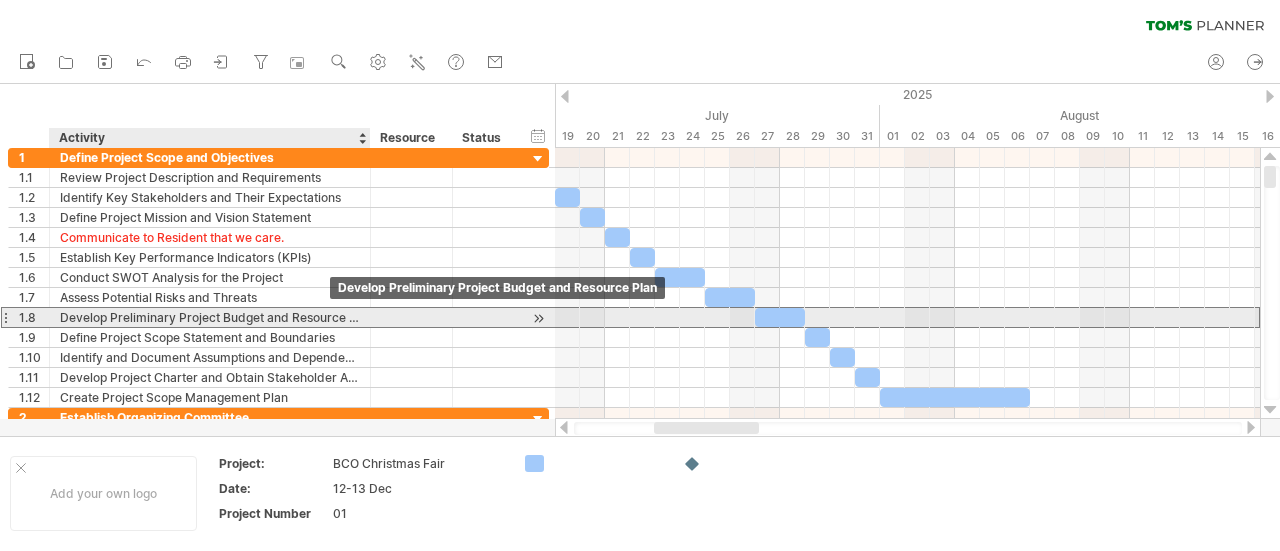 click on "Develop Preliminary Project Budget and Resource Plan" at bounding box center (210, 317) 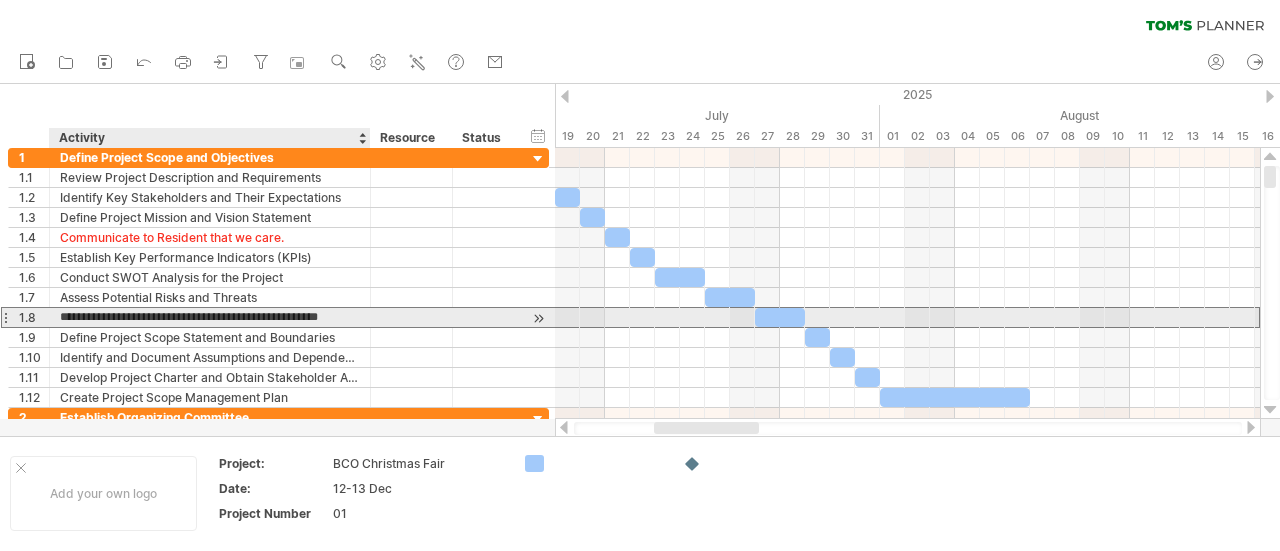 click on "**********" at bounding box center [210, 317] 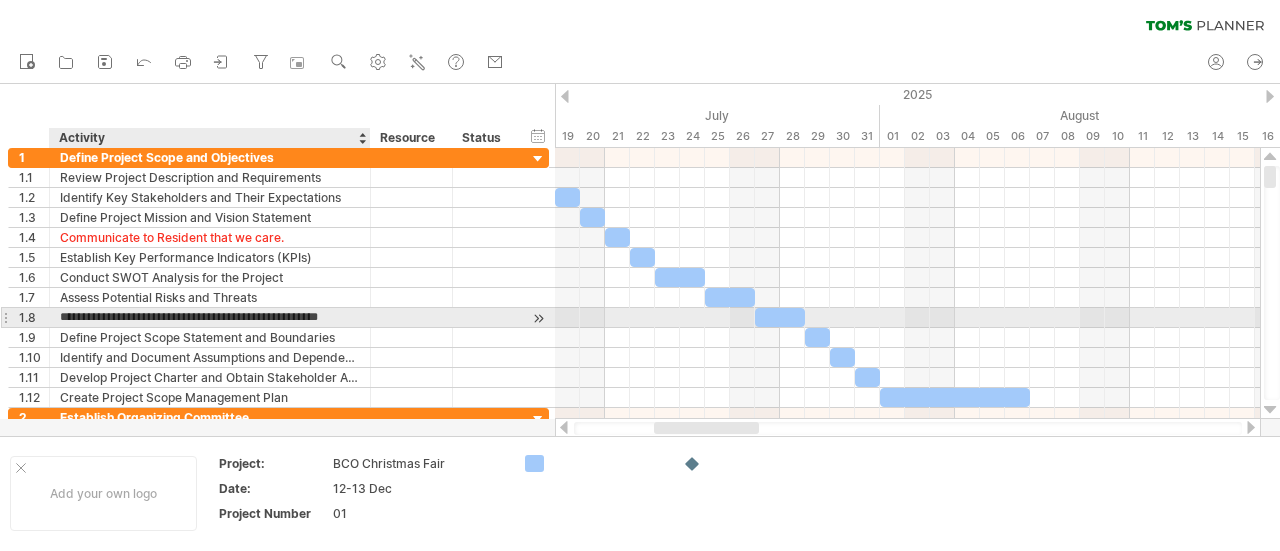 click on "**********" at bounding box center [210, 317] 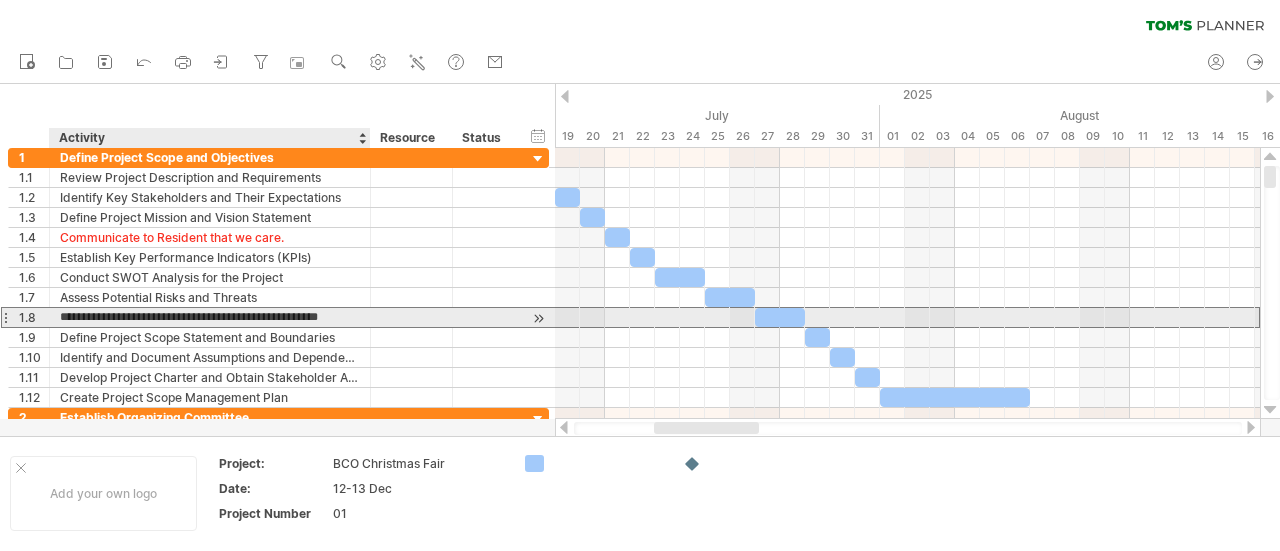 click on "**********" at bounding box center (210, 317) 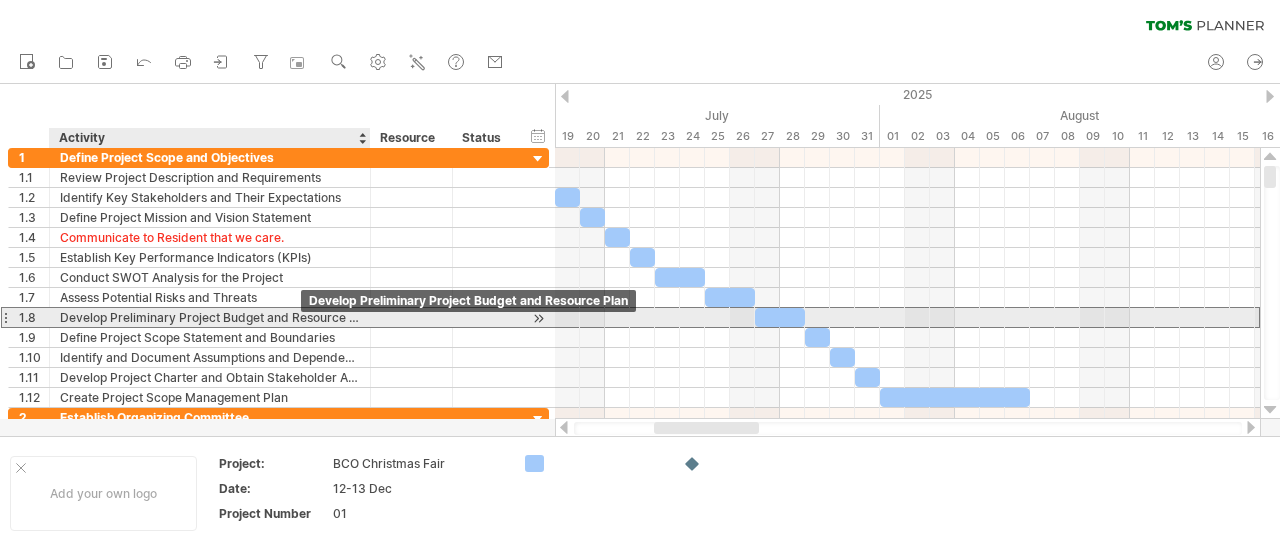 click on "Develop Preliminary Project Budget and Resource Plan" at bounding box center [210, 317] 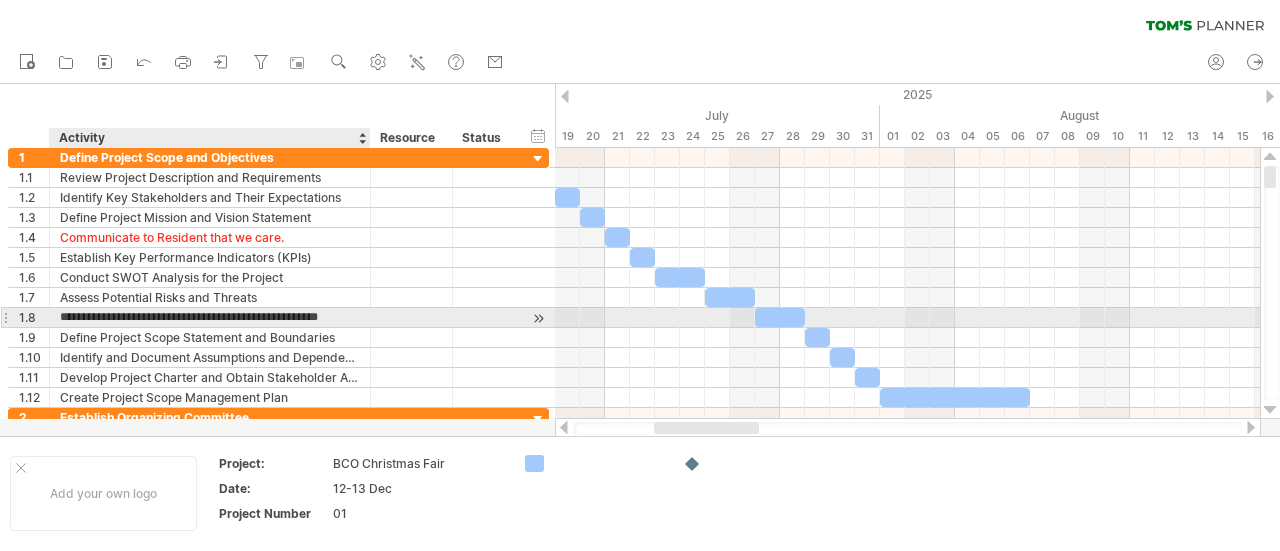 click on "**********" at bounding box center [210, 317] 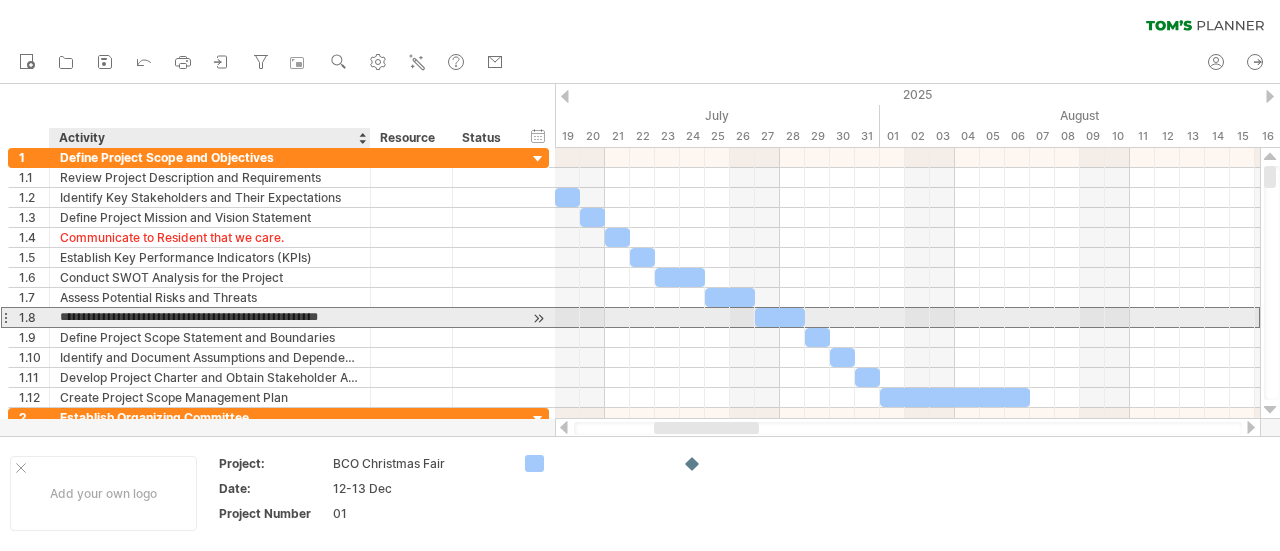 click on "**********" at bounding box center [210, 317] 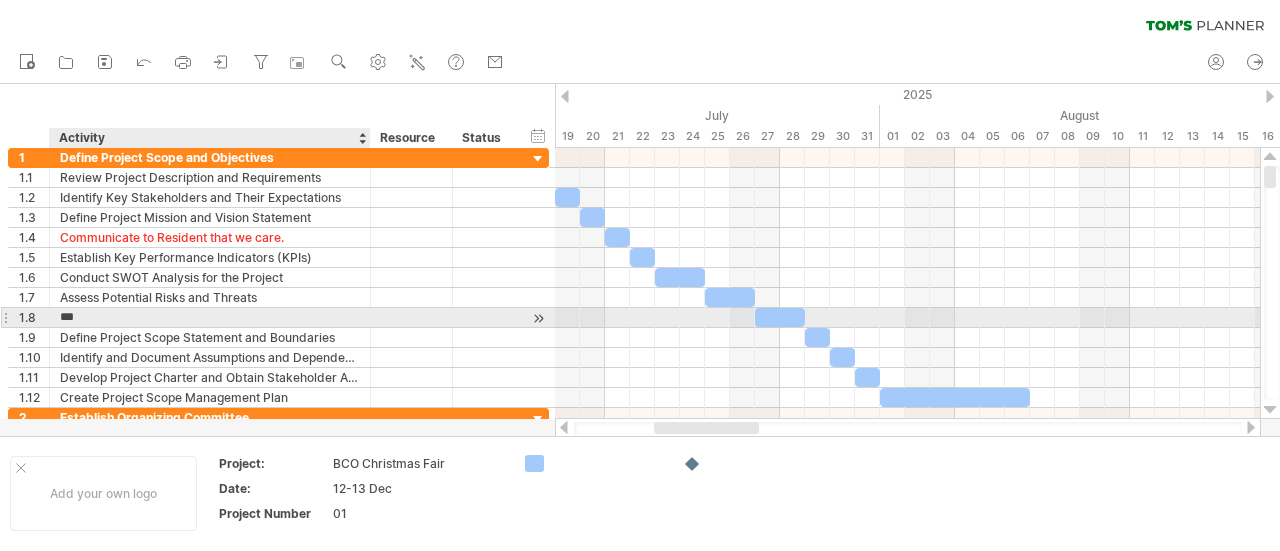 type on "****" 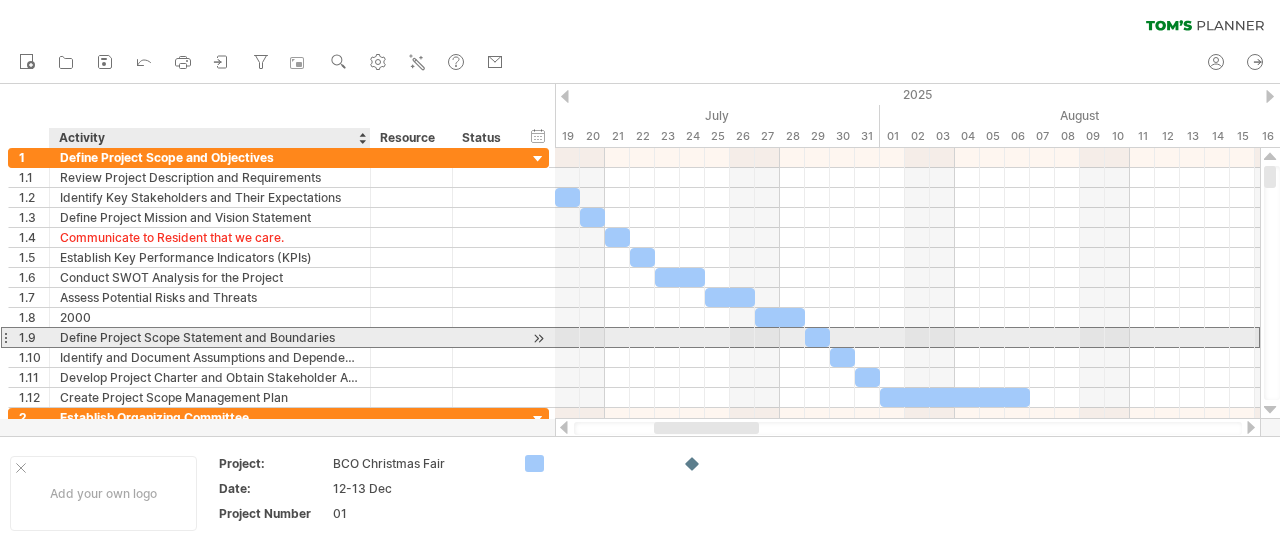 click on "Define Project Scope Statement and Boundaries" at bounding box center [210, 337] 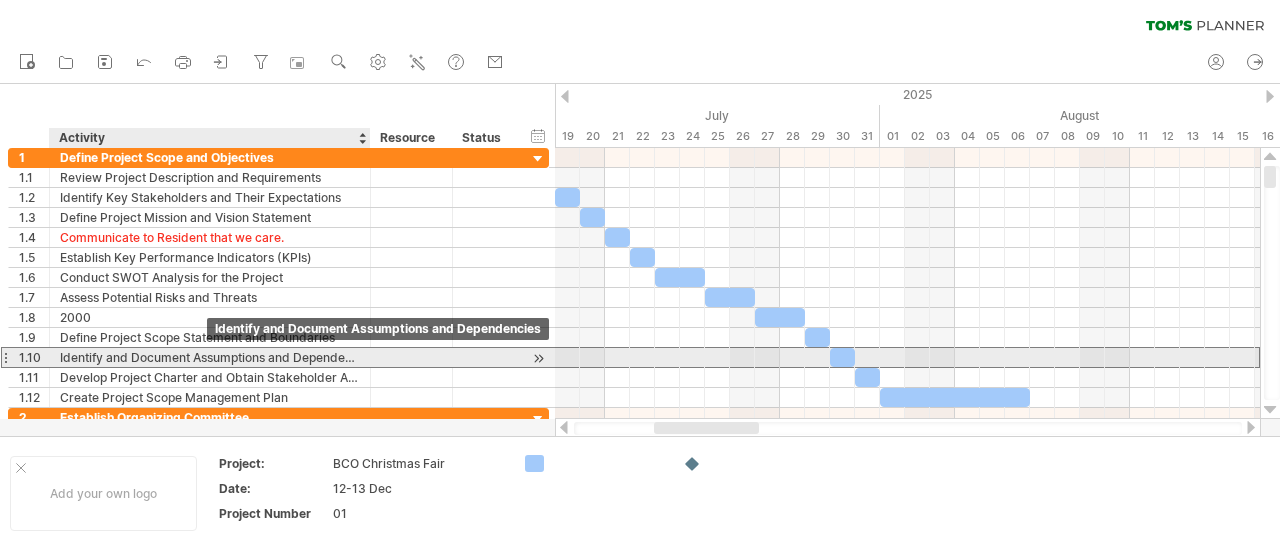 click on "Identify and Document Assumptions and Dependencies" at bounding box center [210, 357] 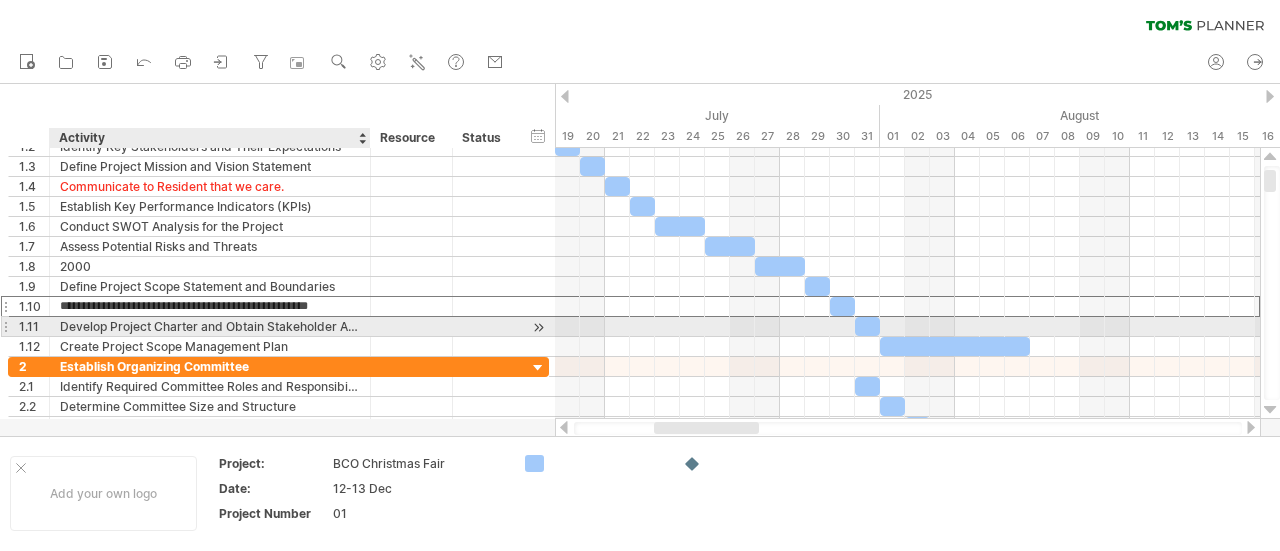 click on "Develop Project Charter and Obtain Stakeholder Approval" at bounding box center (210, 326) 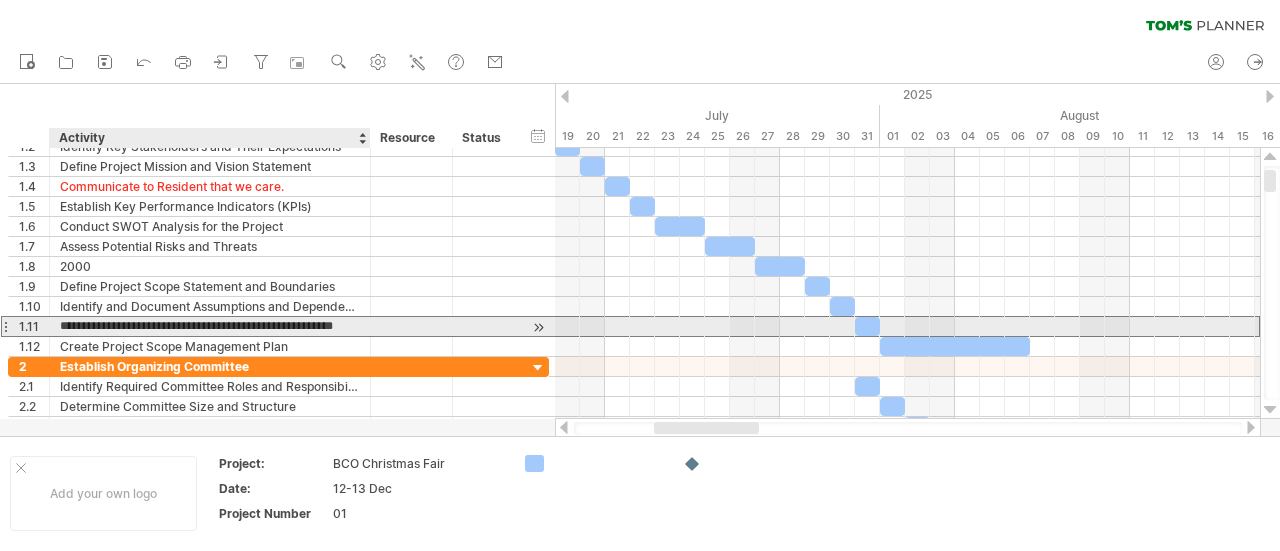 scroll, scrollTop: 0, scrollLeft: 0, axis: both 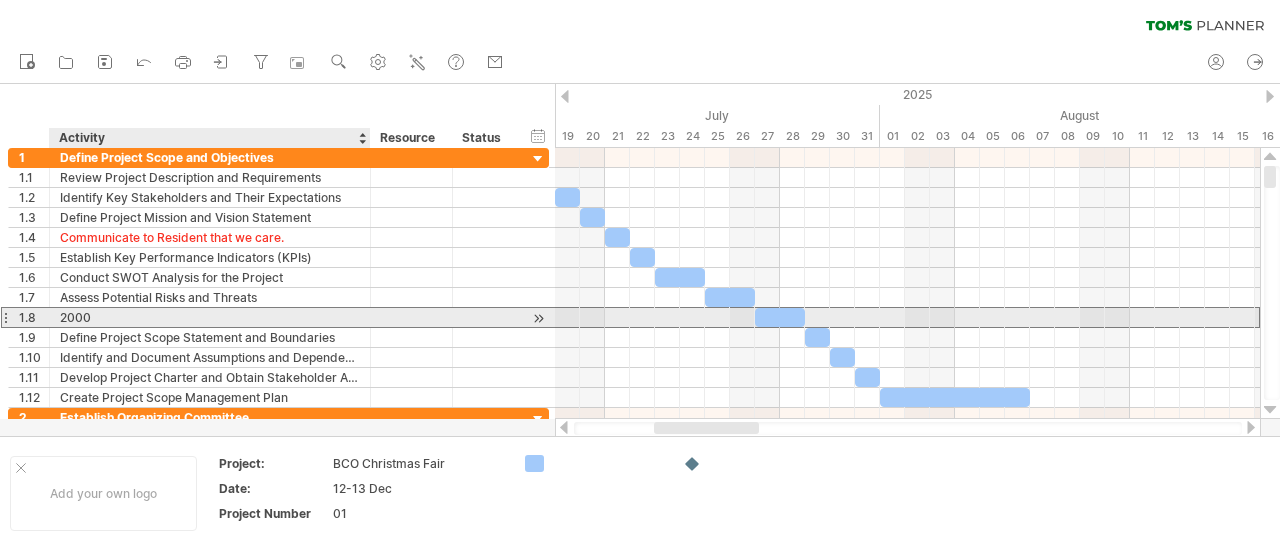 click on "2000" at bounding box center (210, 317) 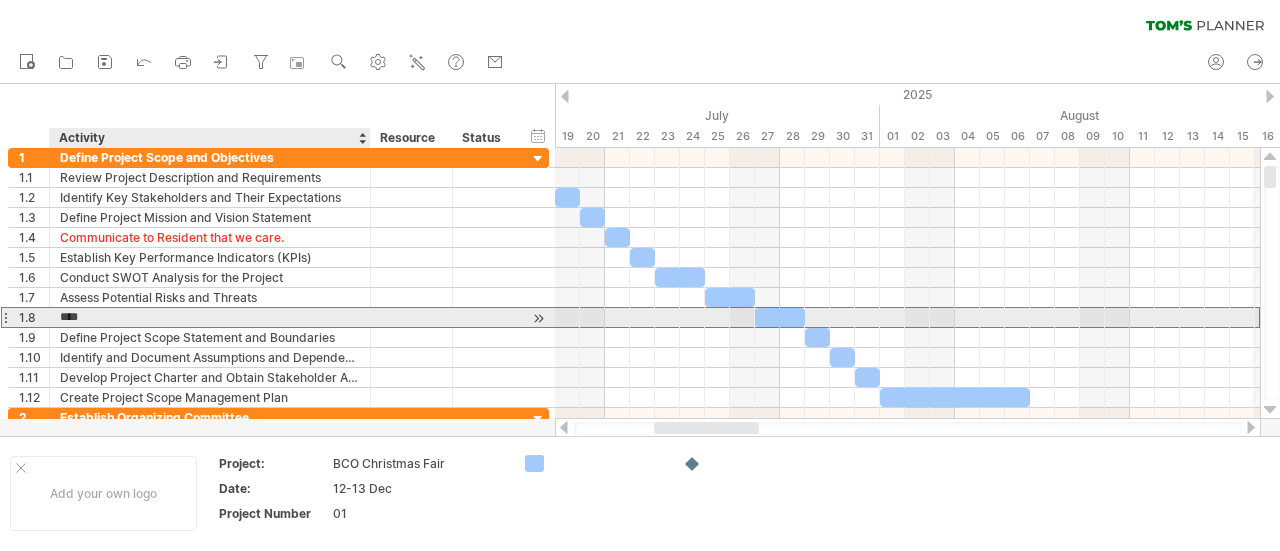 click on "****" at bounding box center [210, 317] 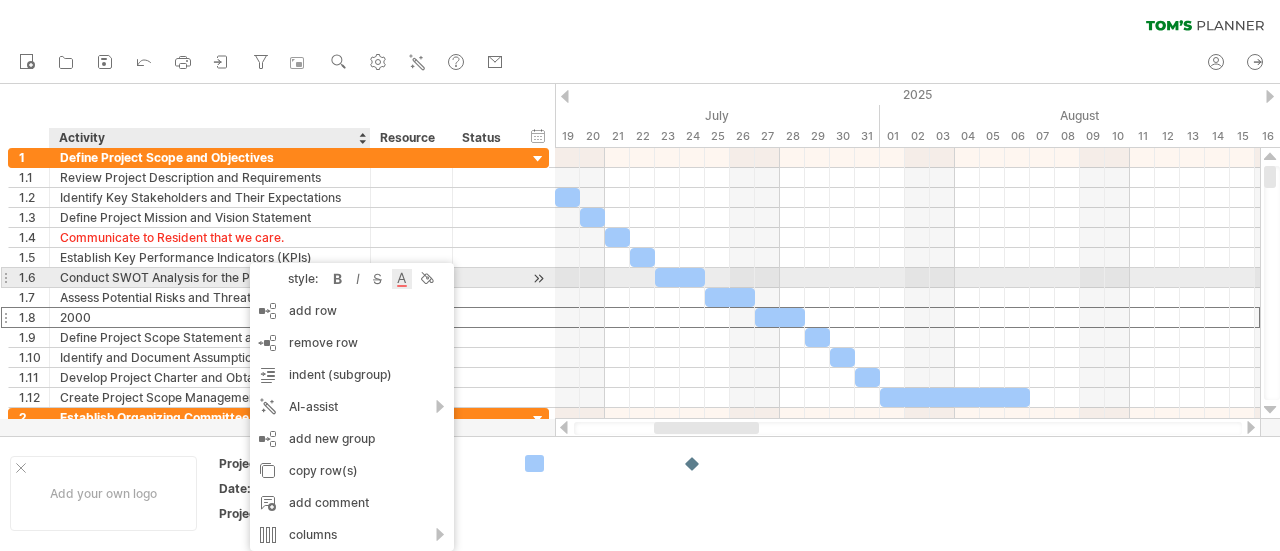 click at bounding box center (402, 279) 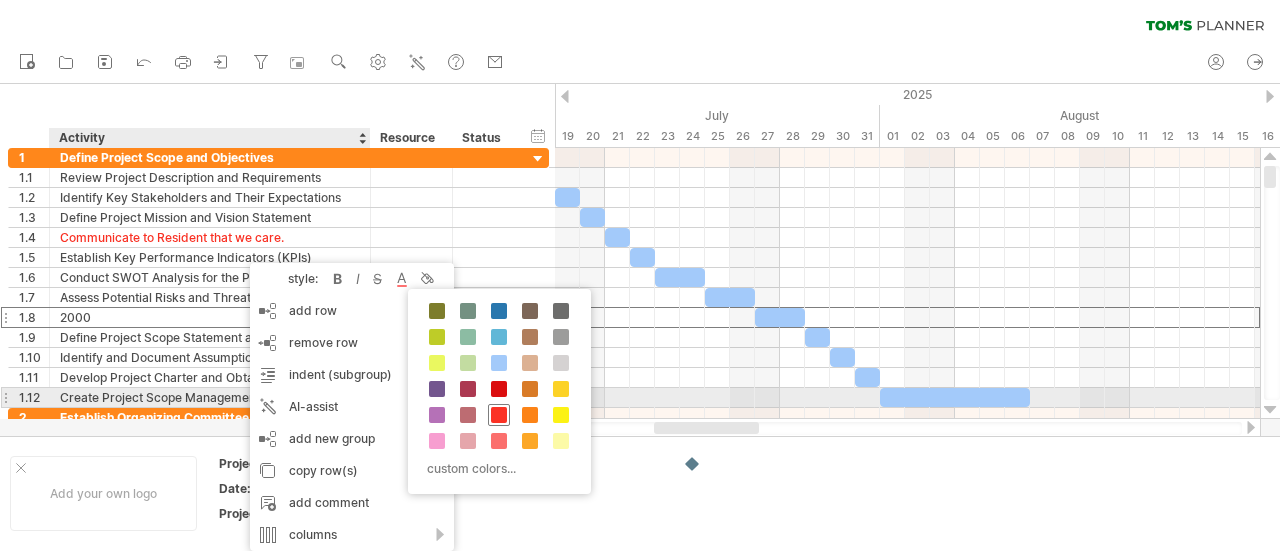 click at bounding box center (499, 415) 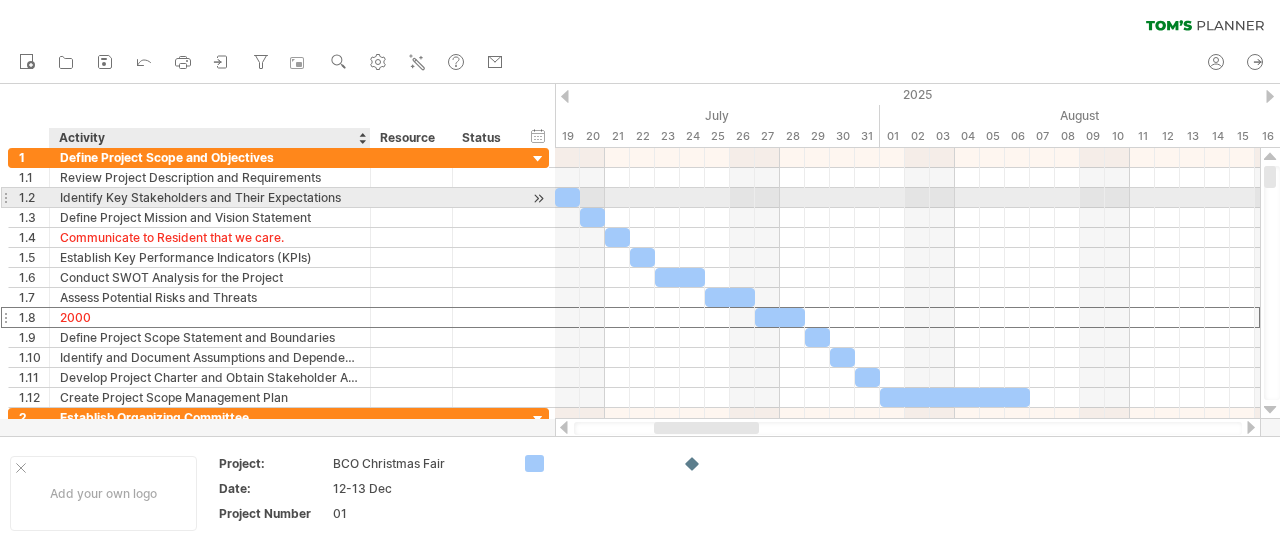 click on "Identify Key Stakeholders and Their Expectations" at bounding box center (210, 197) 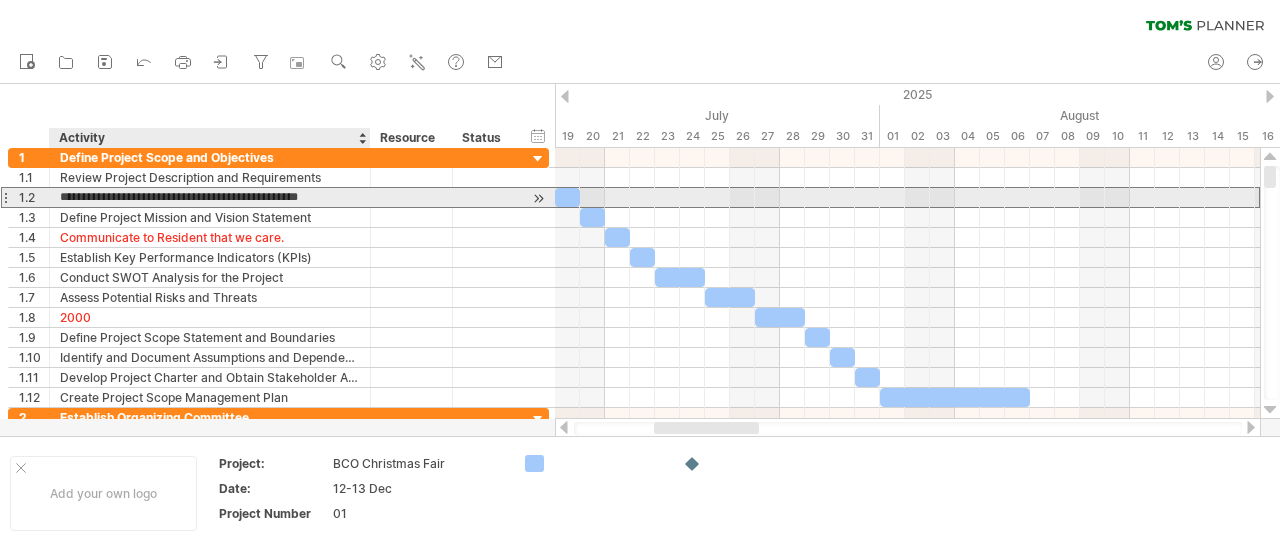 click on "**********" at bounding box center (210, 197) 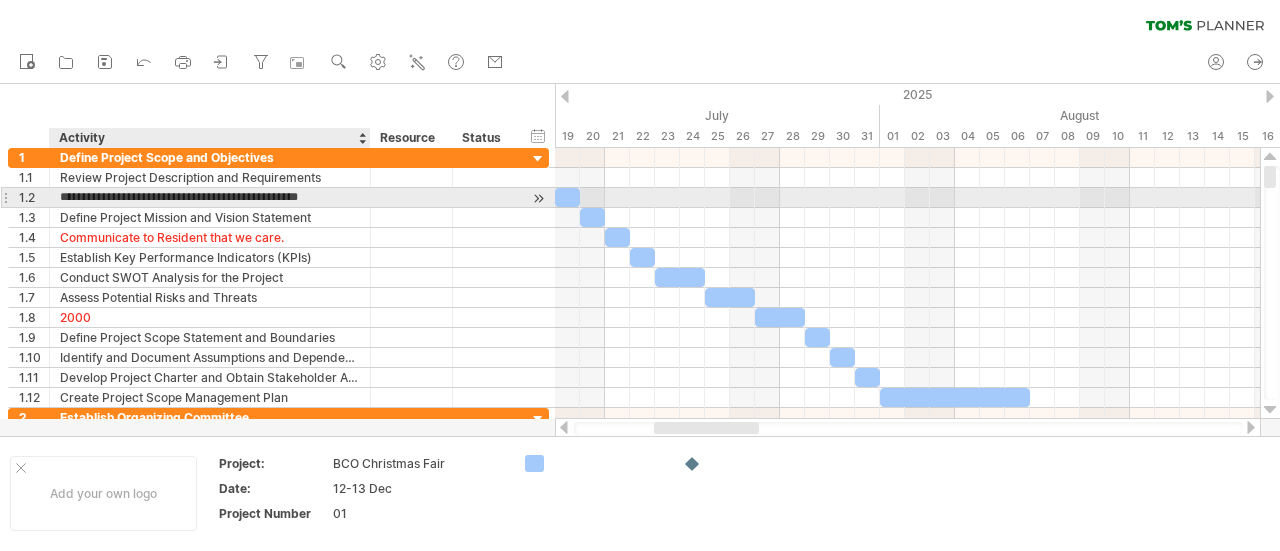 click on "**********" at bounding box center [210, 197] 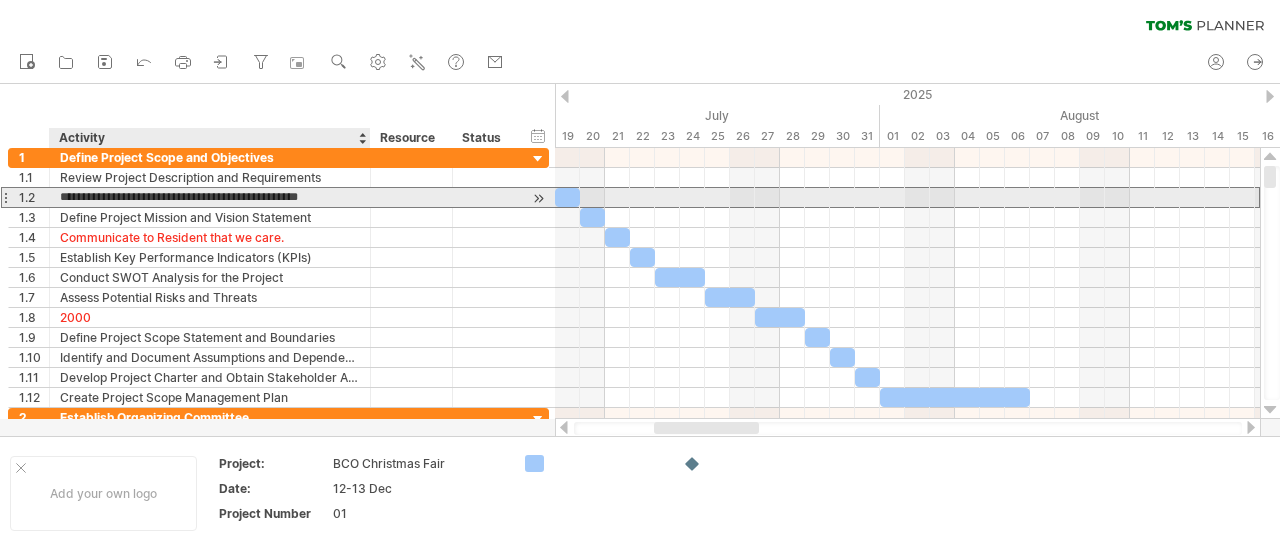 type on "*" 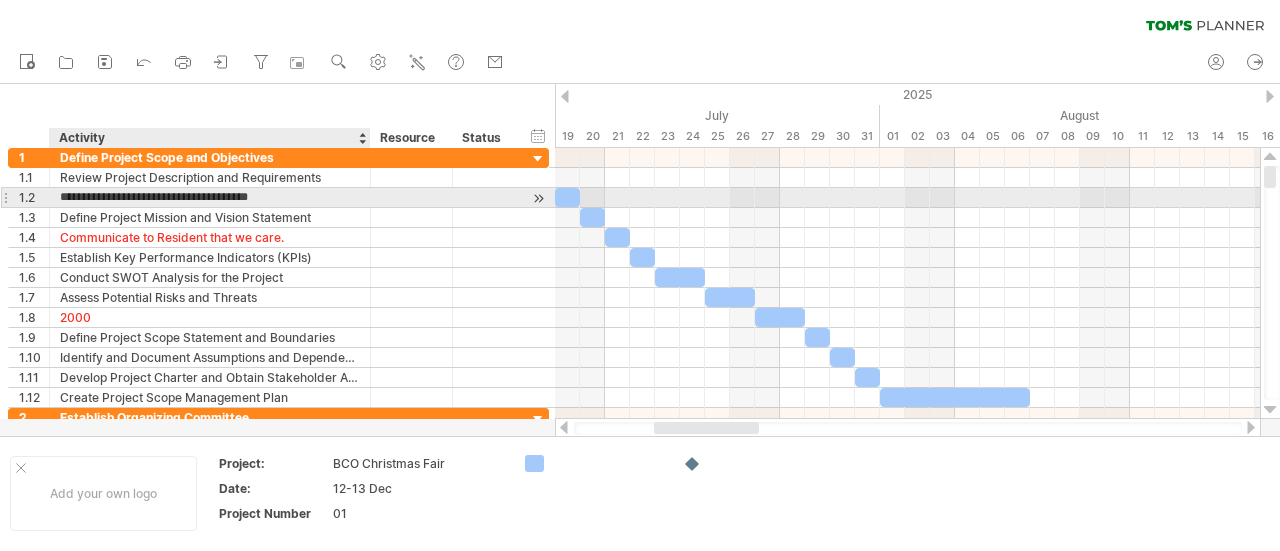 type on "**********" 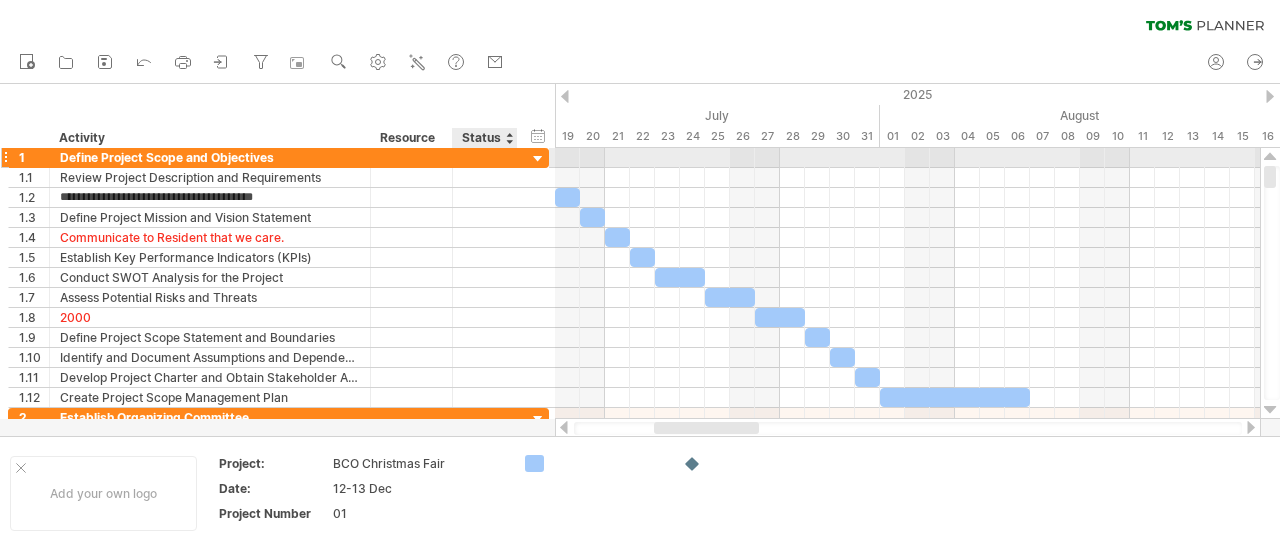 click at bounding box center [538, 159] 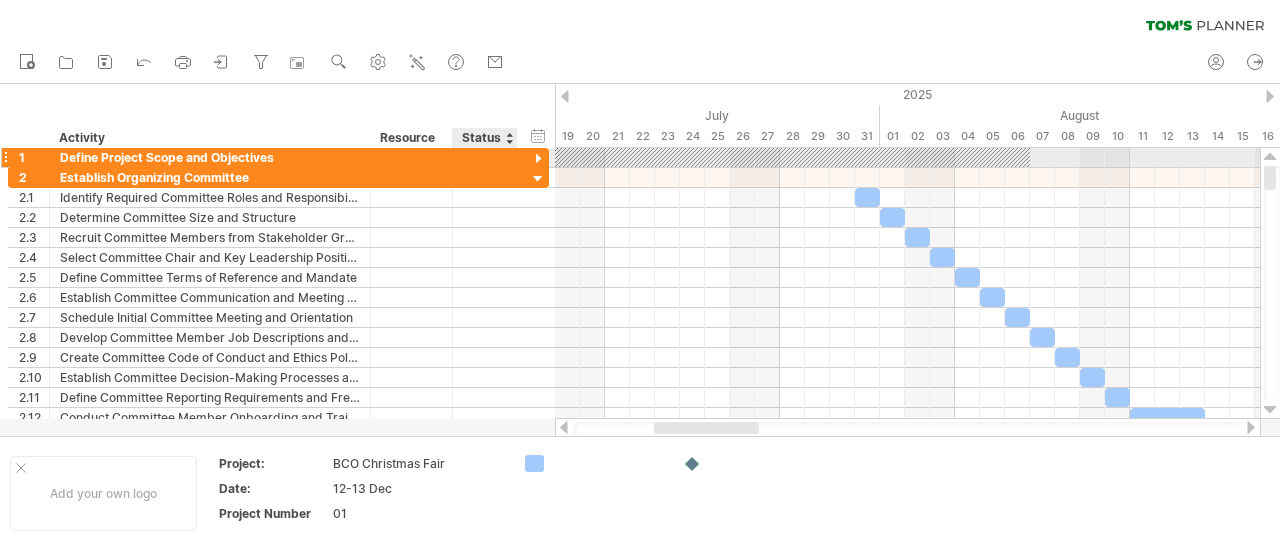 click at bounding box center (538, 159) 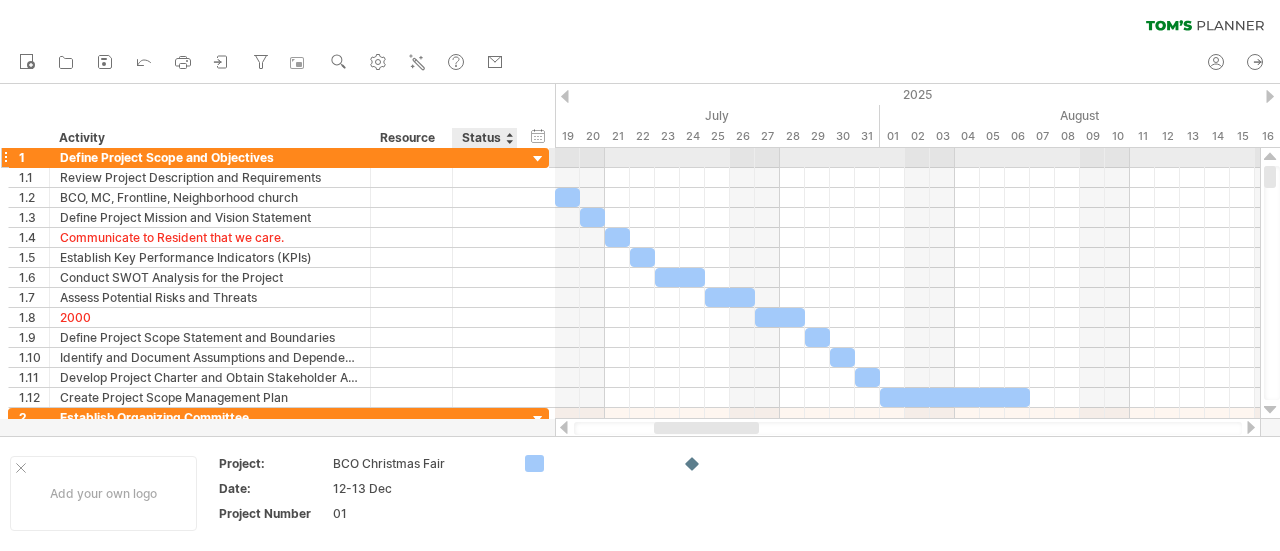 click at bounding box center [538, 159] 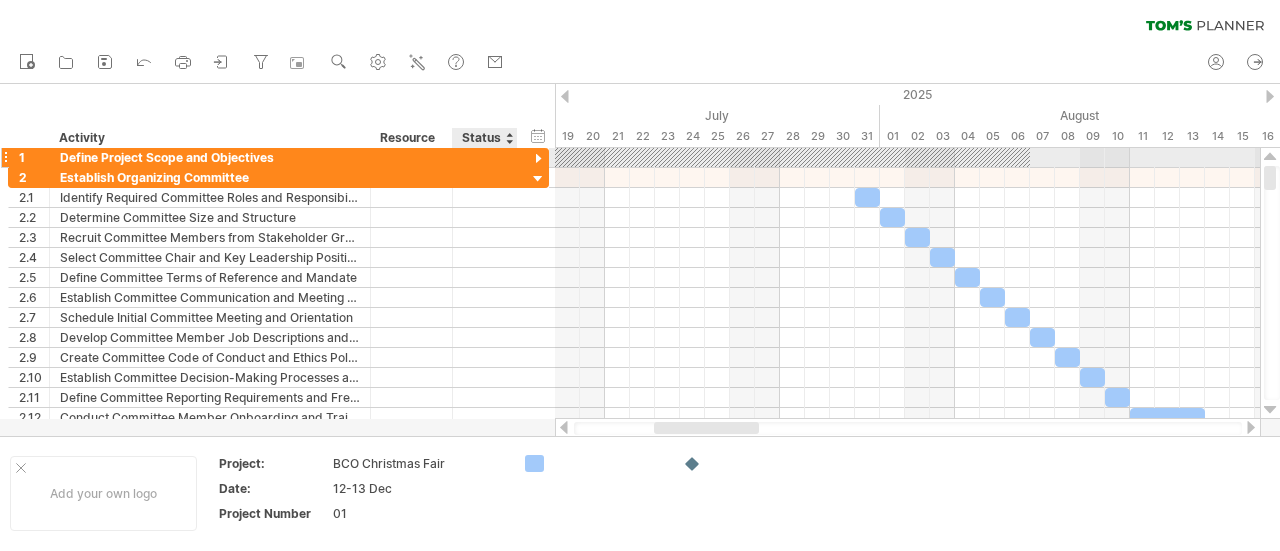 click at bounding box center [538, 159] 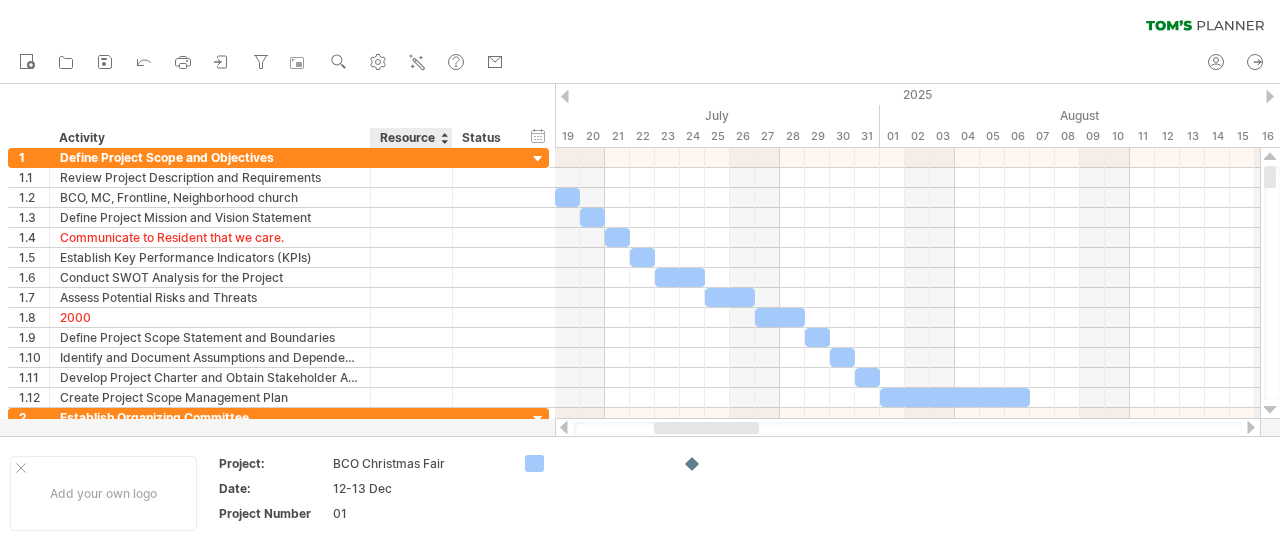 click at bounding box center [444, 138] 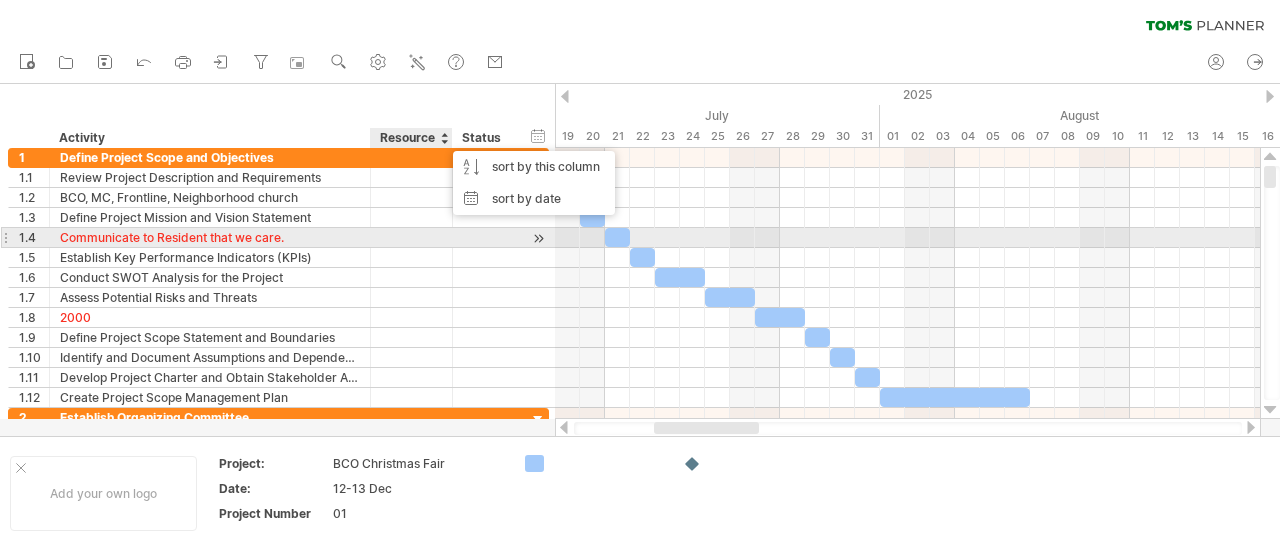 click at bounding box center [411, 237] 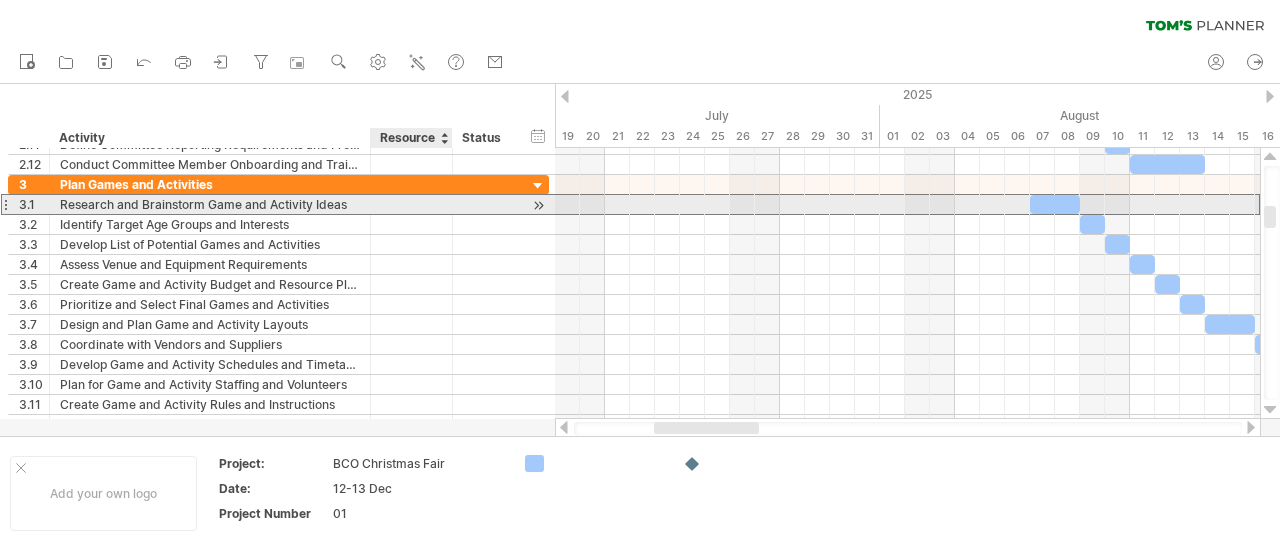 click at bounding box center [411, 204] 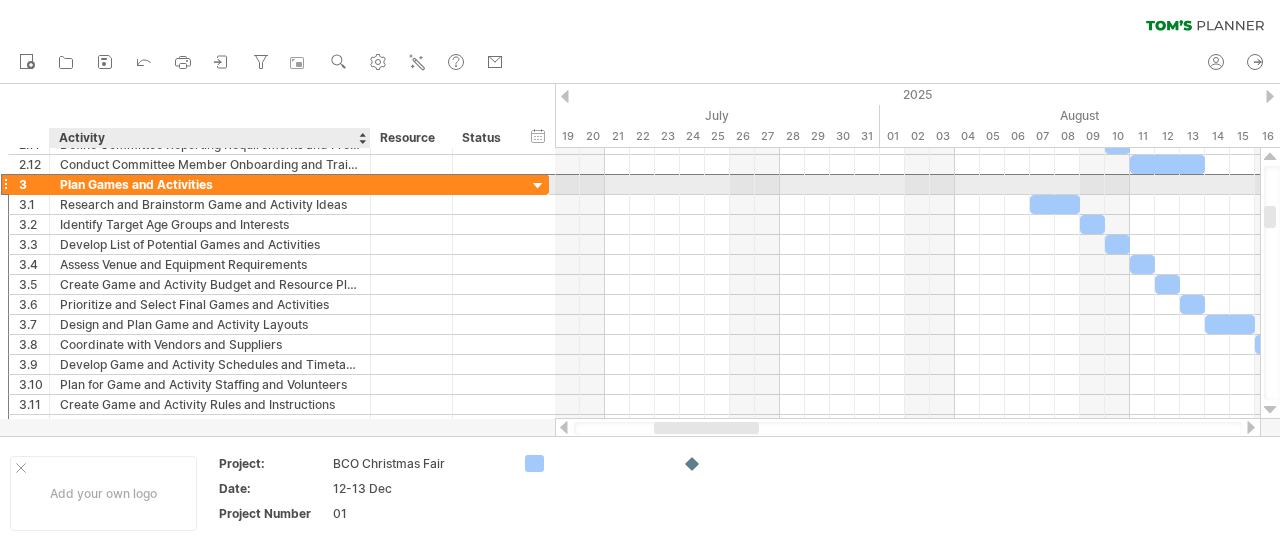 click on "Plan Games and Activities" at bounding box center (210, 184) 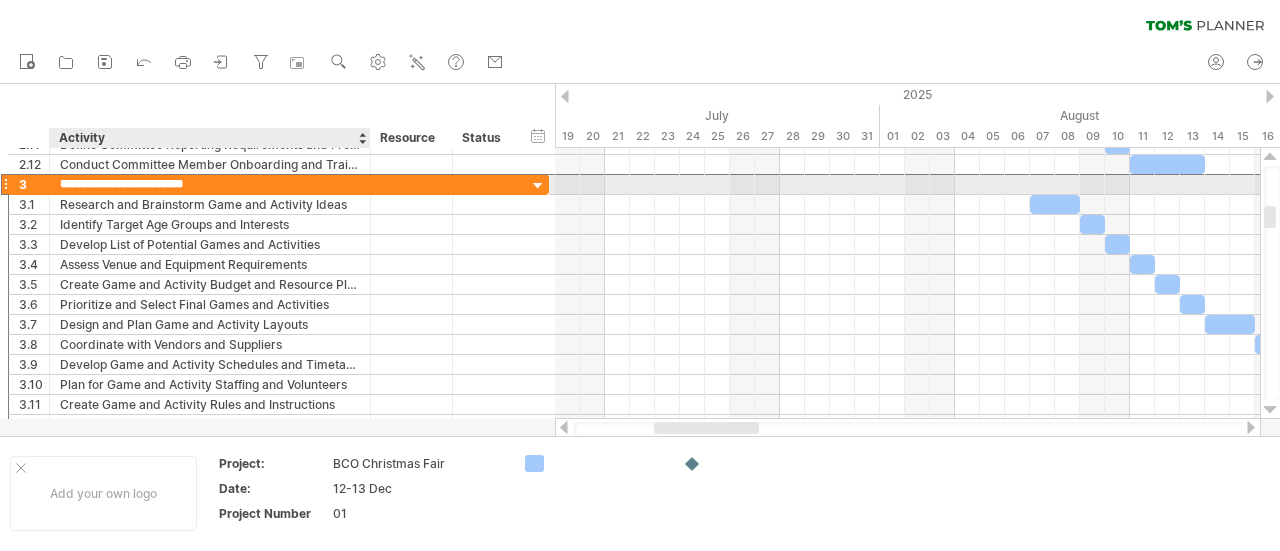 click on "**********" at bounding box center (210, 184) 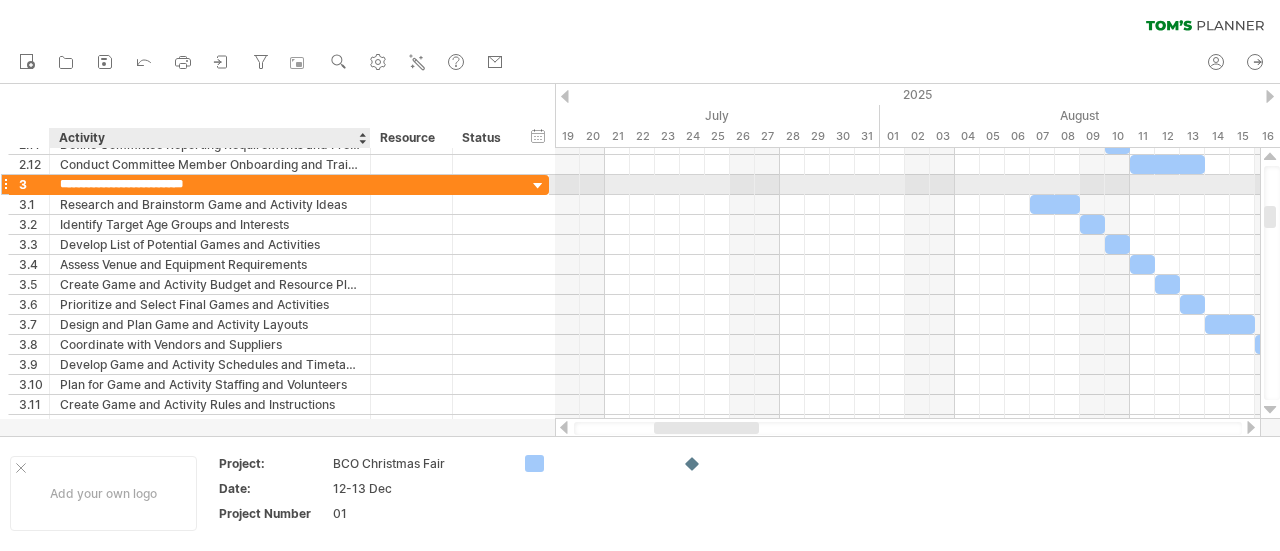 click on "**********" at bounding box center (210, 184) 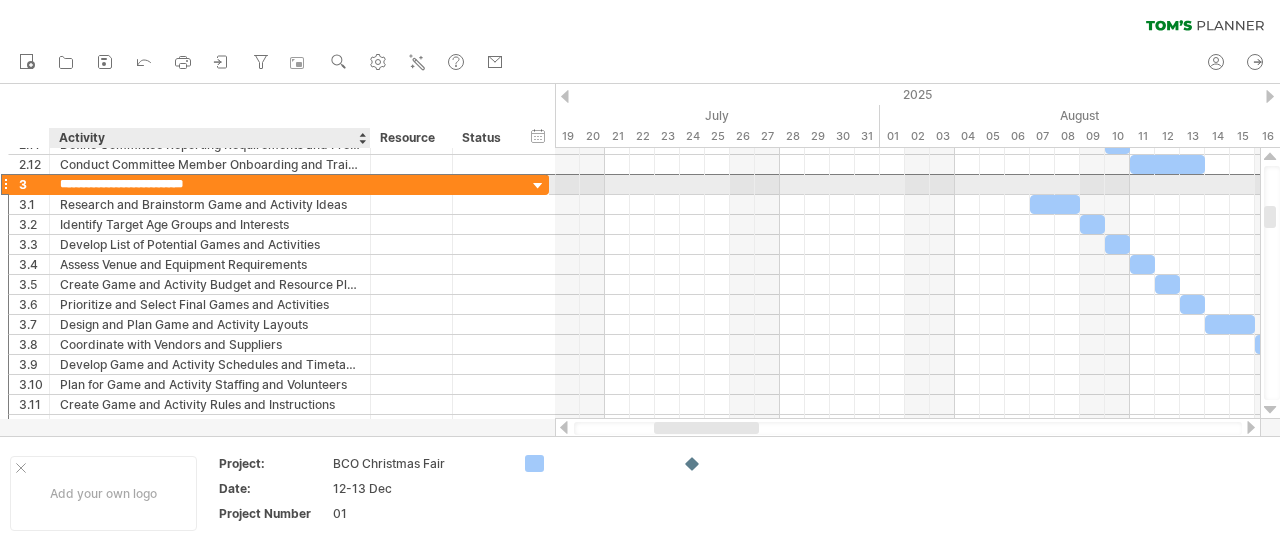 click on "**********" at bounding box center [210, 184] 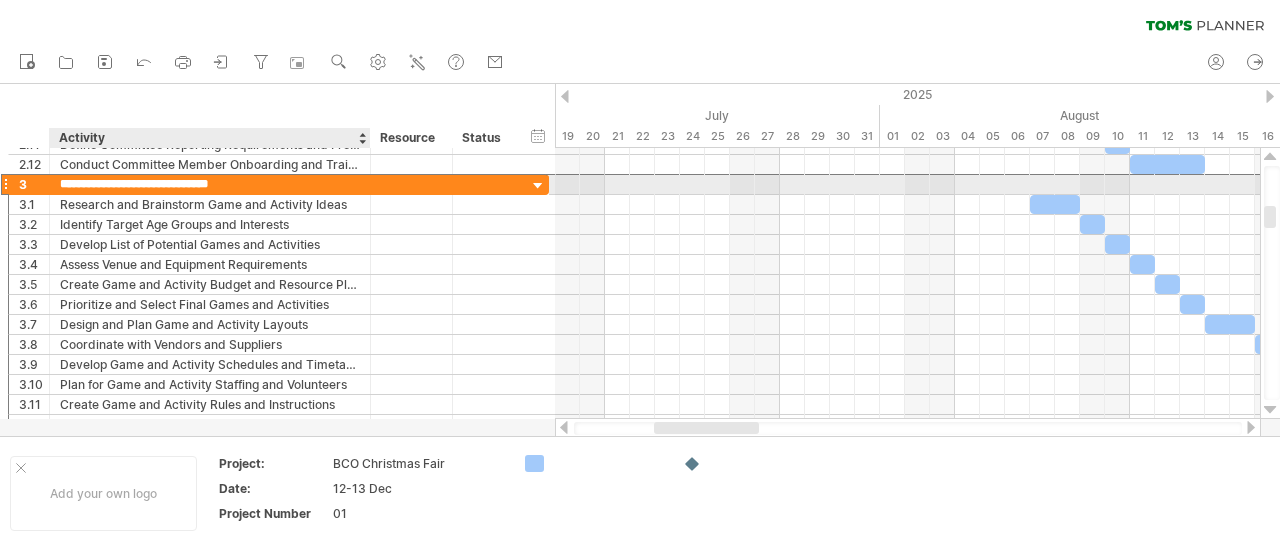 type on "**********" 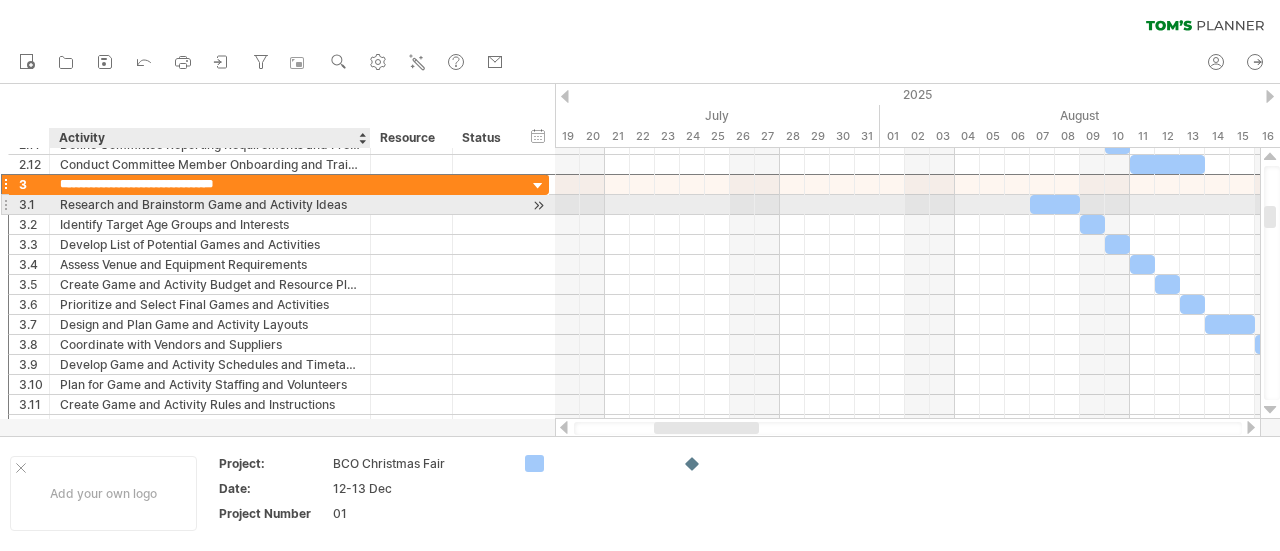 click on "Research and Brainstorm Game and Activity Ideas" at bounding box center (210, 204) 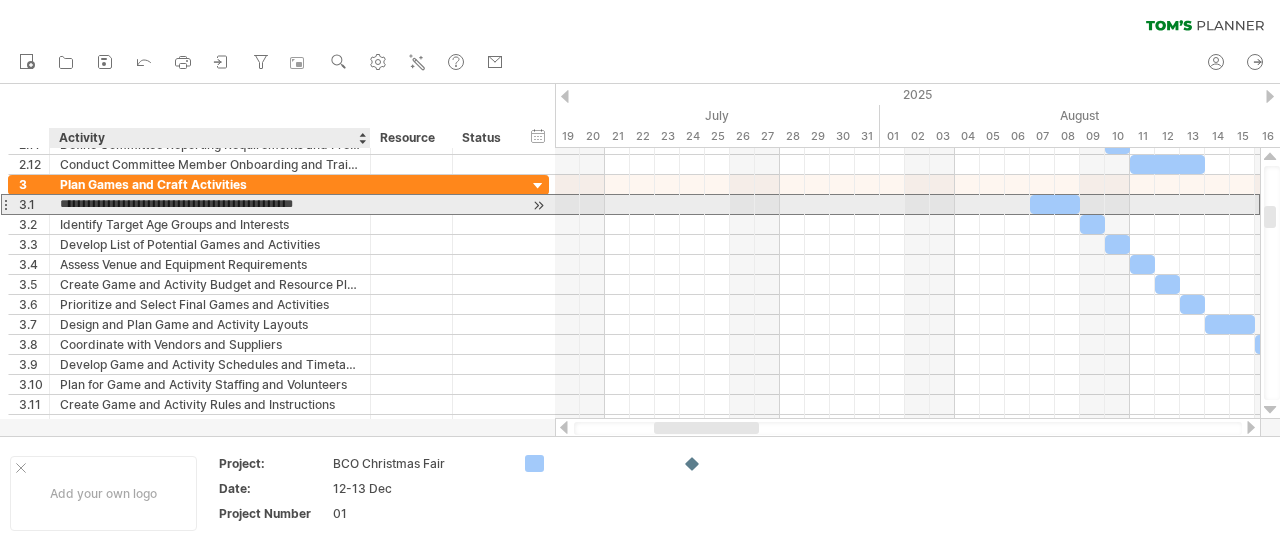 click on "**********" at bounding box center (210, 204) 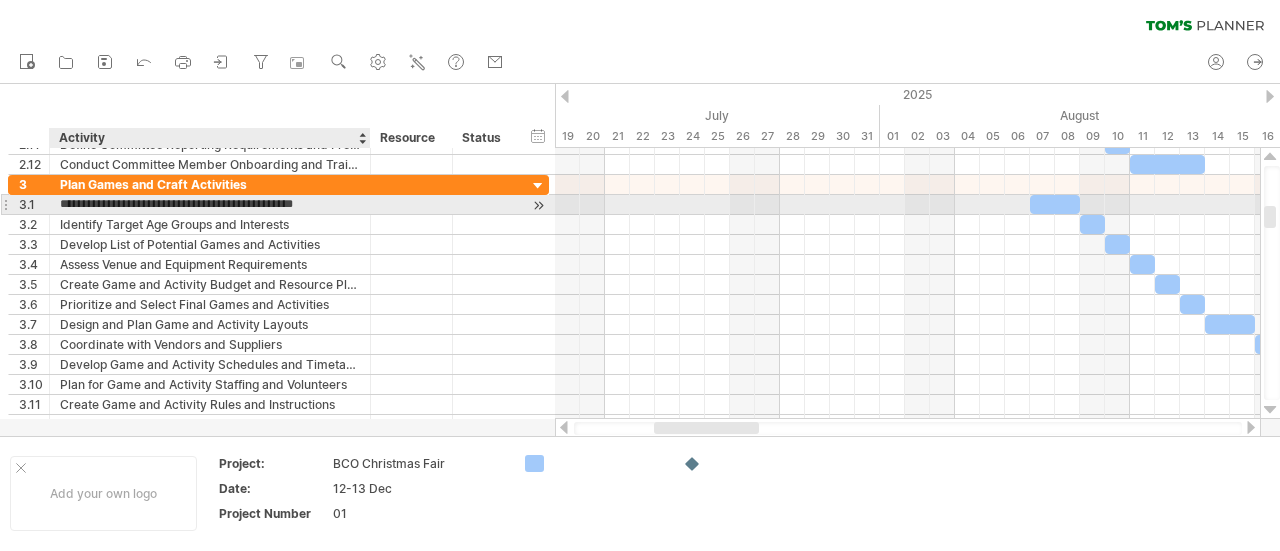 click on "**********" at bounding box center [210, 204] 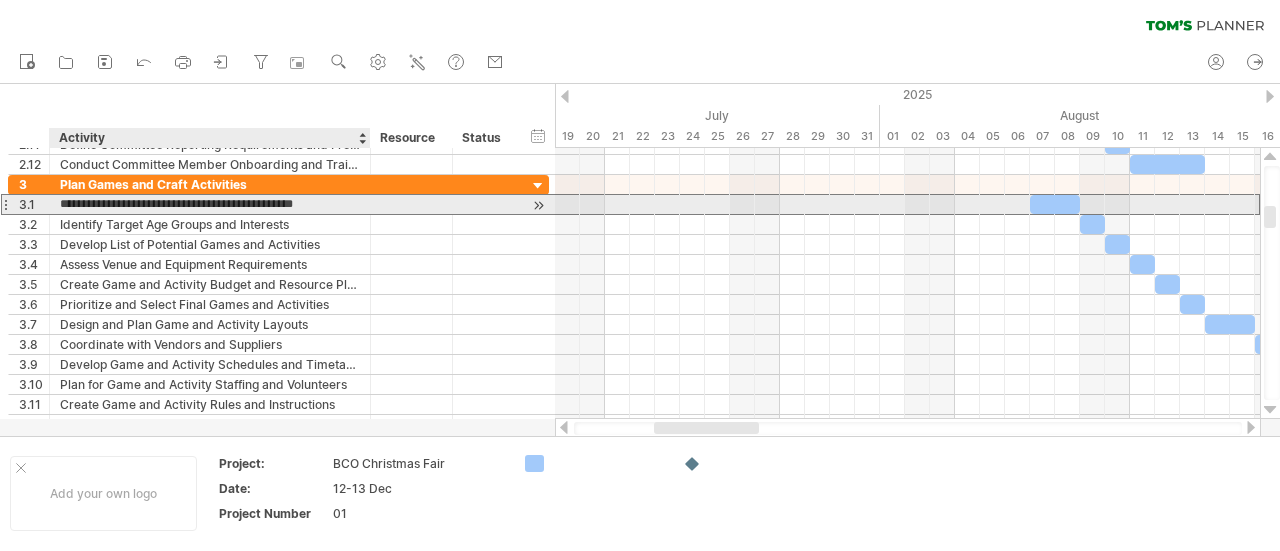 click on "**********" at bounding box center (210, 204) 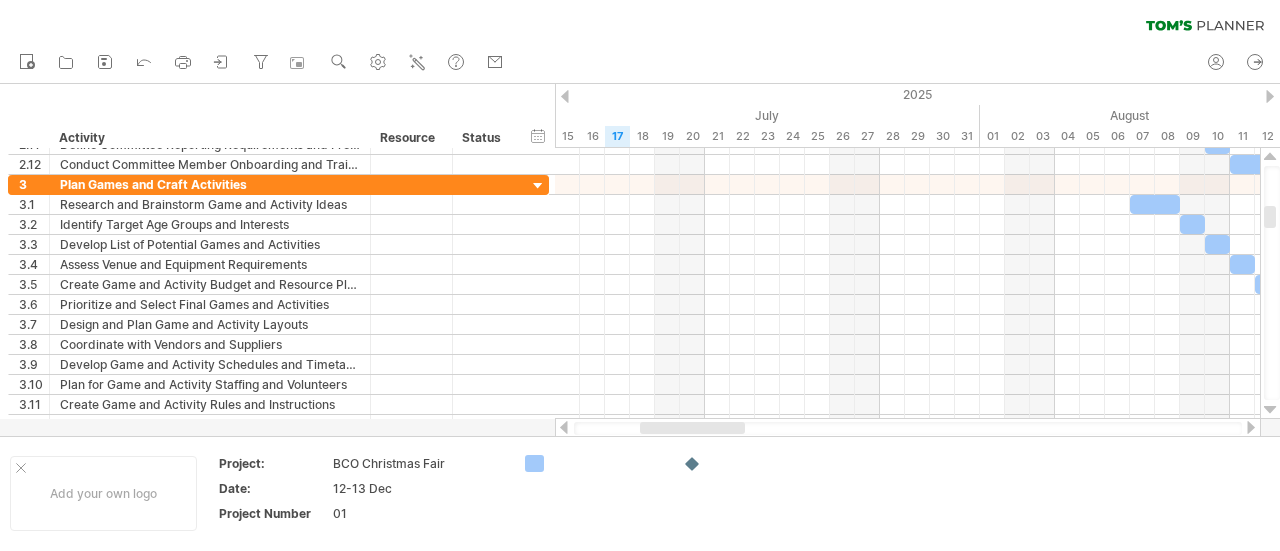 drag, startPoint x: 684, startPoint y: 430, endPoint x: 670, endPoint y: 430, distance: 14 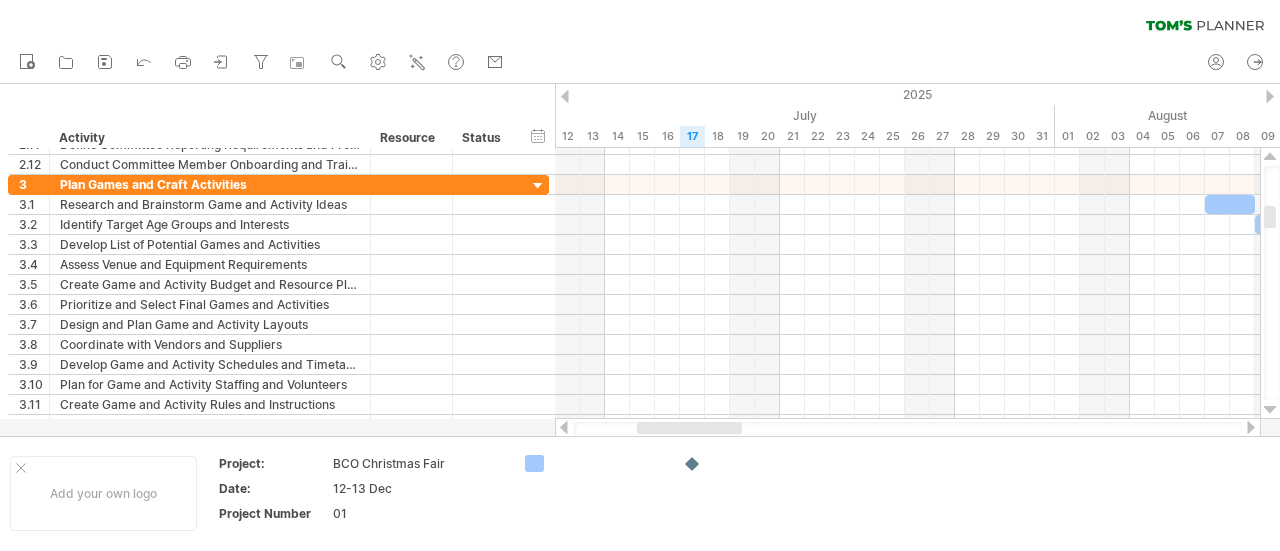 click at bounding box center (689, 428) 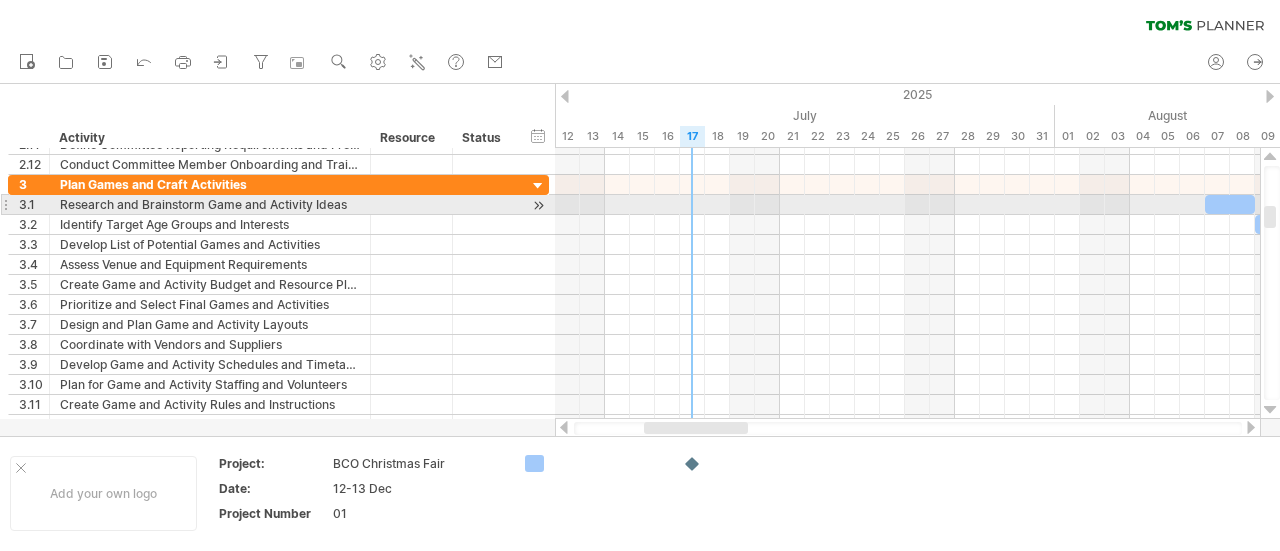 click at bounding box center [907, 205] 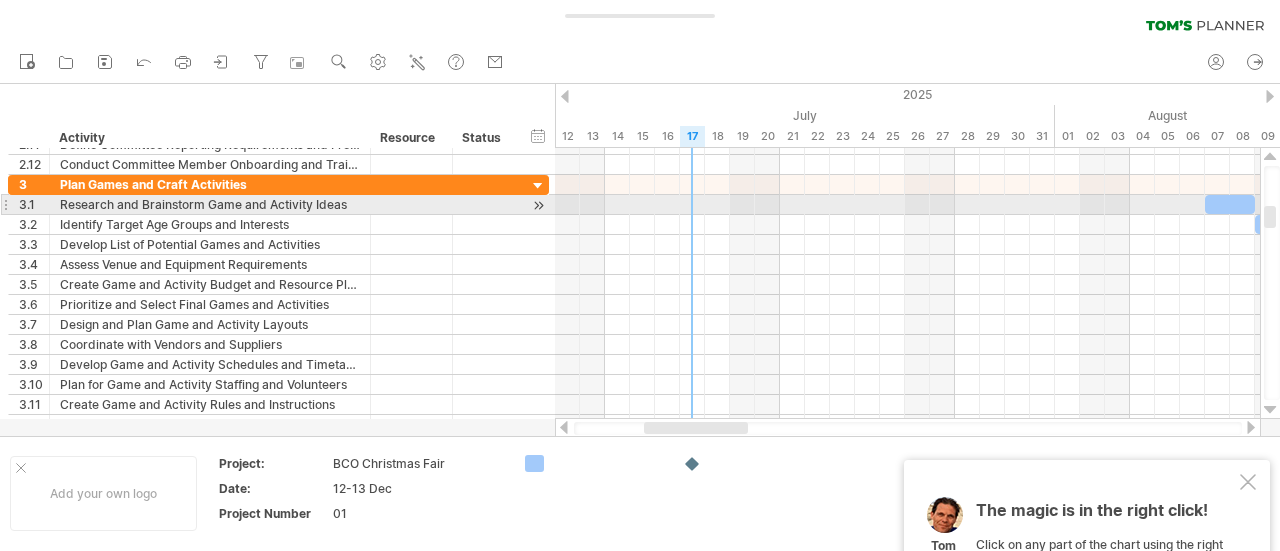 click at bounding box center (907, 205) 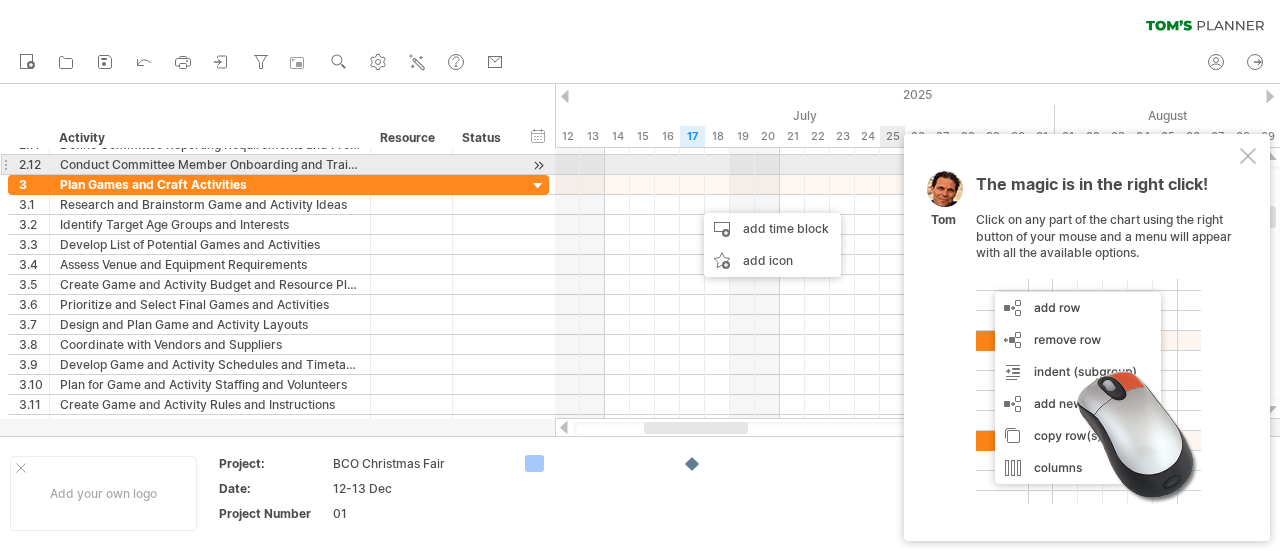 click at bounding box center [1248, 156] 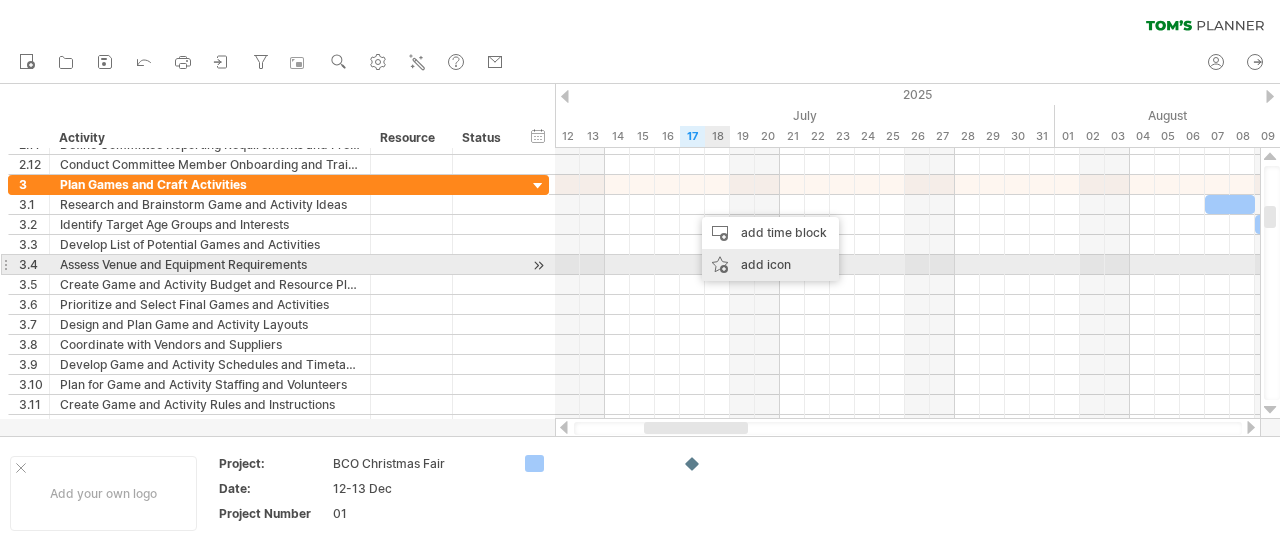 click on "add icon" at bounding box center [770, 265] 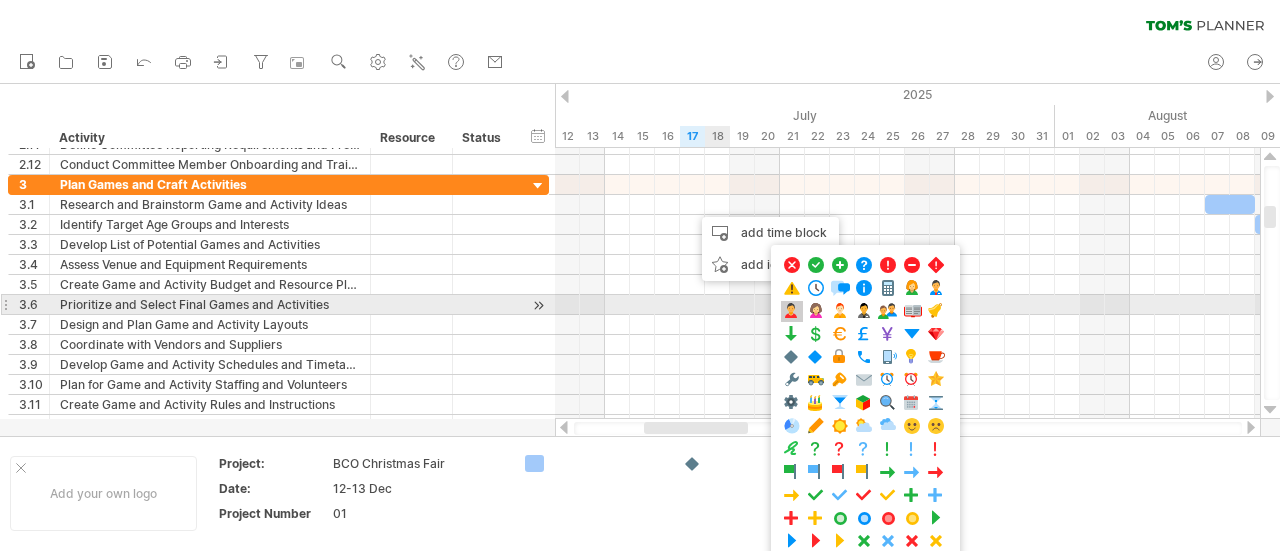 click at bounding box center [792, 311] 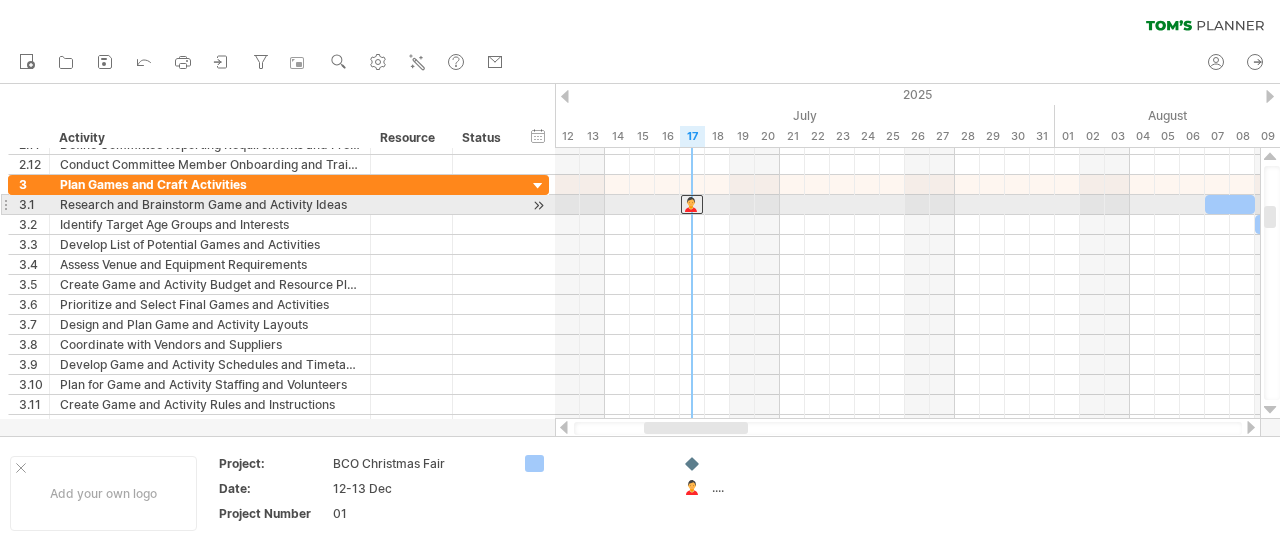 click at bounding box center [692, 204] 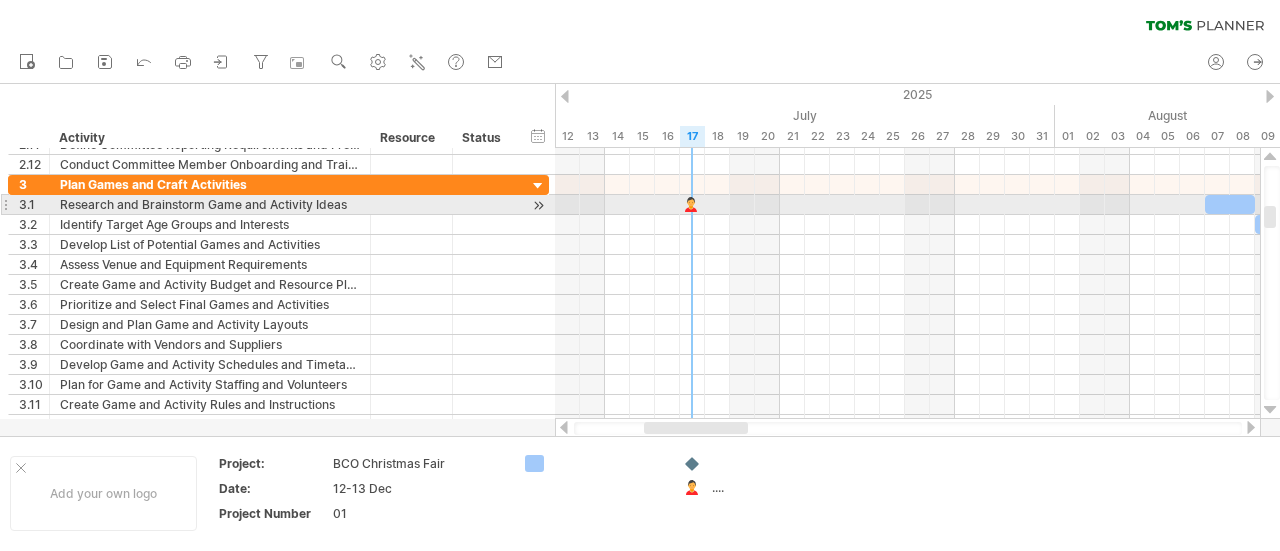 click at bounding box center [692, 204] 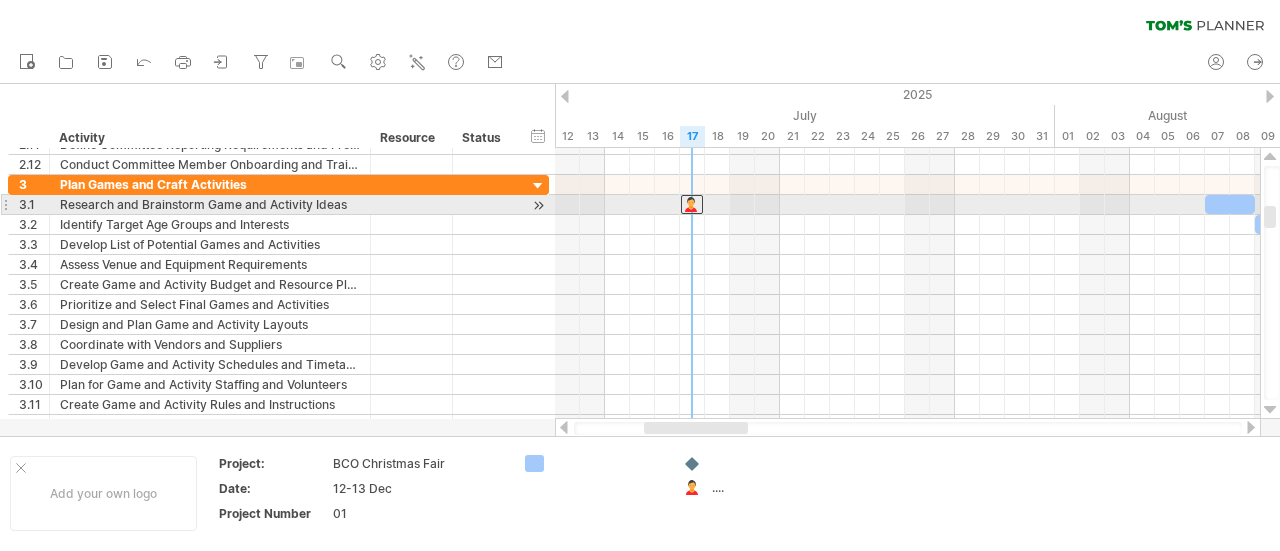 click at bounding box center (692, 204) 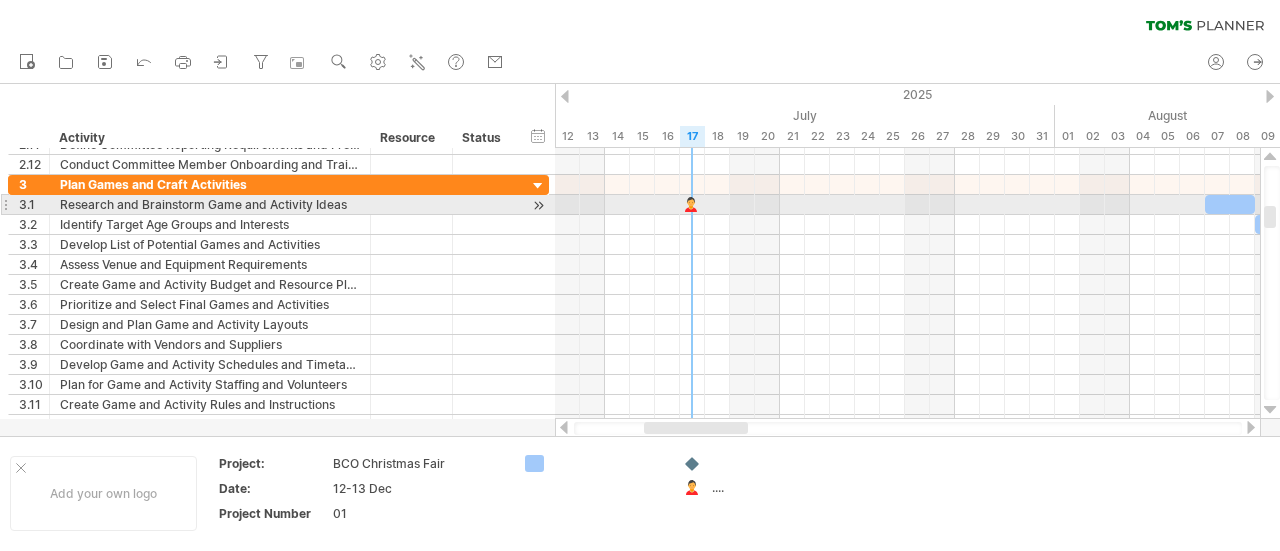 click at bounding box center (692, 204) 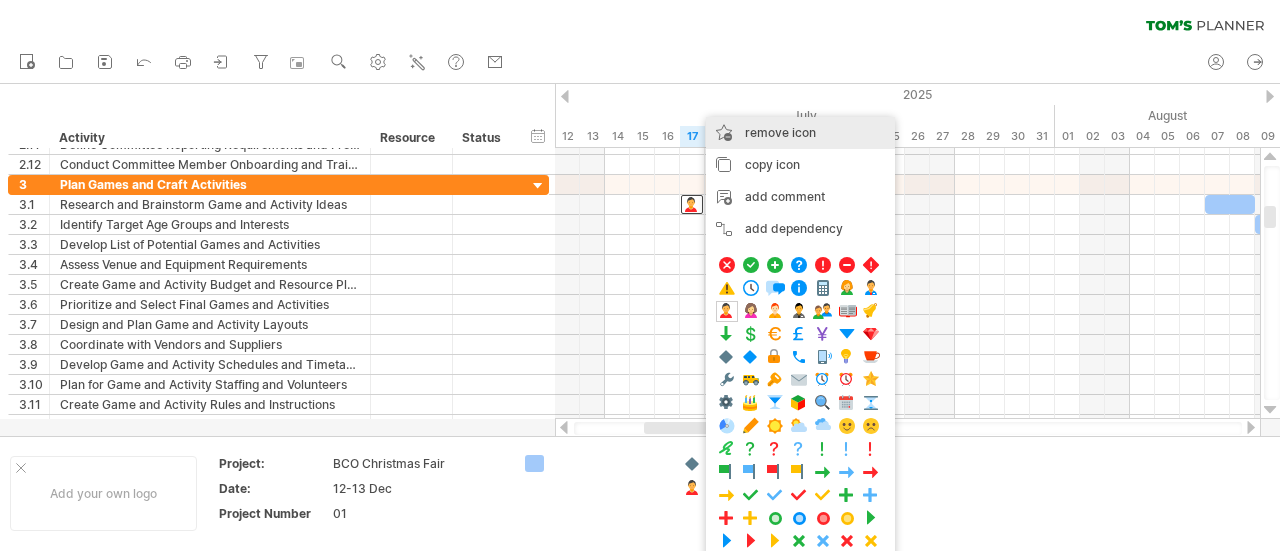 click on "remove icon" at bounding box center [780, 132] 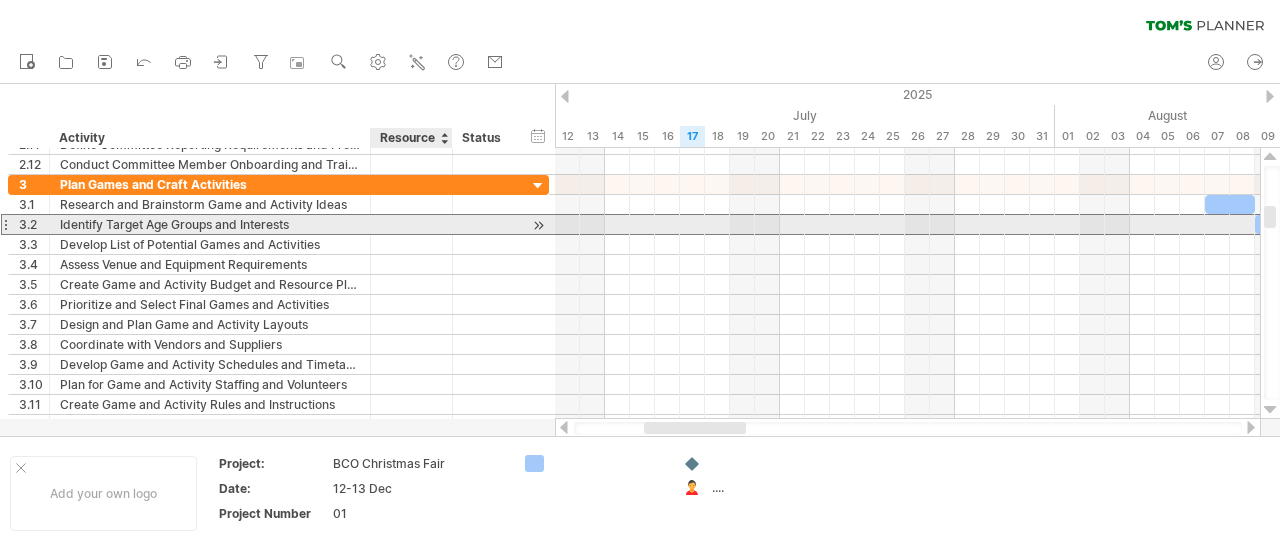 click at bounding box center (411, 224) 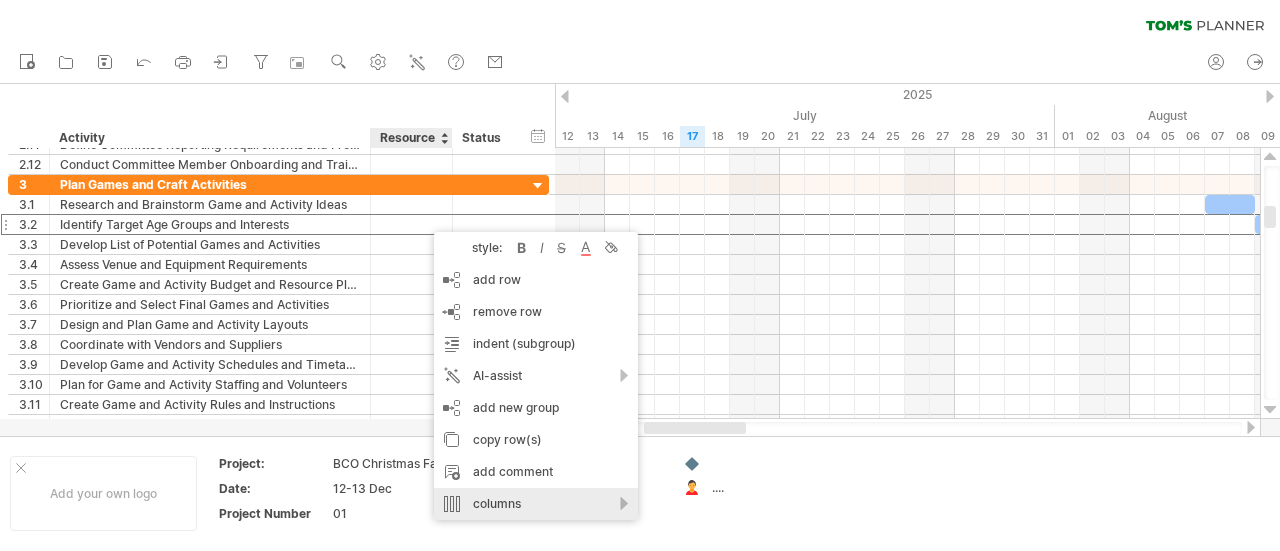 click on "columns" at bounding box center (536, 504) 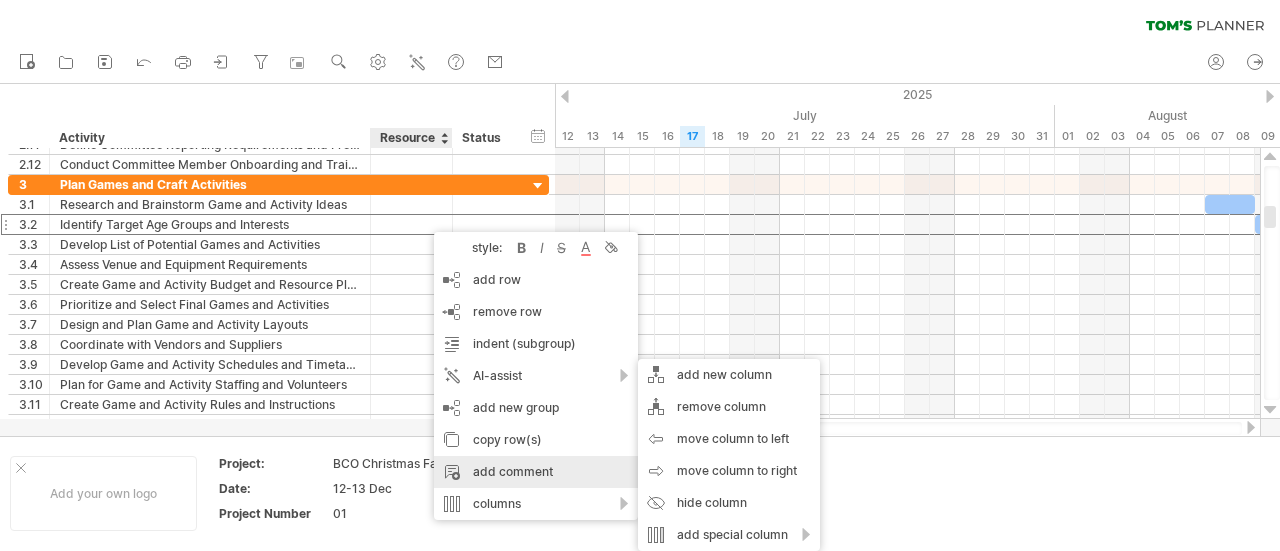 click on "add comment" at bounding box center (536, 472) 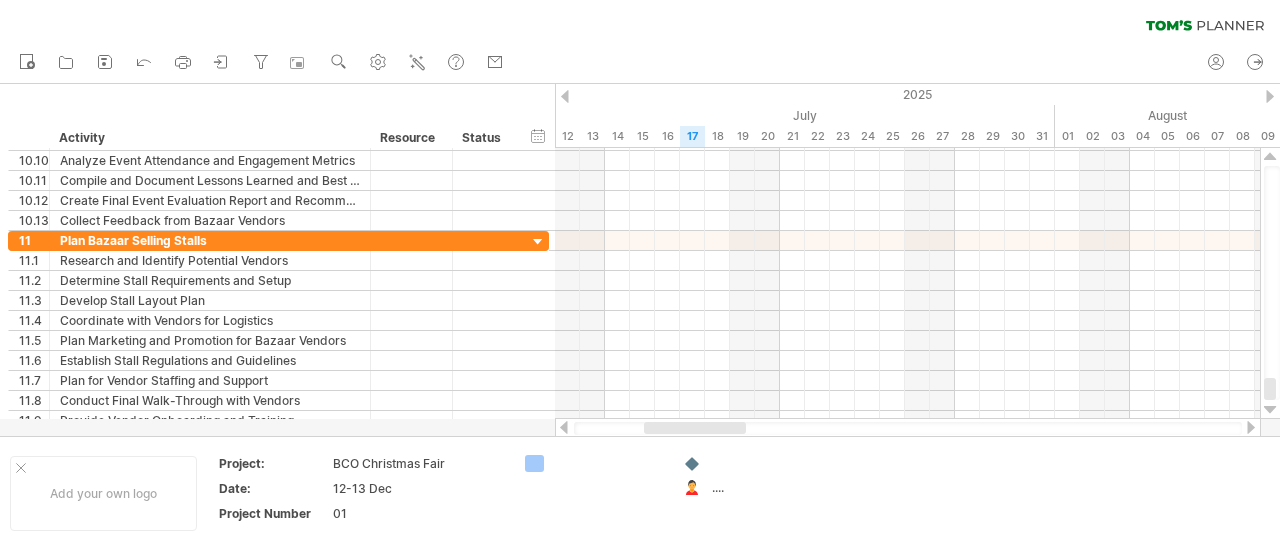 drag, startPoint x: 1275, startPoint y: 249, endPoint x: 1279, endPoint y: 431, distance: 182.04395 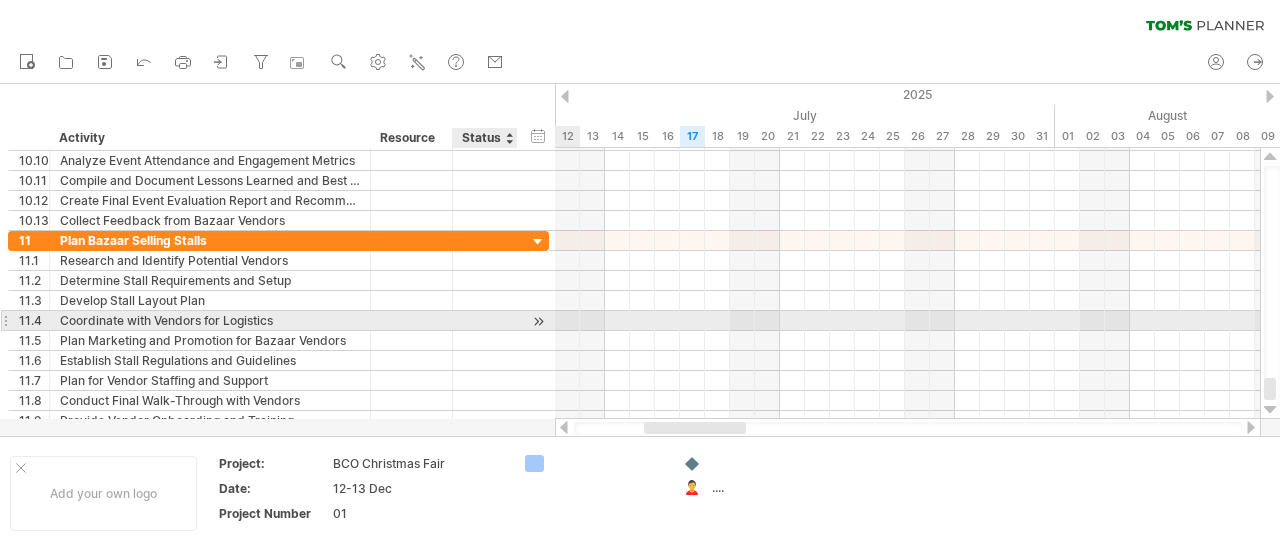 click at bounding box center [538, 321] 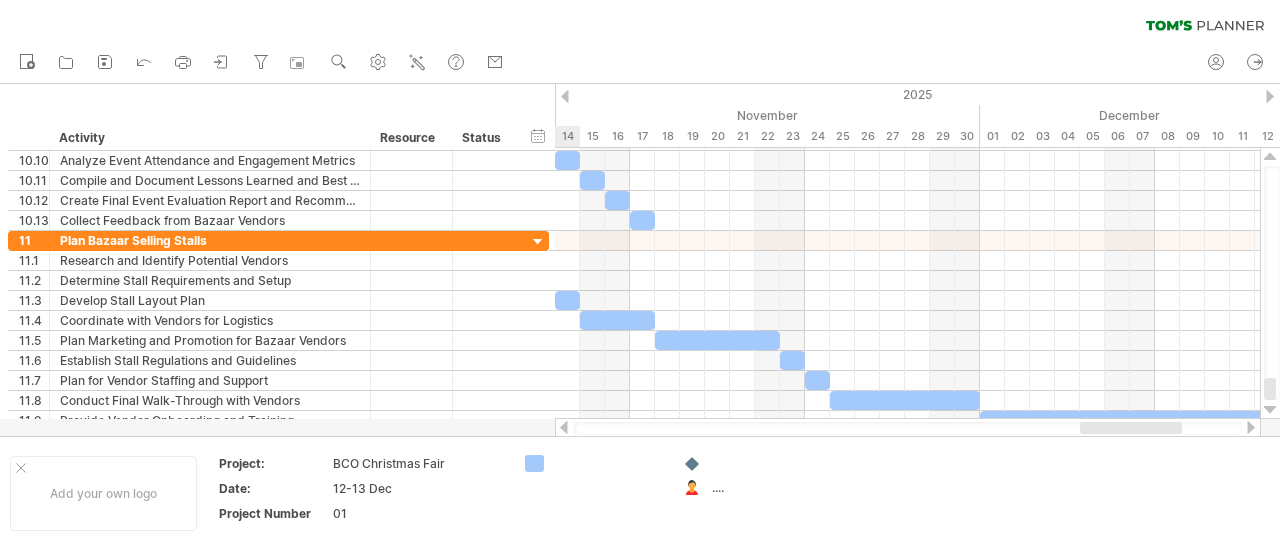 click at bounding box center [1131, 428] 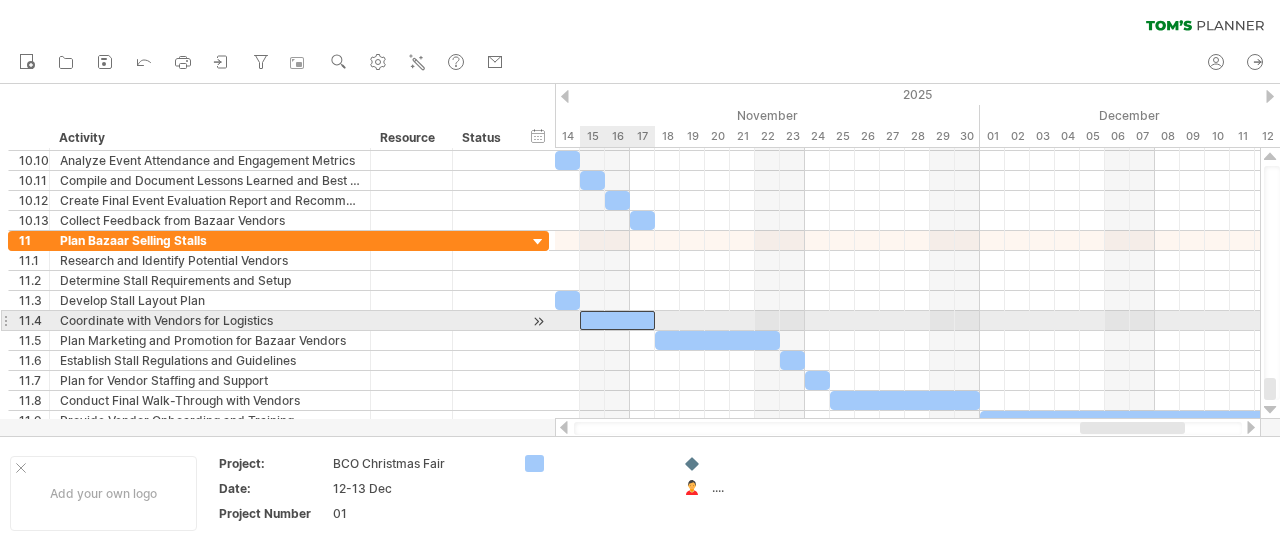 click at bounding box center (617, 320) 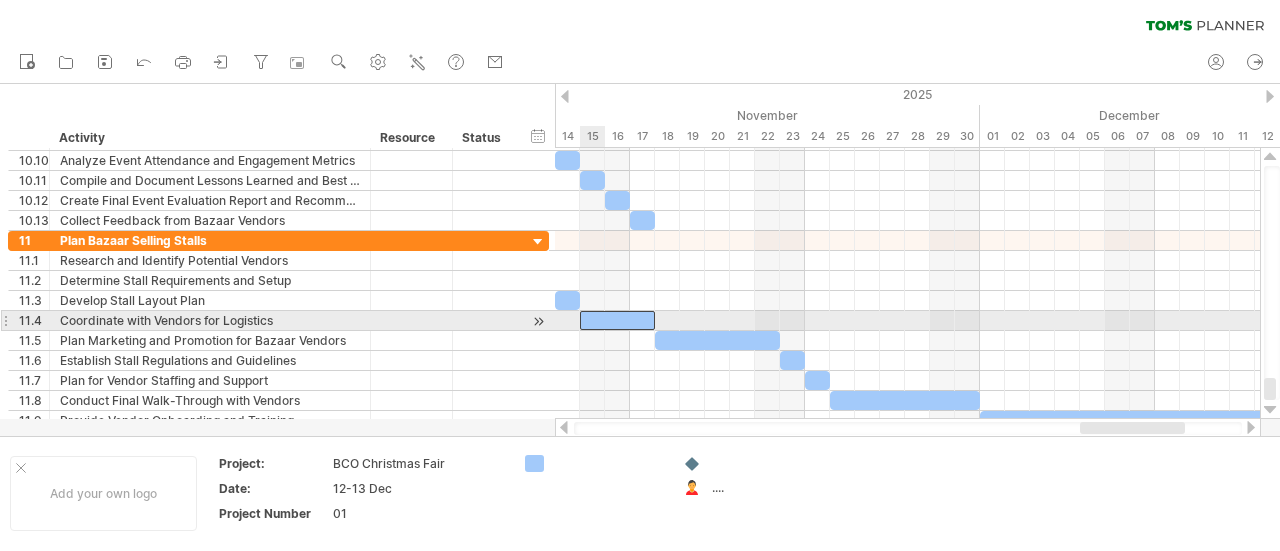 type 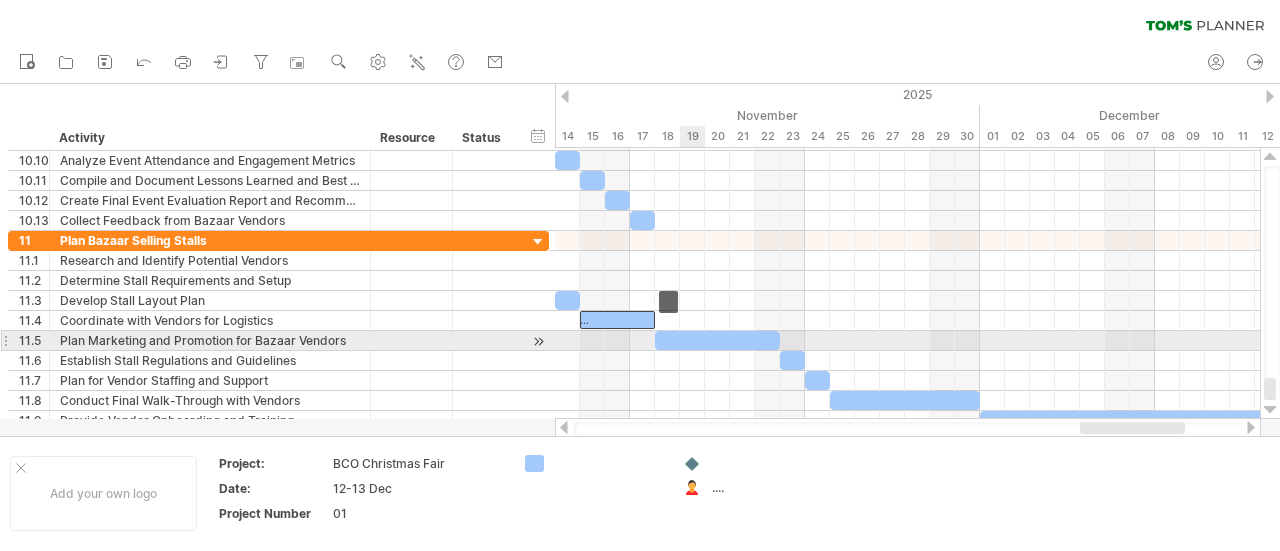 scroll, scrollTop: 0, scrollLeft: 93, axis: horizontal 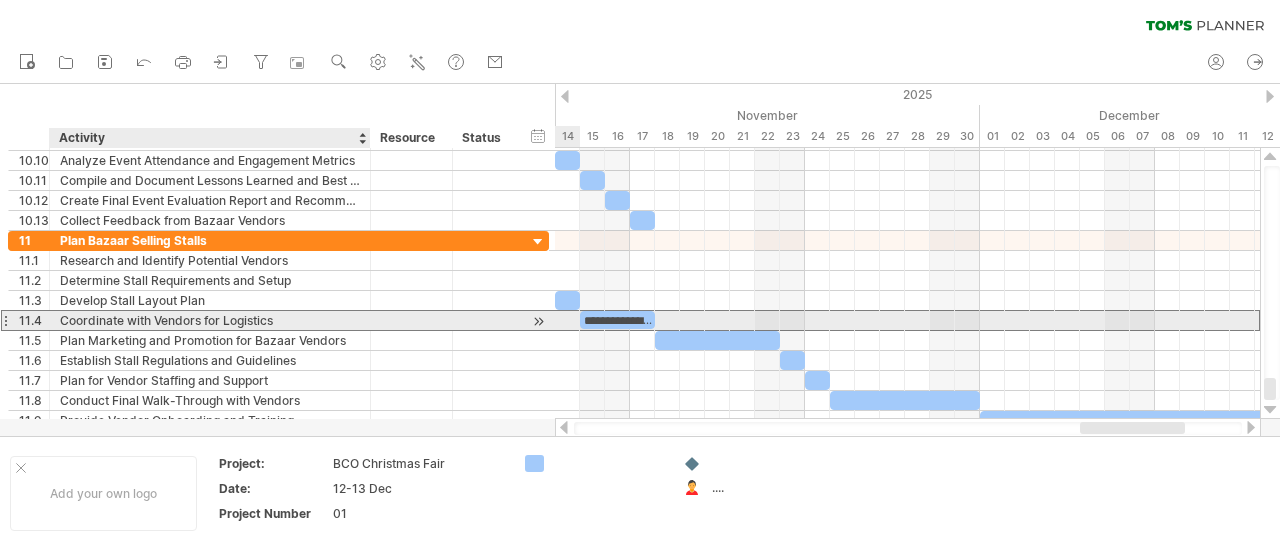 click on "Coordinate with Vendors for Logistics" at bounding box center [210, 320] 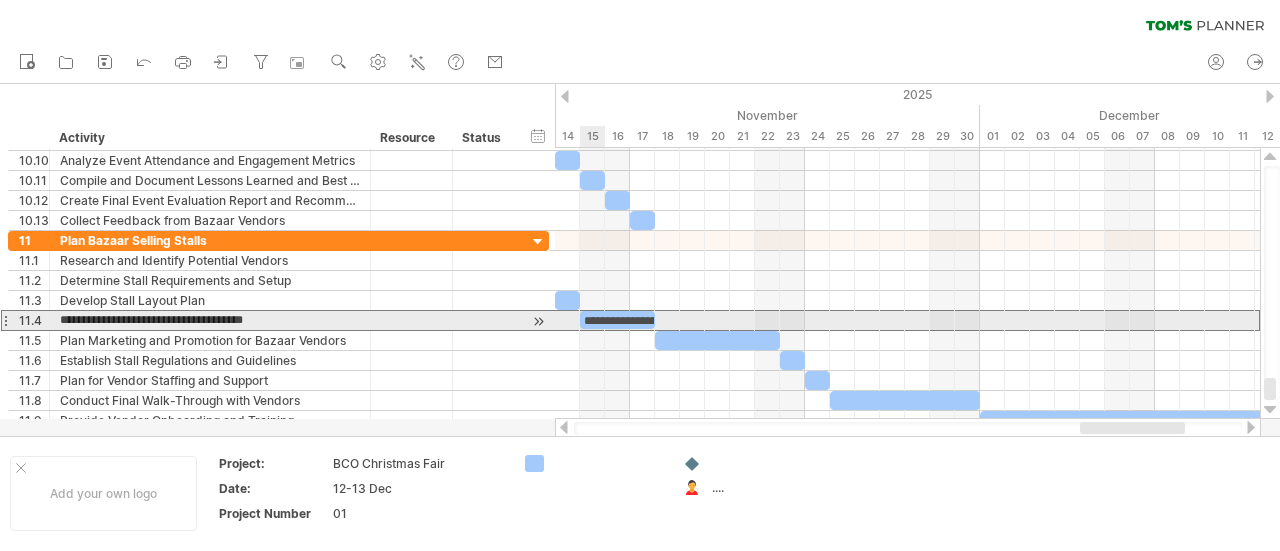 click on "**********" at bounding box center [617, 320] 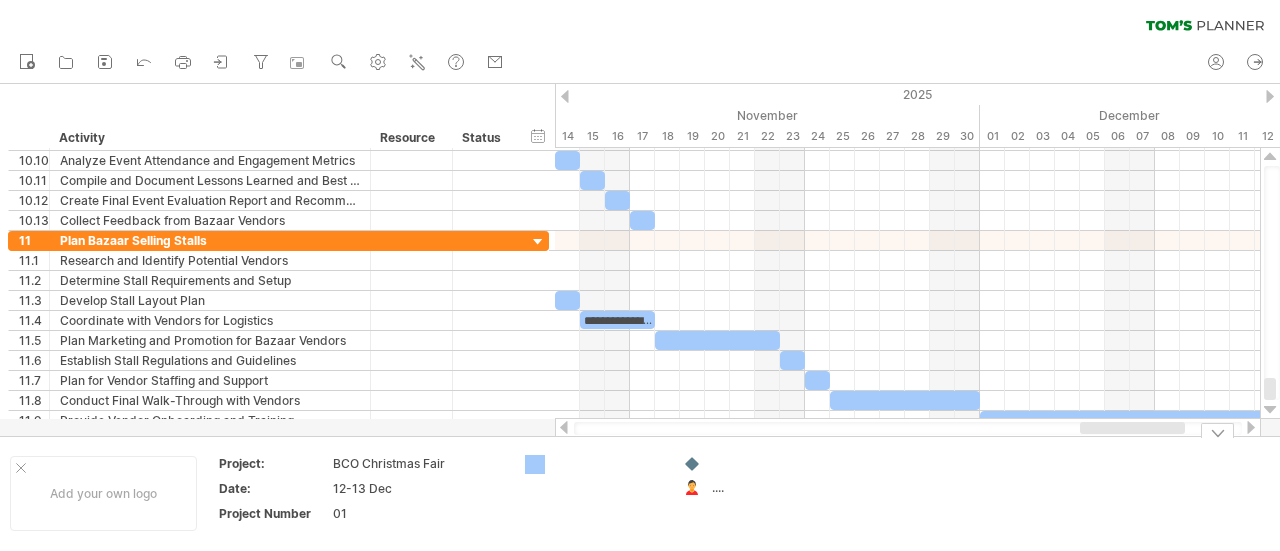 click on "Trying to reach plan.tomsplanner.com
Connected again...
0%
clear filter
new 1" at bounding box center (640, 275) 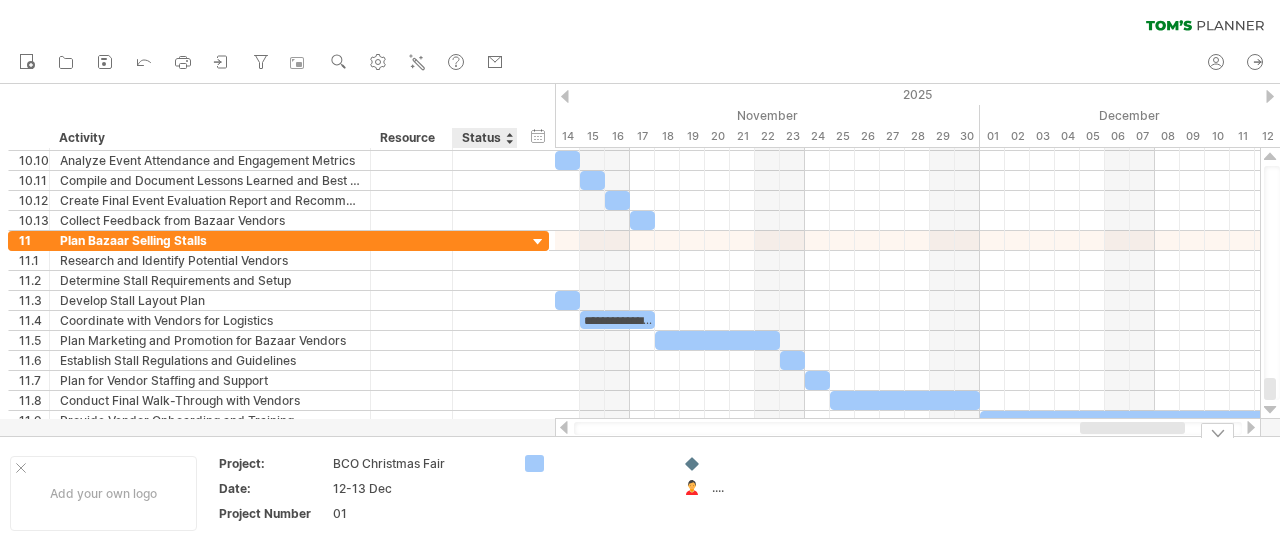 drag, startPoint x: 536, startPoint y: 467, endPoint x: 524, endPoint y: 473, distance: 13.416408 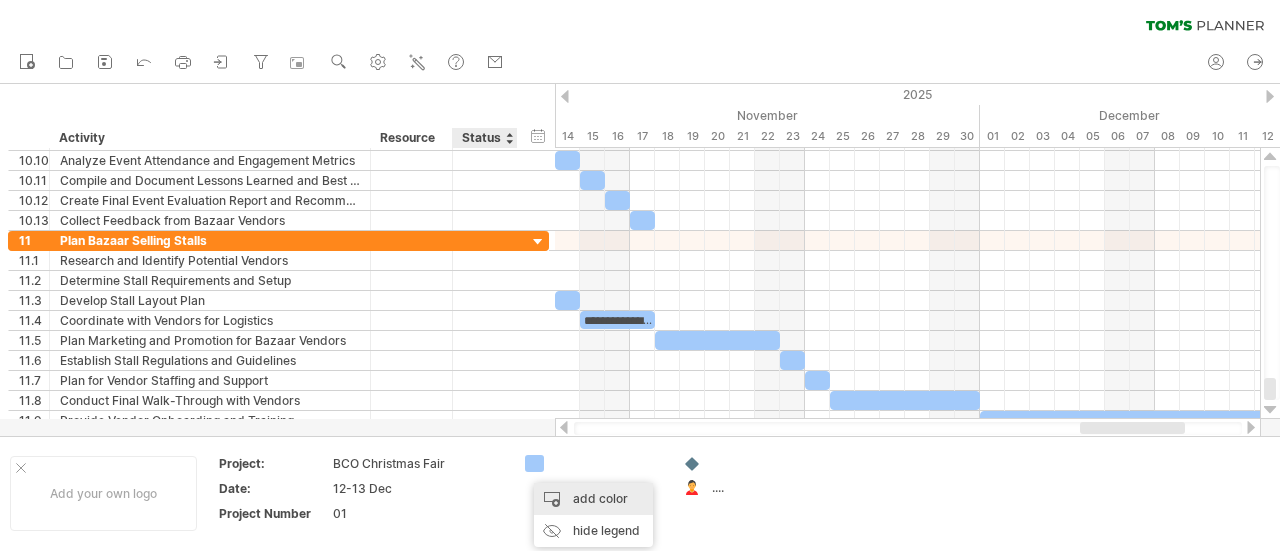 click on "add color" at bounding box center (593, 499) 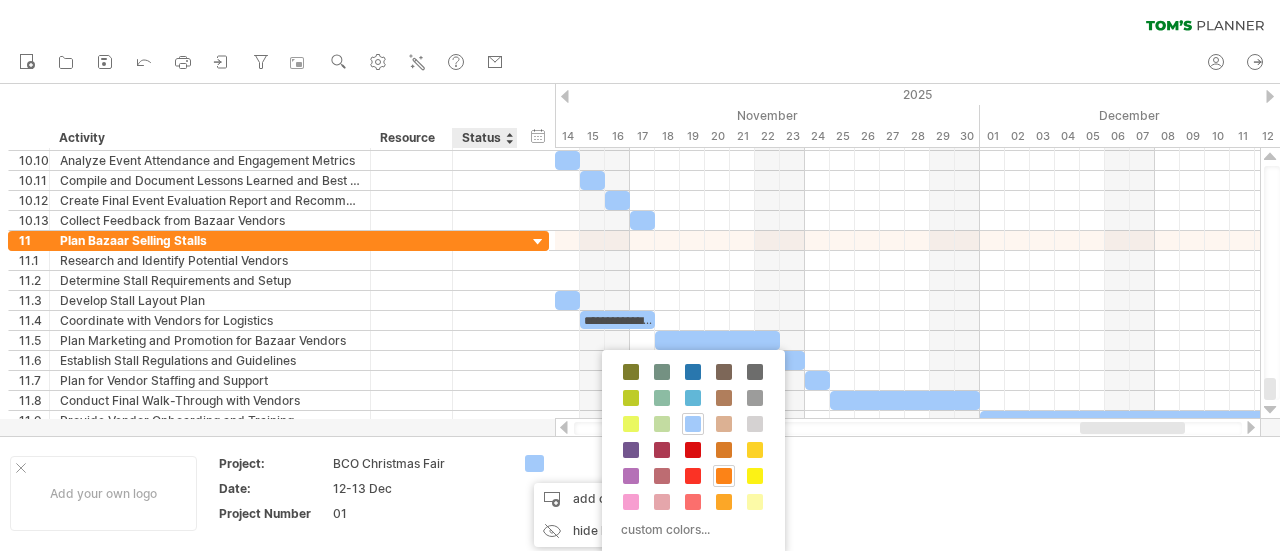 click at bounding box center [724, 476] 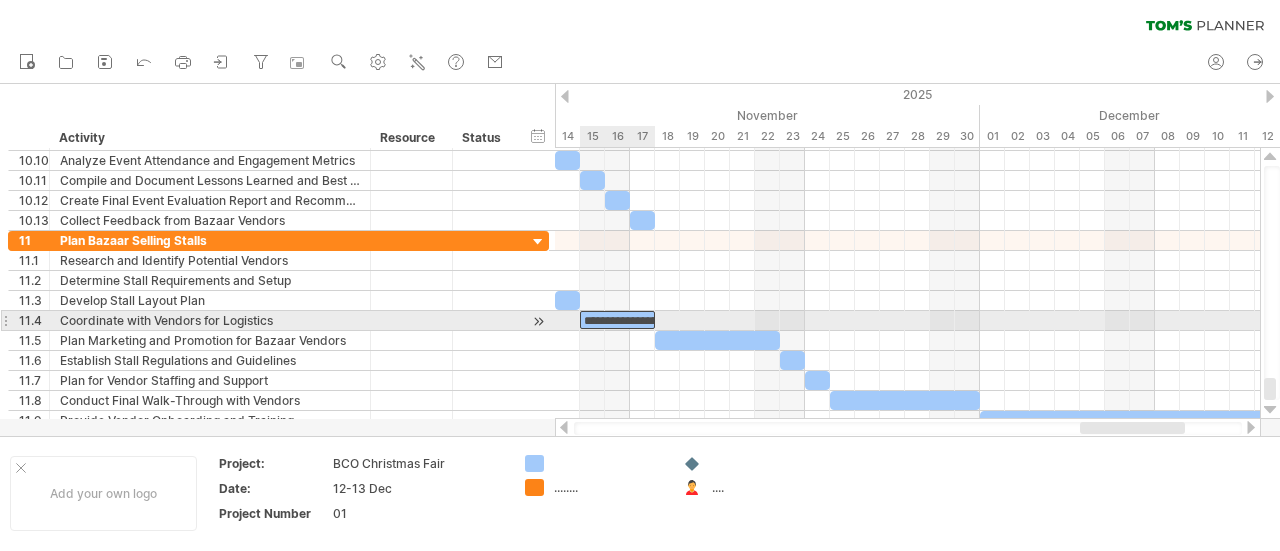 click on "**********" at bounding box center [617, 320] 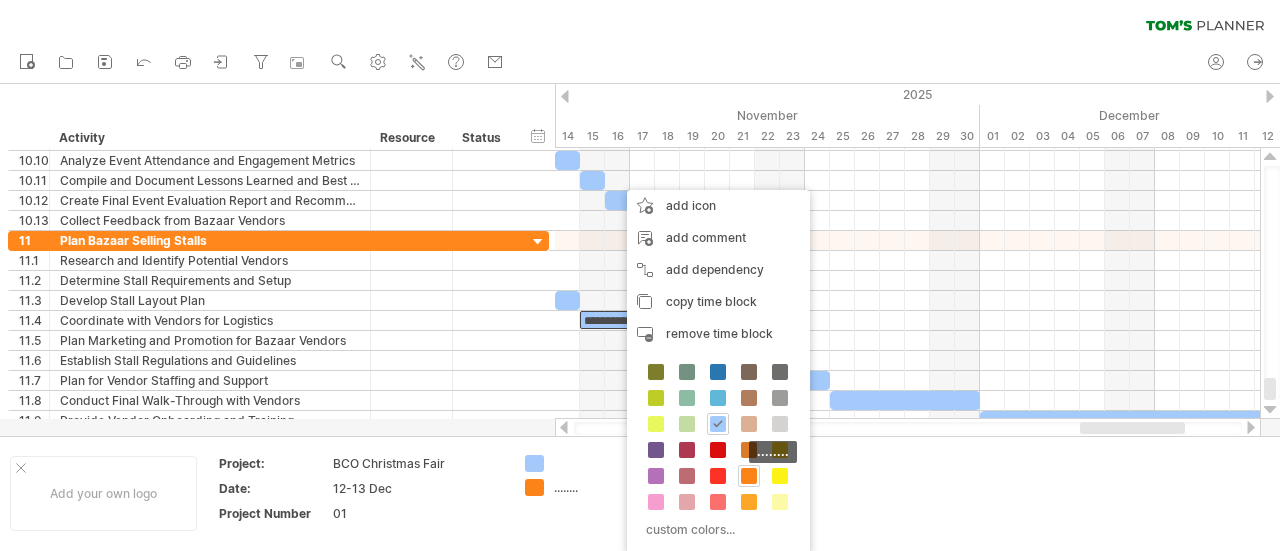click at bounding box center (749, 476) 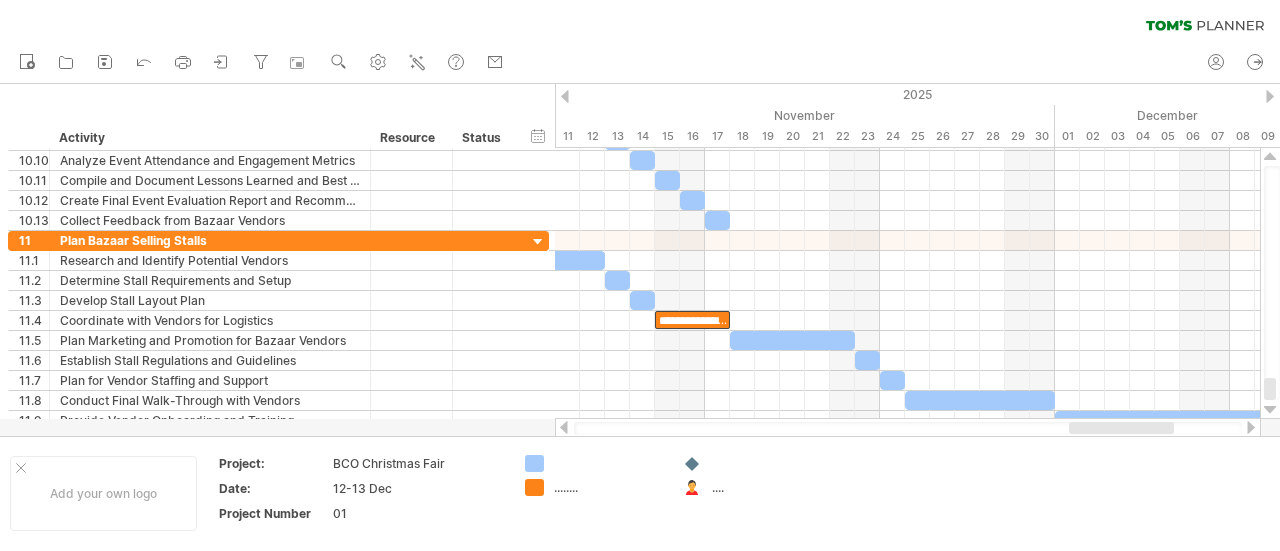 drag, startPoint x: 1108, startPoint y: 431, endPoint x: 1097, endPoint y: 432, distance: 11.045361 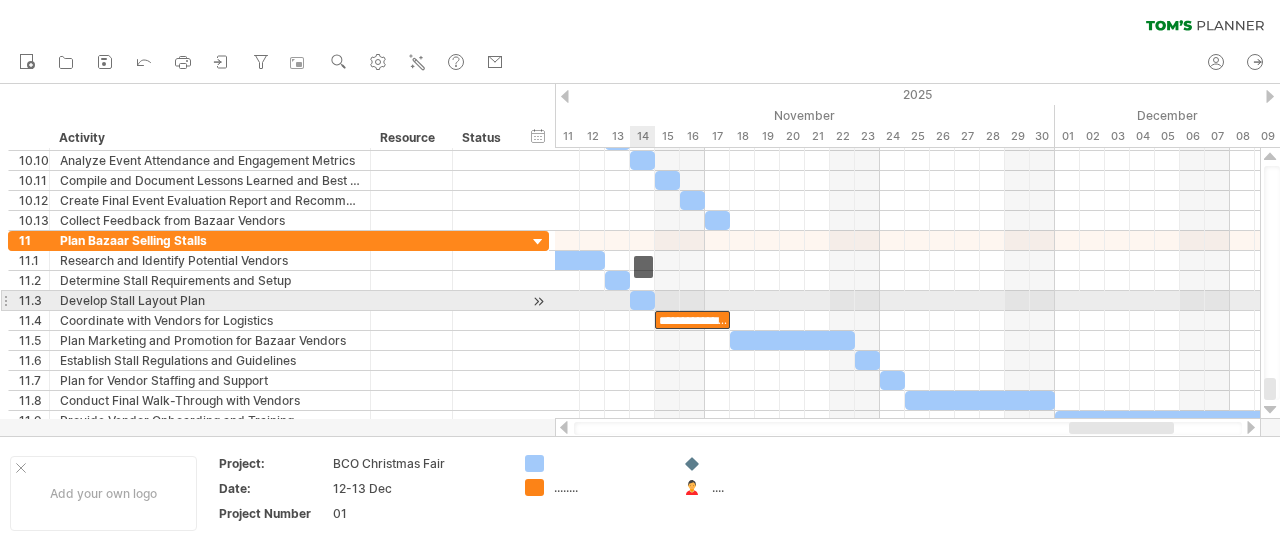 click at bounding box center [642, 300] 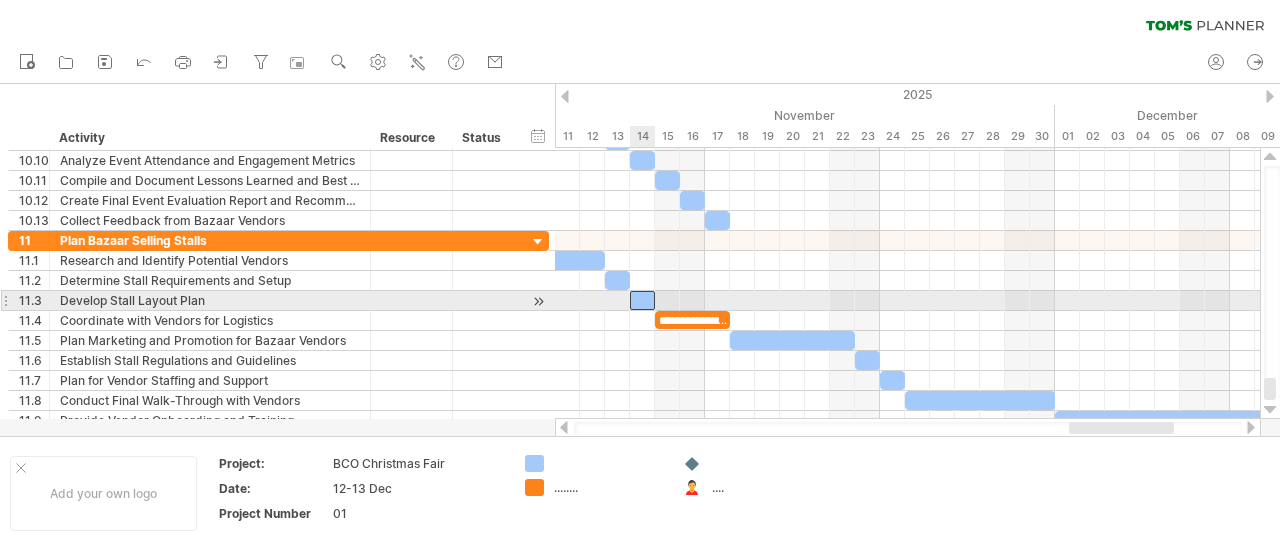 click at bounding box center [642, 300] 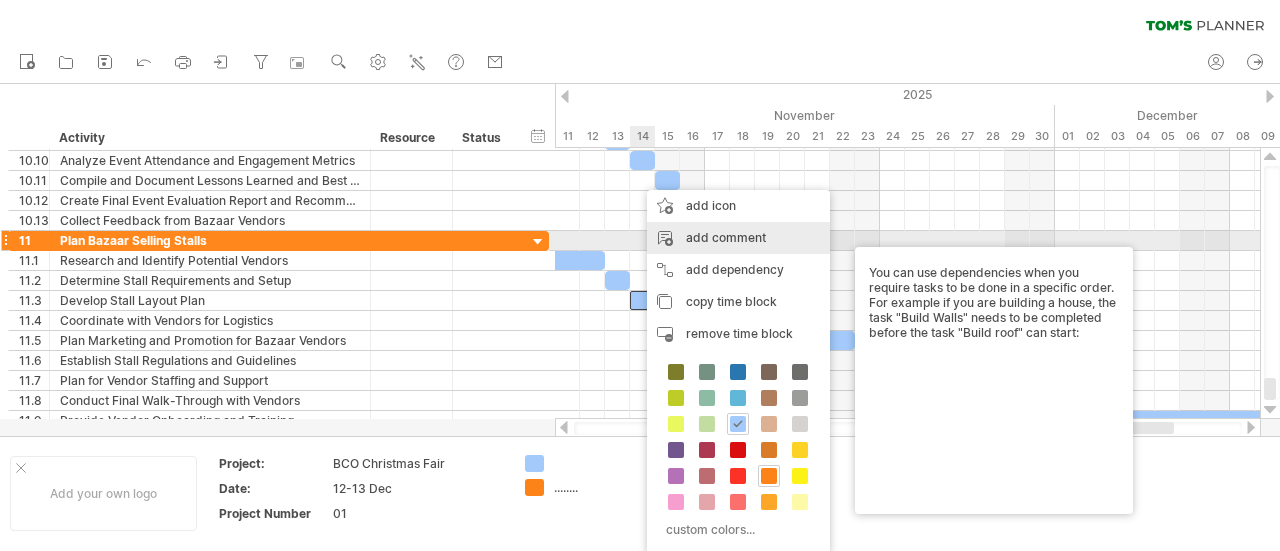 click on "add comment" at bounding box center (738, 238) 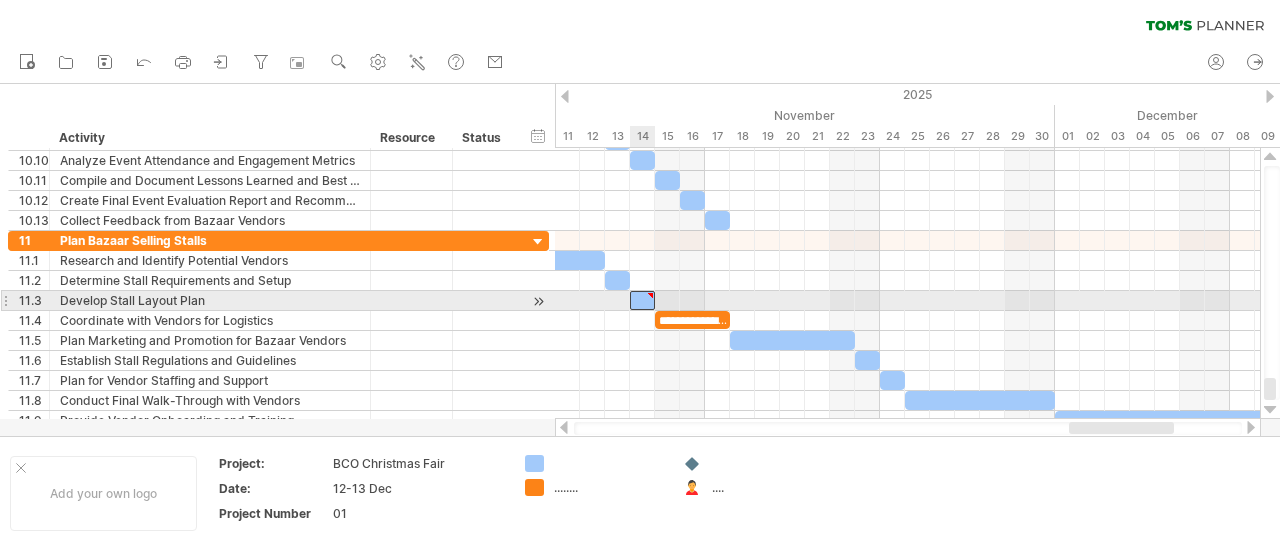 click at bounding box center [642, 300] 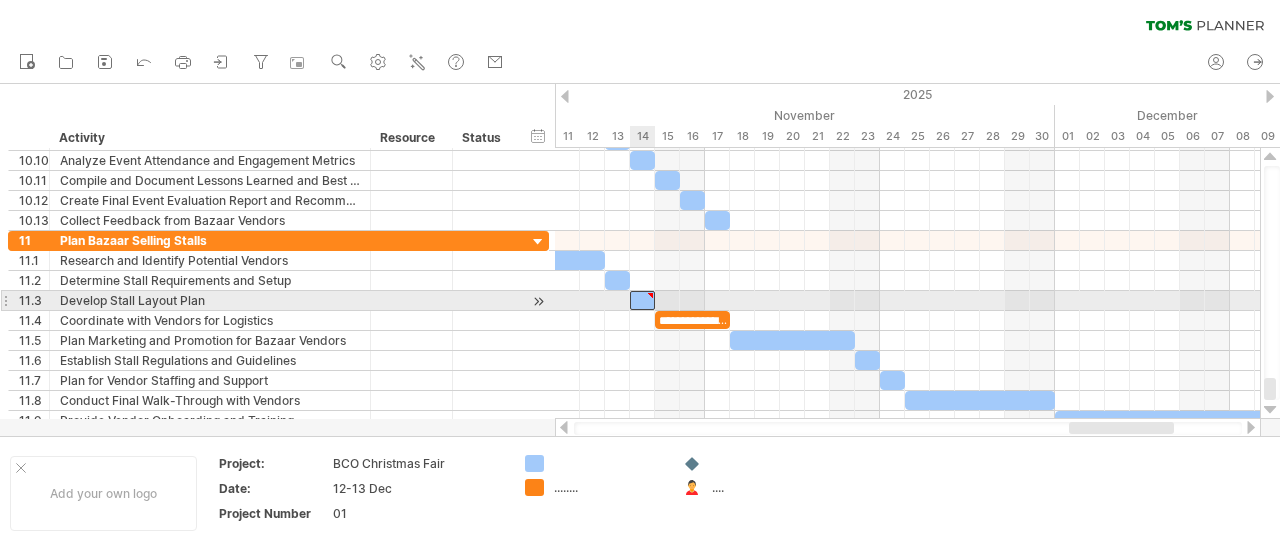 click at bounding box center [642, 300] 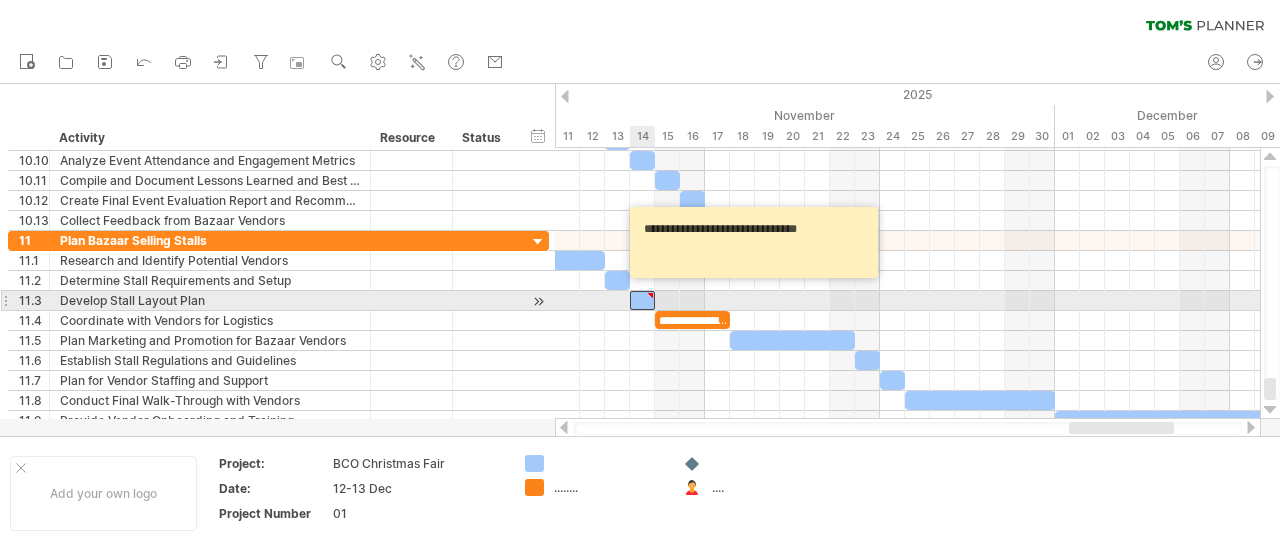click at bounding box center (642, 300) 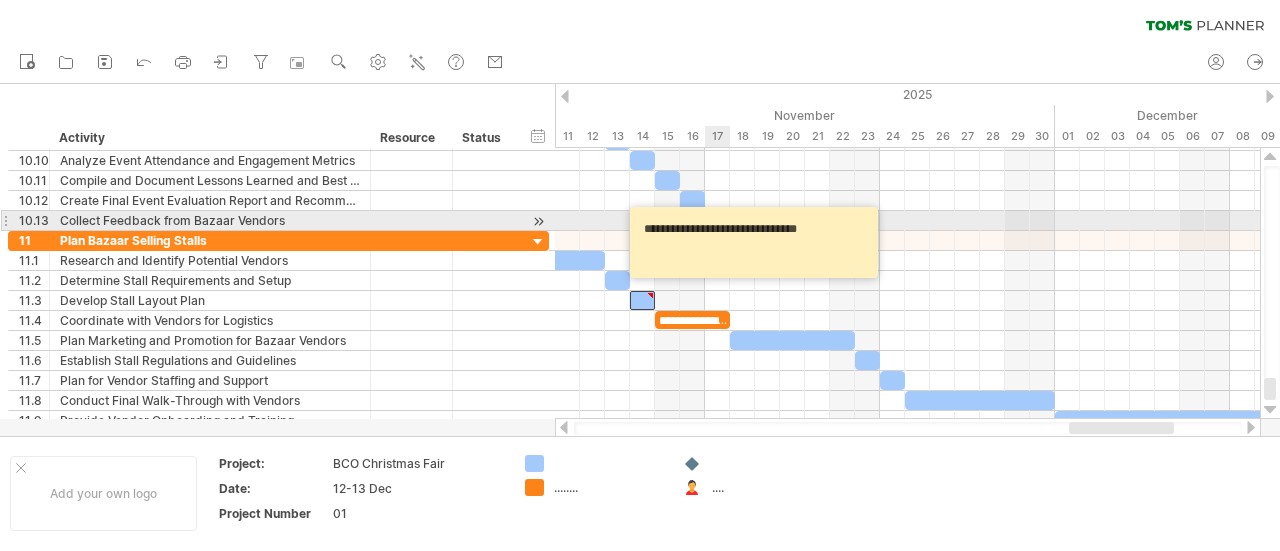 click on "**********" at bounding box center (757, 242) 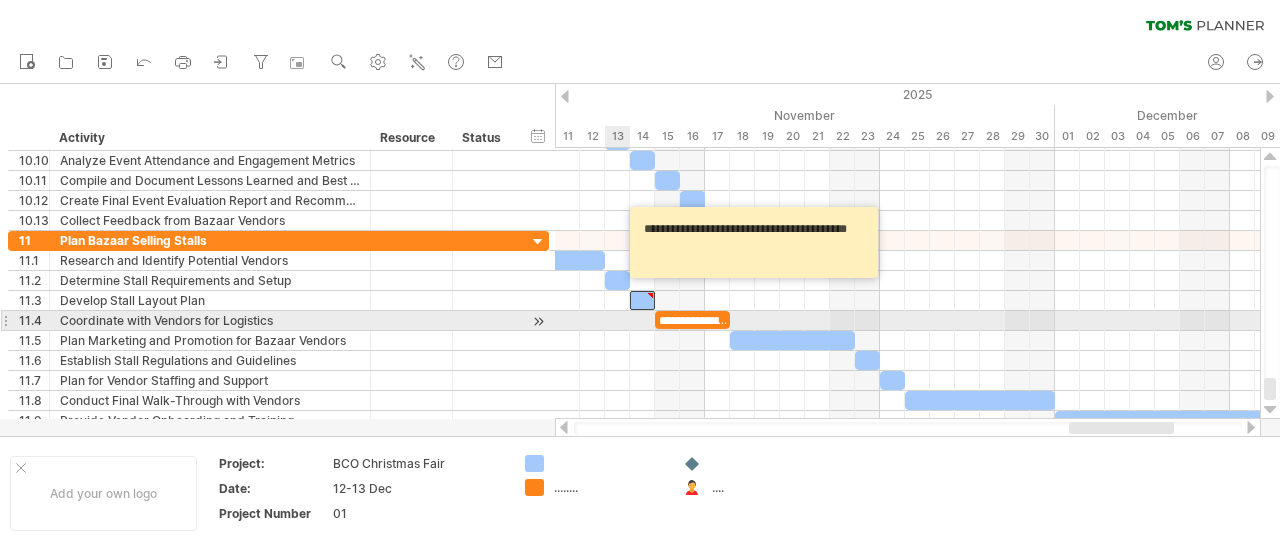 type on "**********" 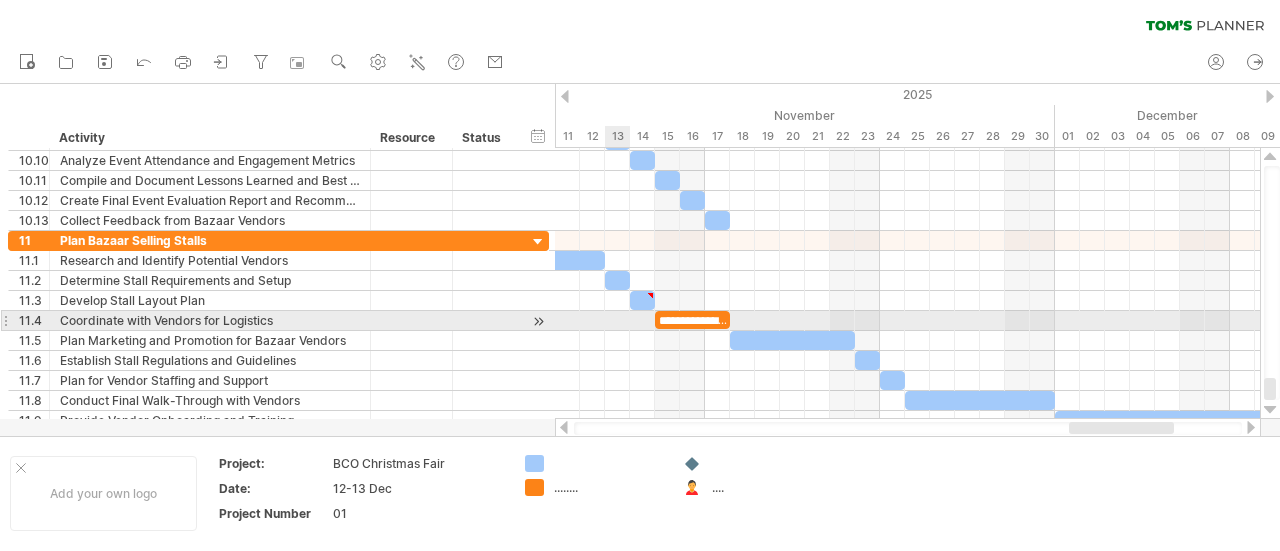 click at bounding box center [907, 321] 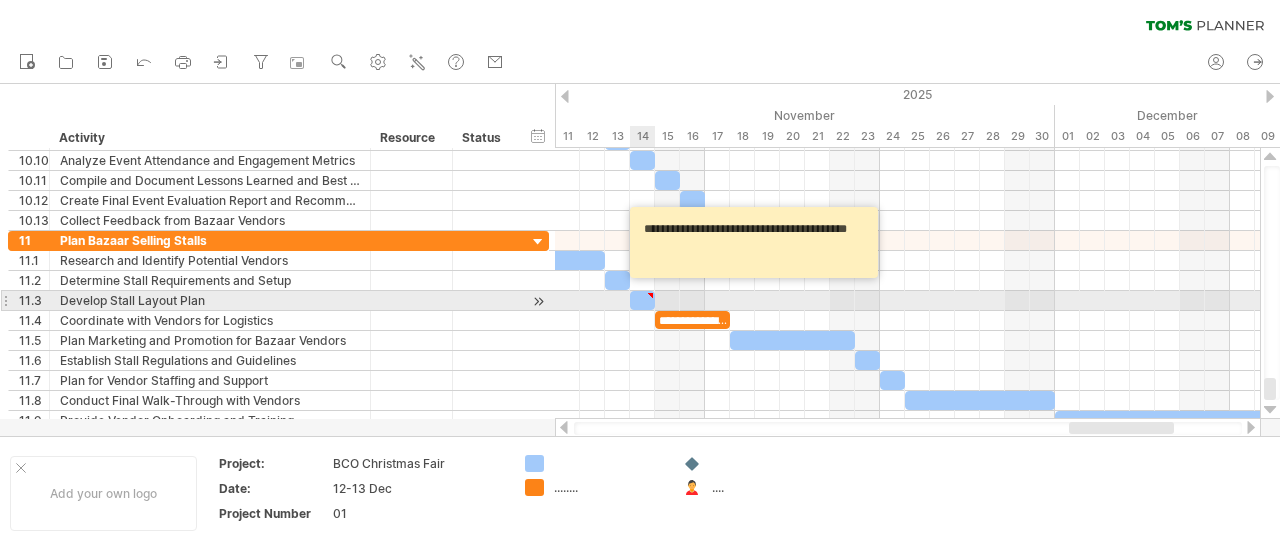 click at bounding box center [642, 300] 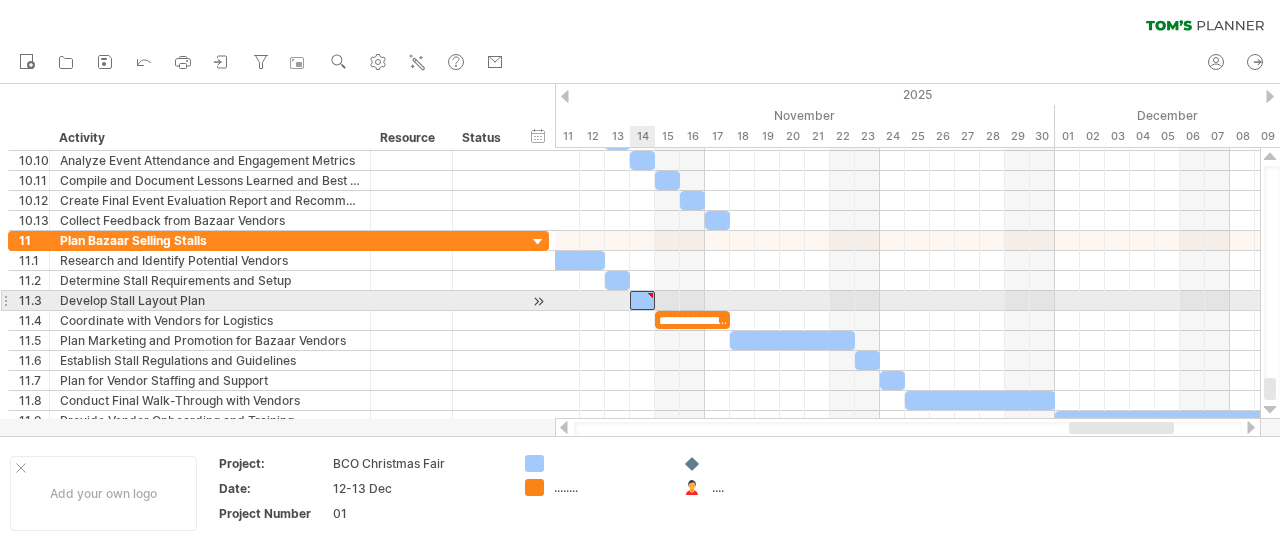 click at bounding box center (642, 300) 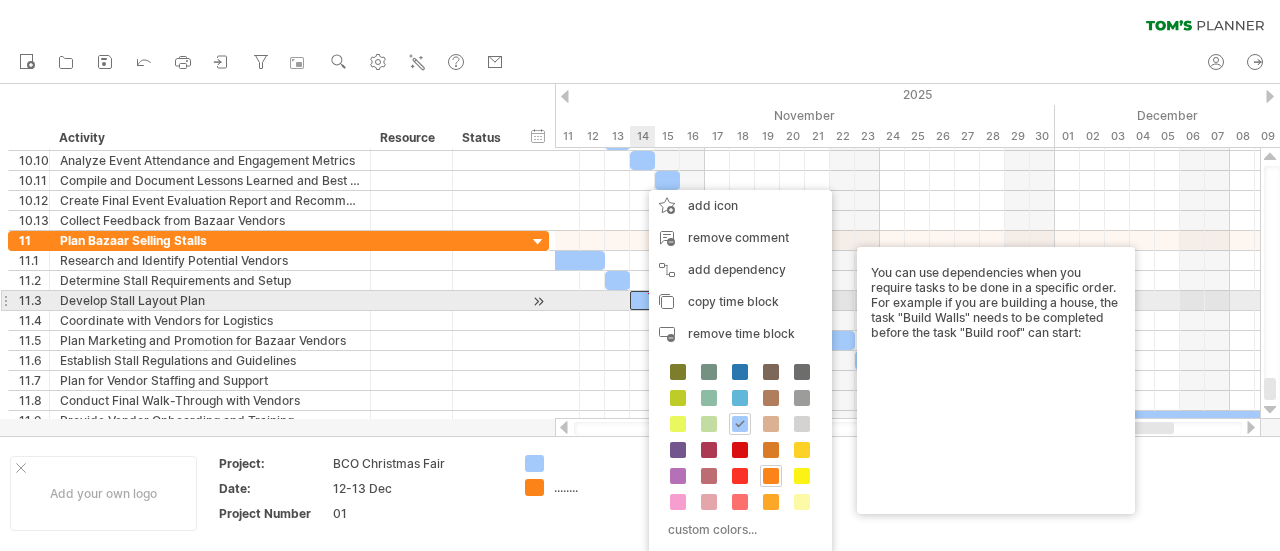 click at bounding box center [630, 300] 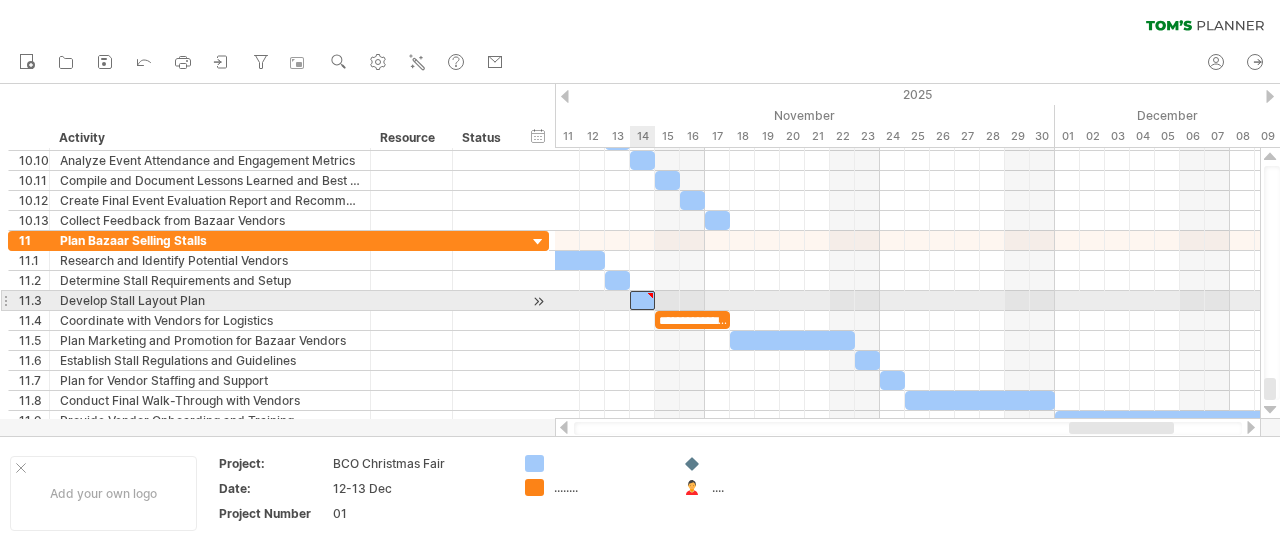 click at bounding box center (650, 295) 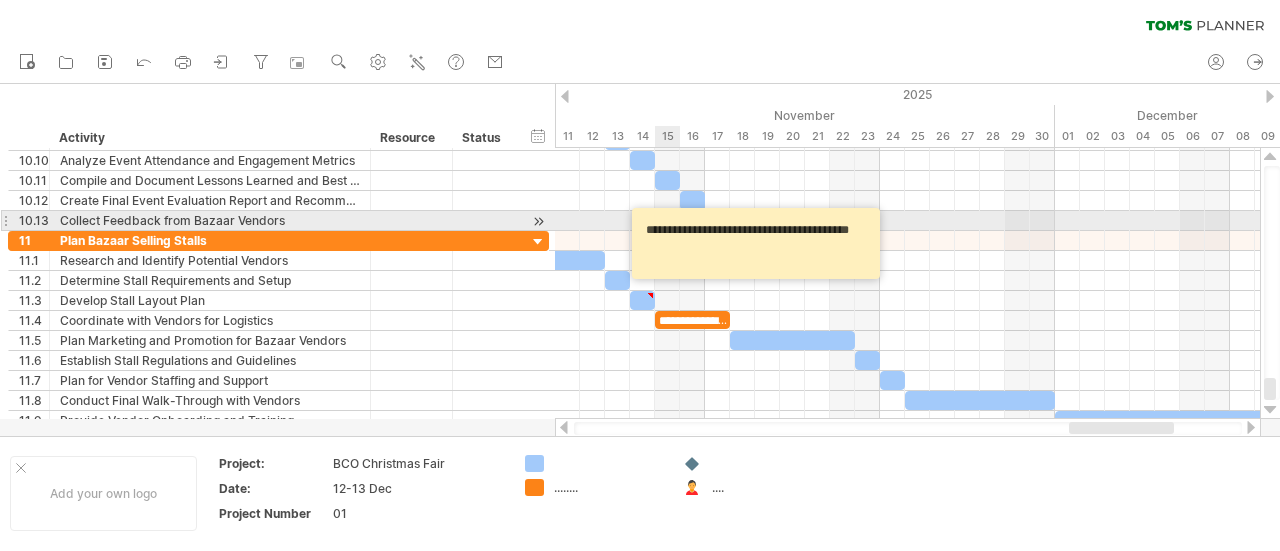 drag, startPoint x: 677, startPoint y: 241, endPoint x: 637, endPoint y: 225, distance: 43.081318 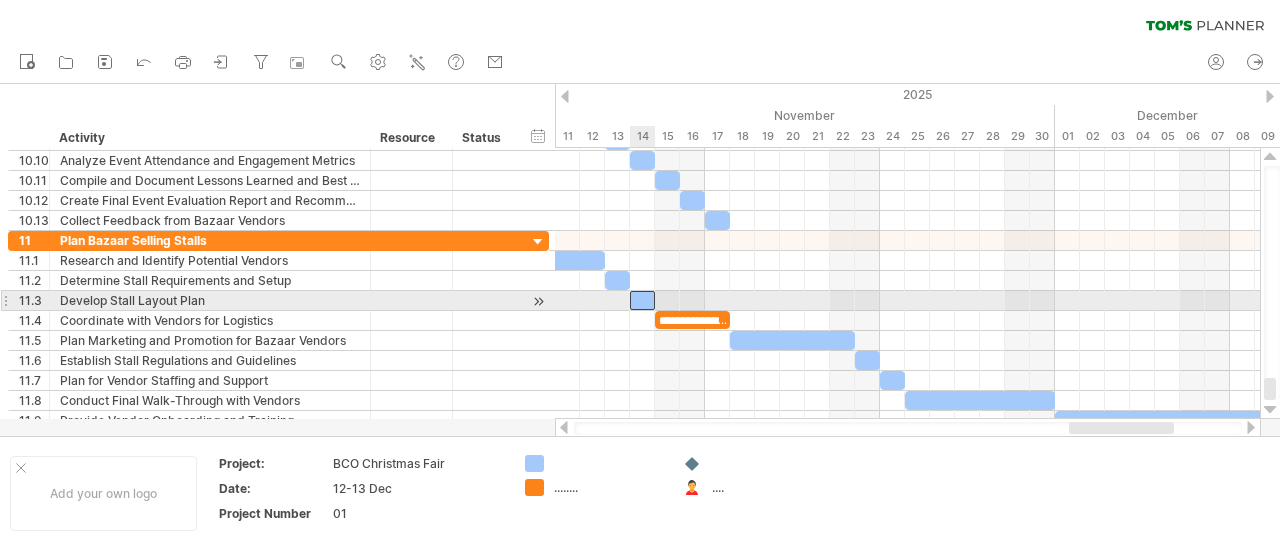 click at bounding box center (642, 300) 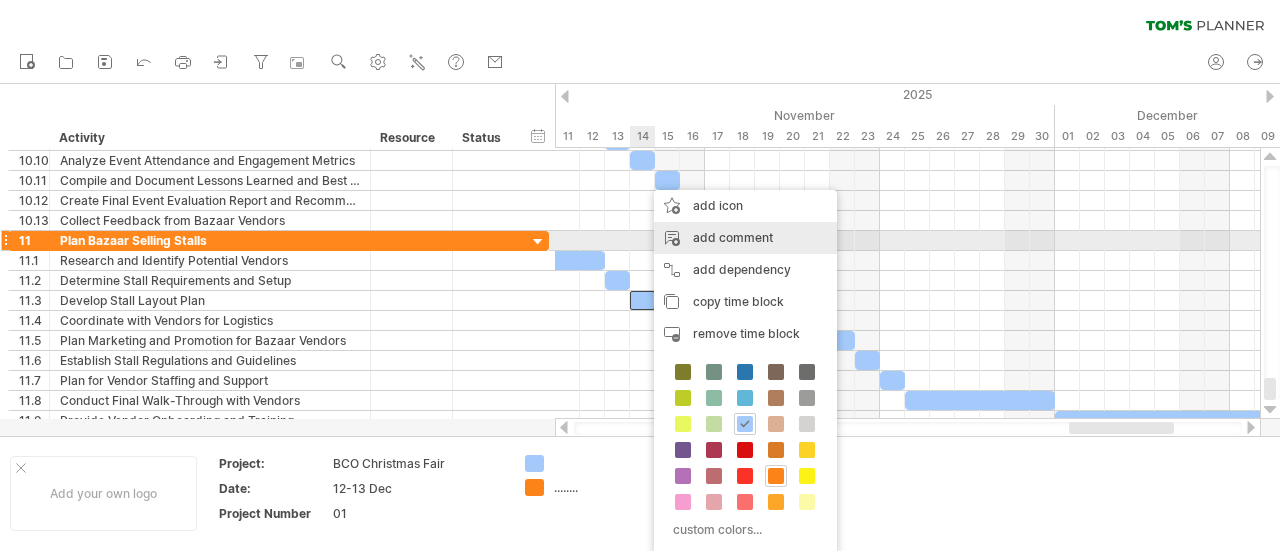 click on "add comment" at bounding box center (745, 238) 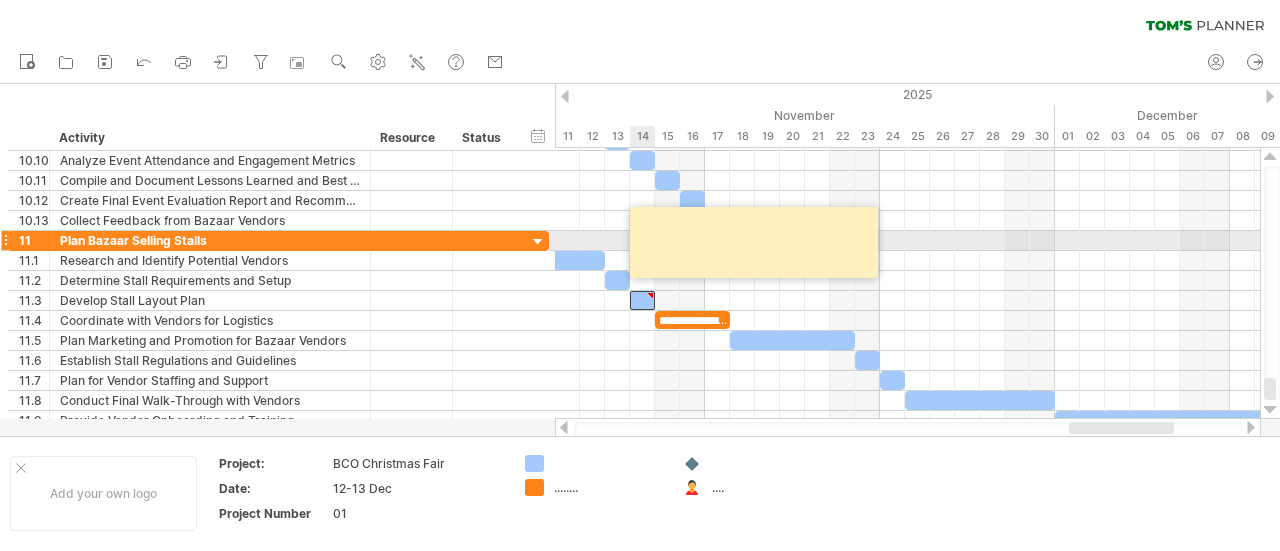 paste on "**********" 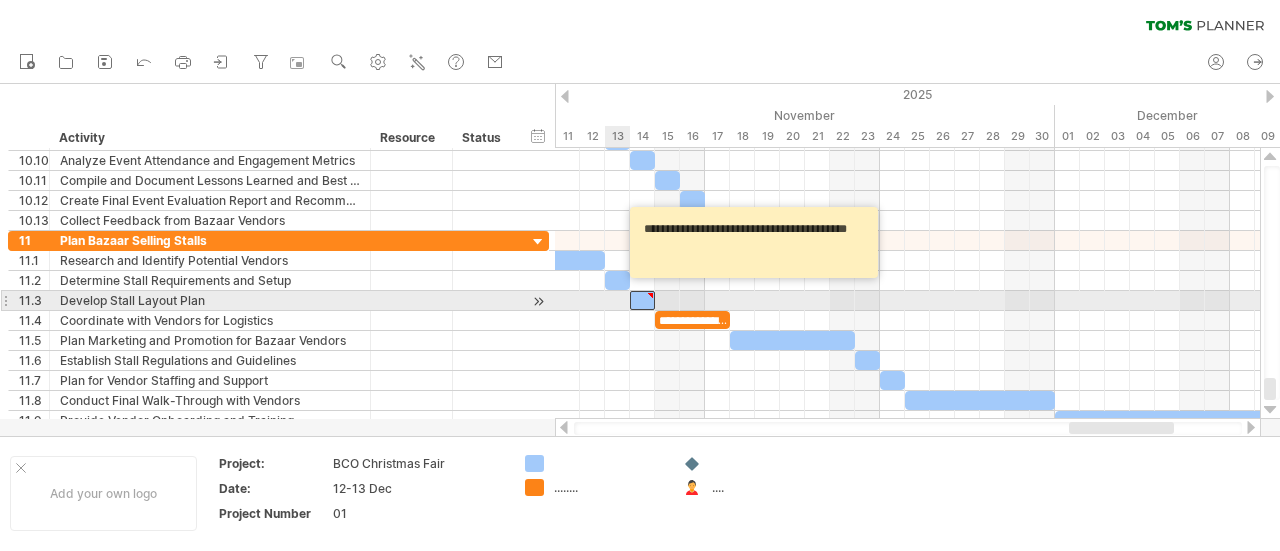type on "**********" 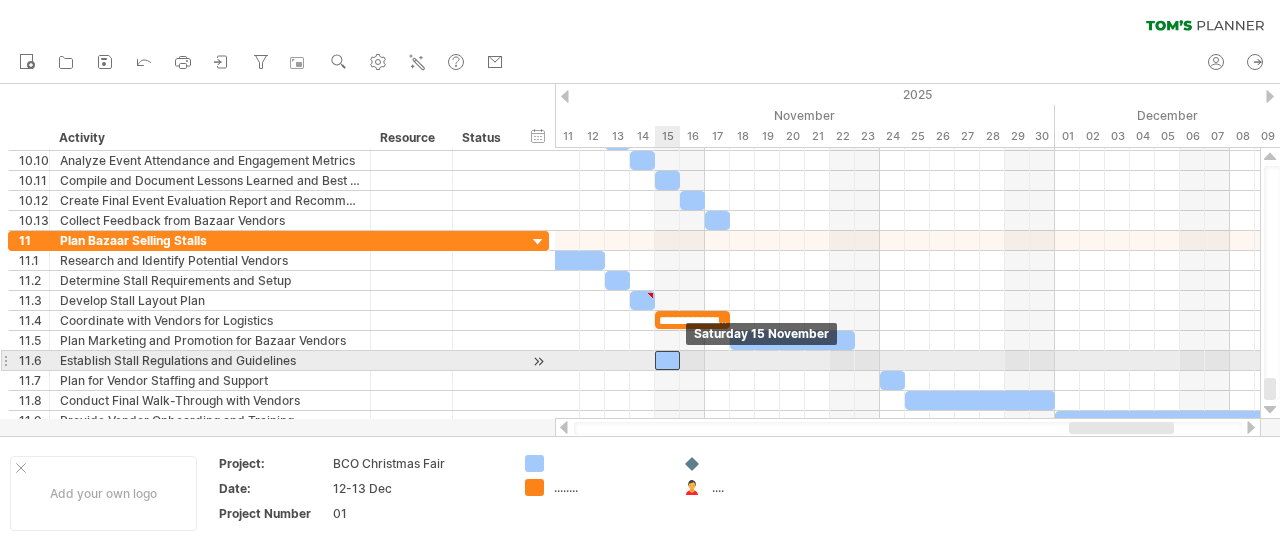 drag, startPoint x: 869, startPoint y: 355, endPoint x: 670, endPoint y: 355, distance: 199 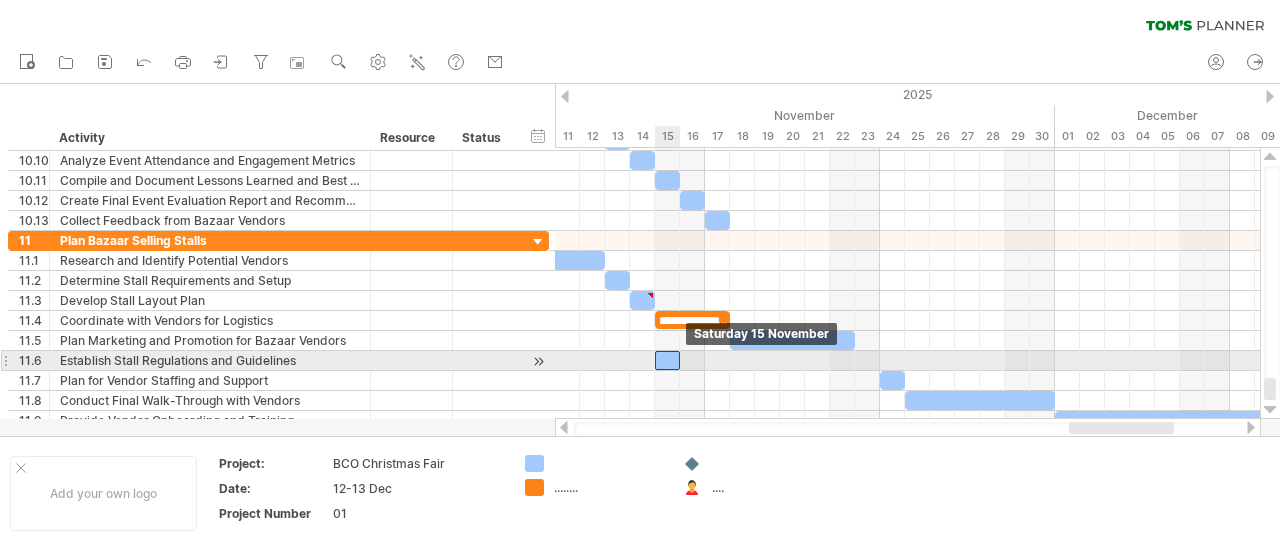 click at bounding box center (667, 360) 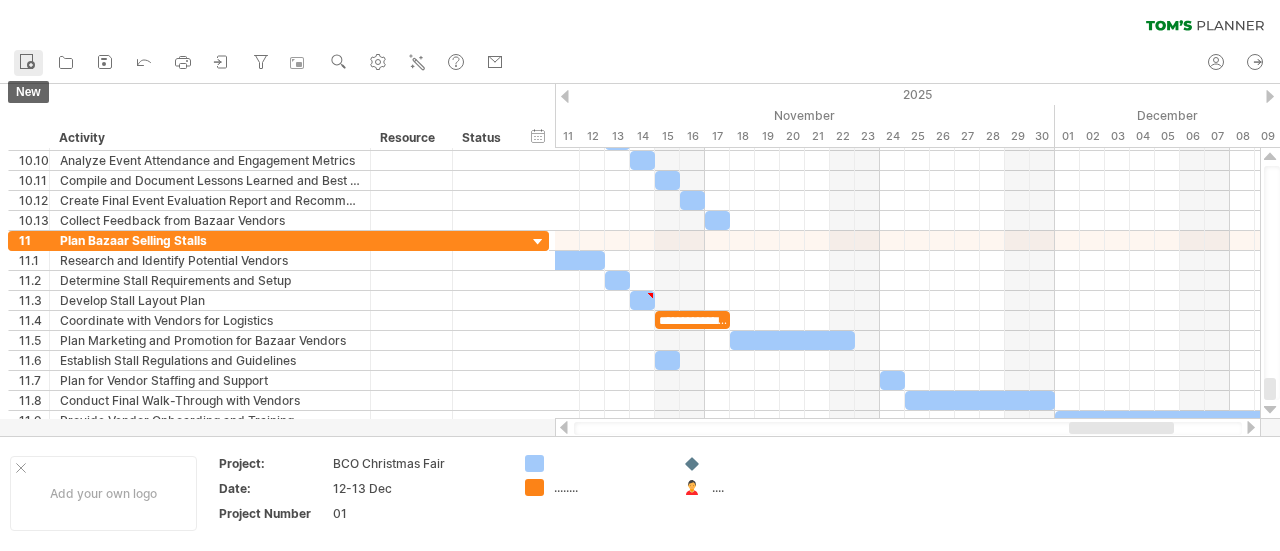 drag, startPoint x: 55, startPoint y: 0, endPoint x: 29, endPoint y: 65, distance: 70.00714 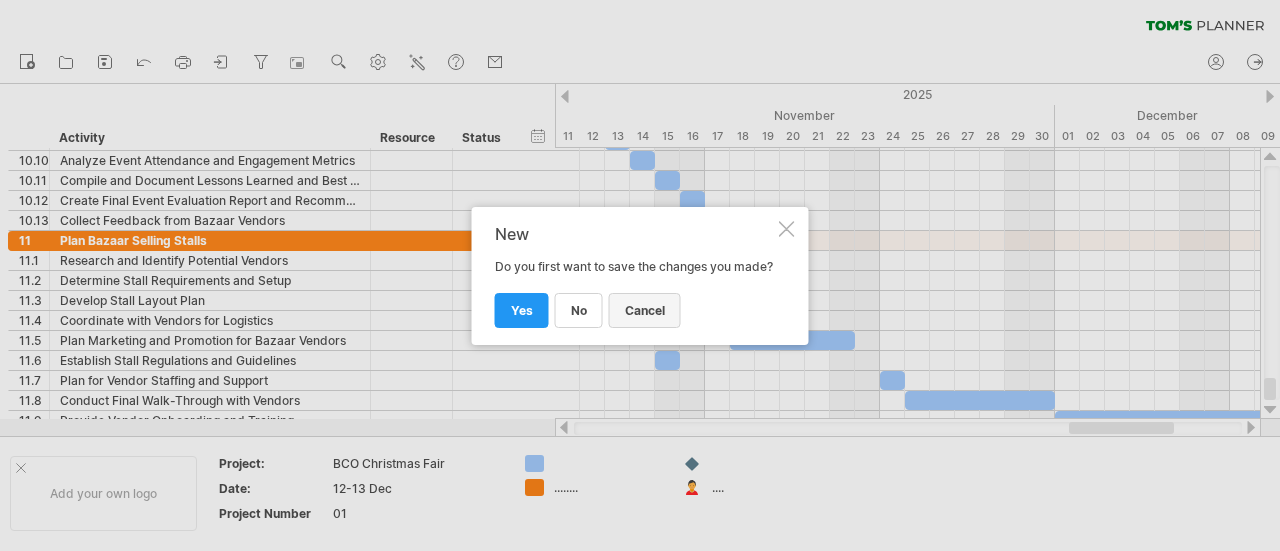 click on "cancel" at bounding box center (645, 310) 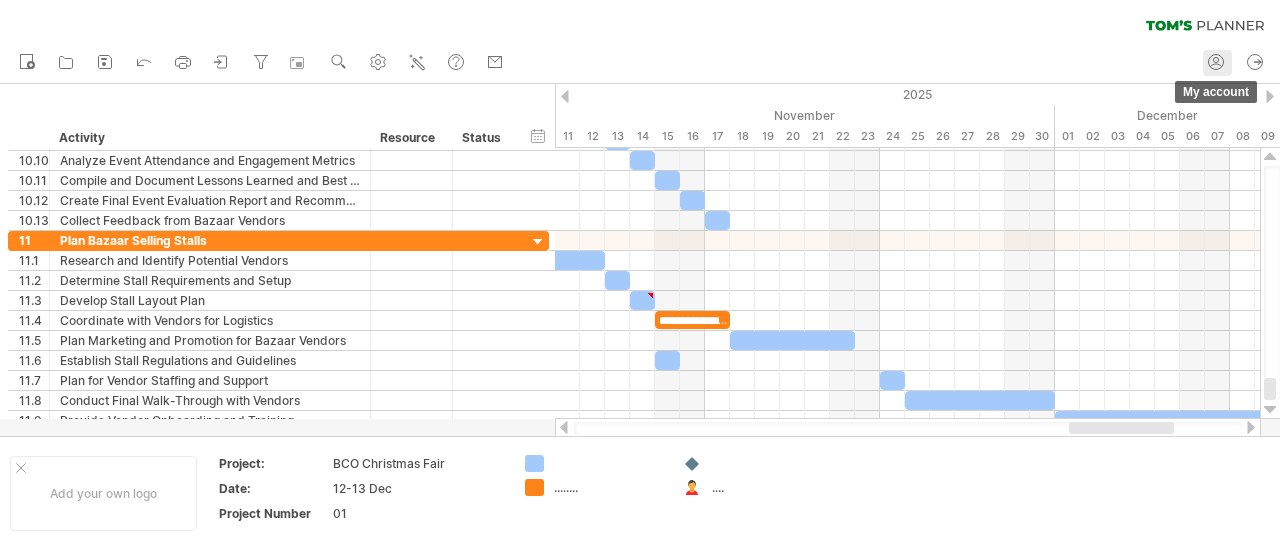 click 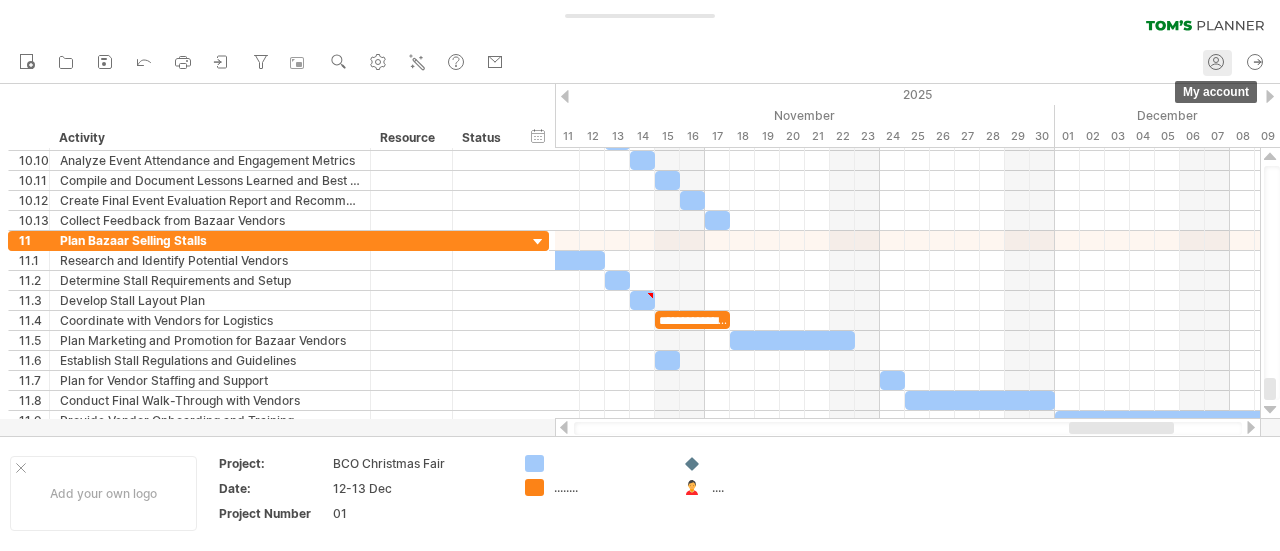 type on "**********" 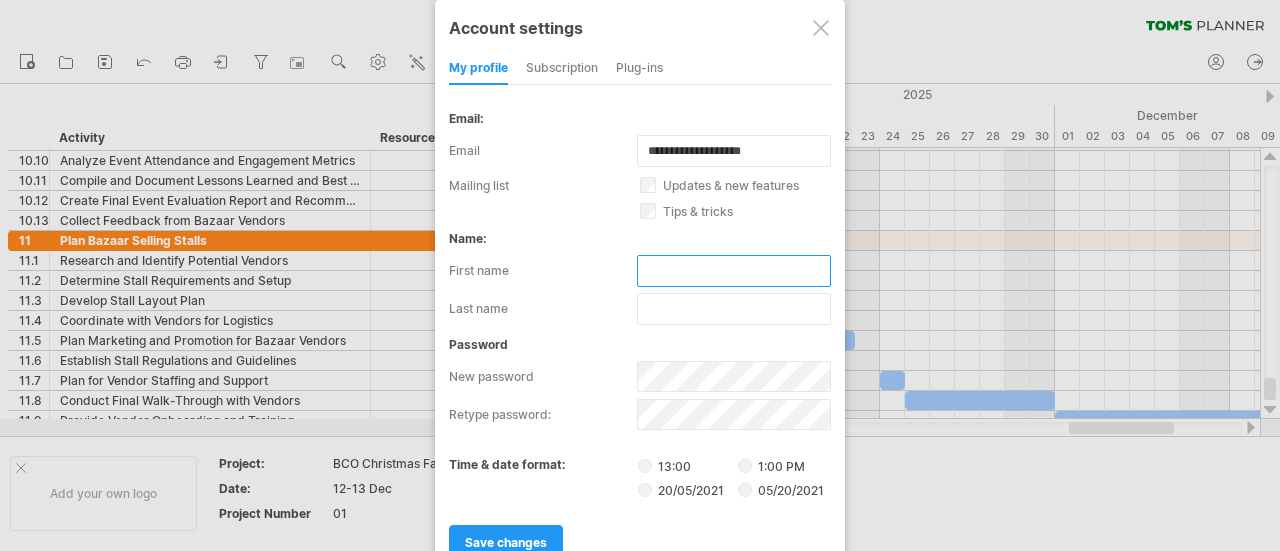 click at bounding box center (734, 271) 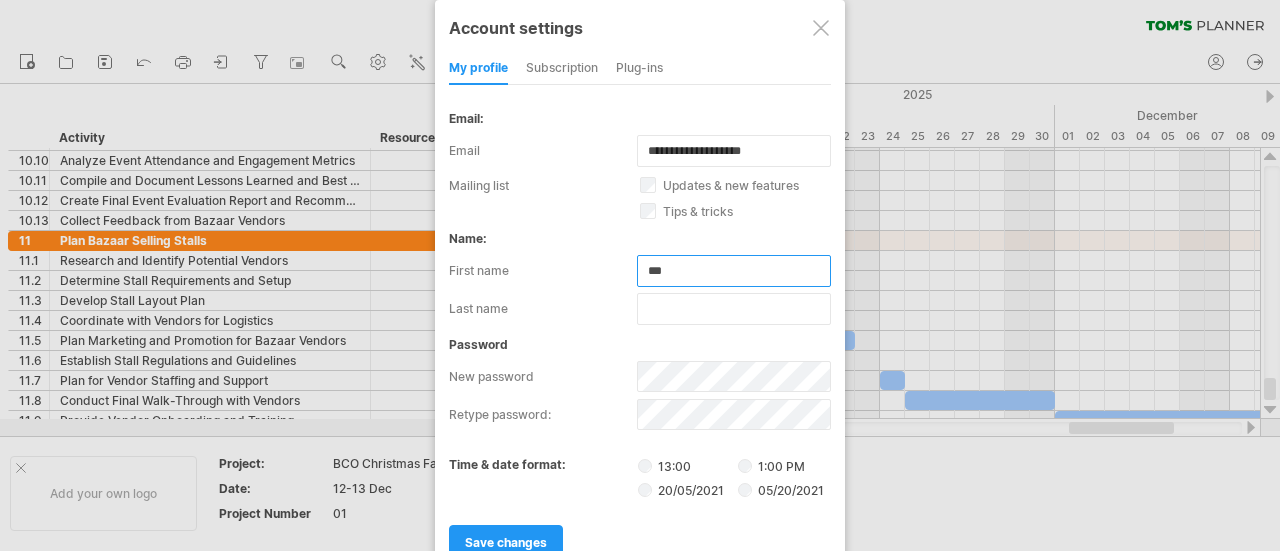 type on "***" 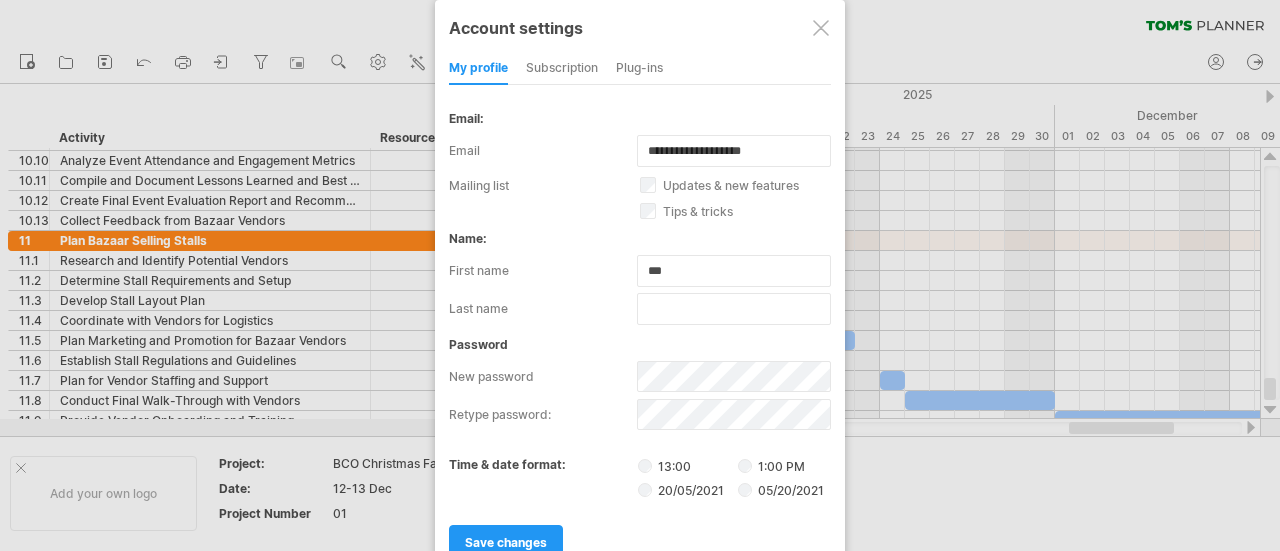 click on "password" at bounding box center (640, 344) 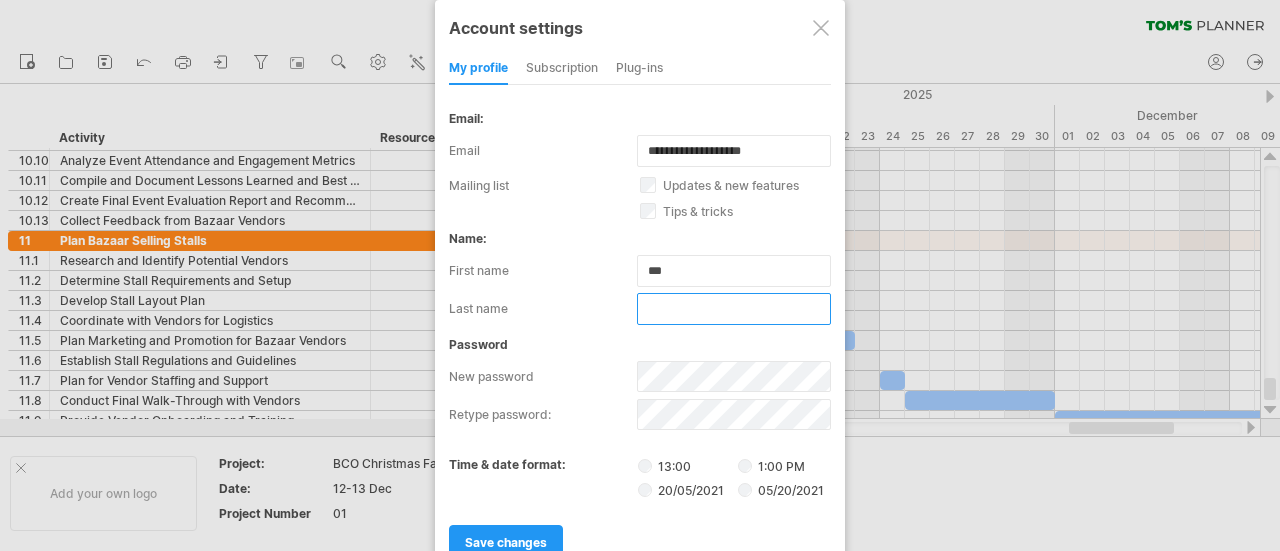 click at bounding box center [734, 309] 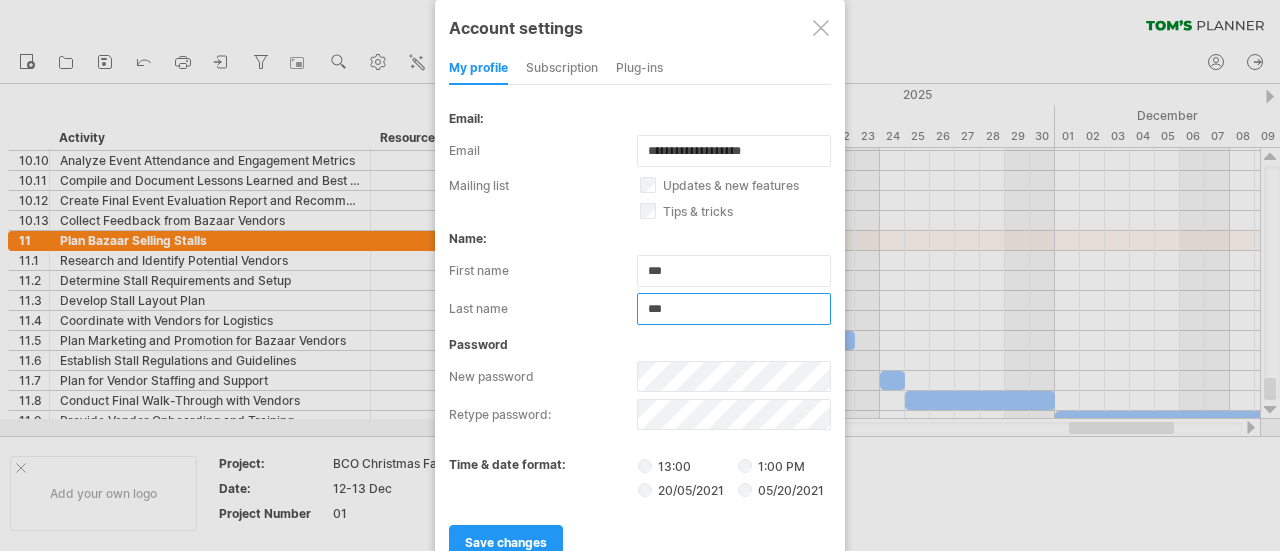 type on "***" 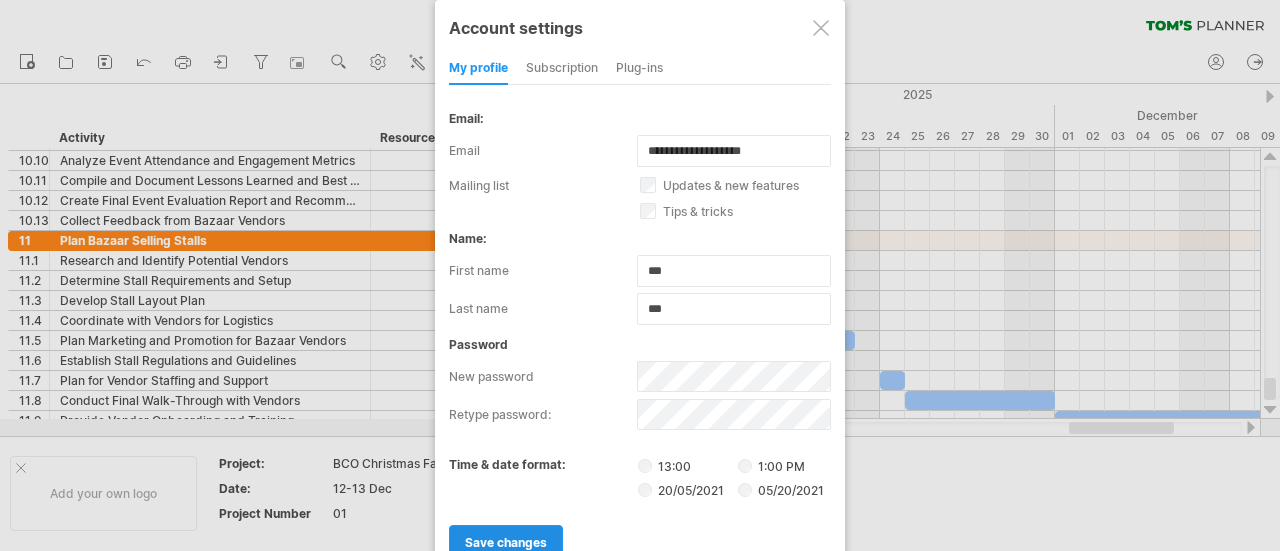 click on "save changes" at bounding box center (506, 542) 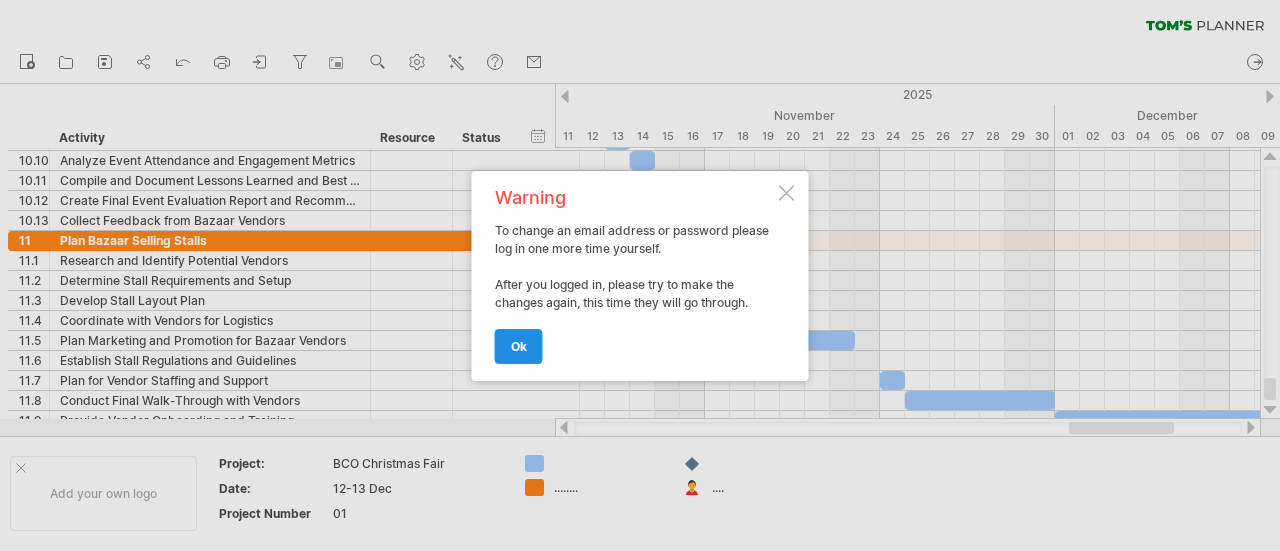 click on "ok" at bounding box center (519, 346) 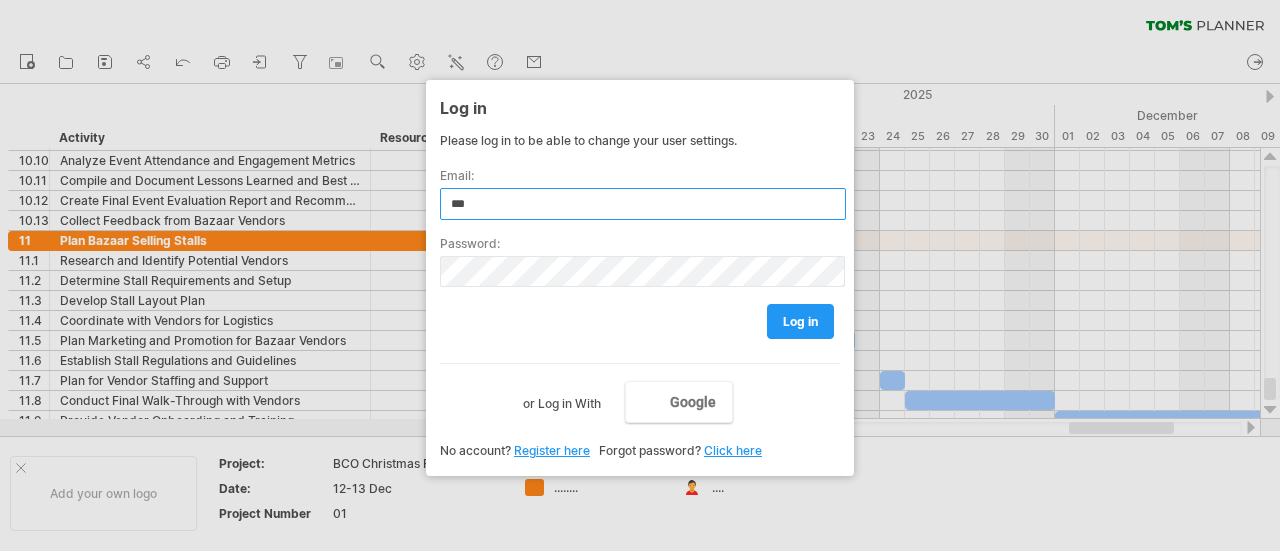 type on "**********" 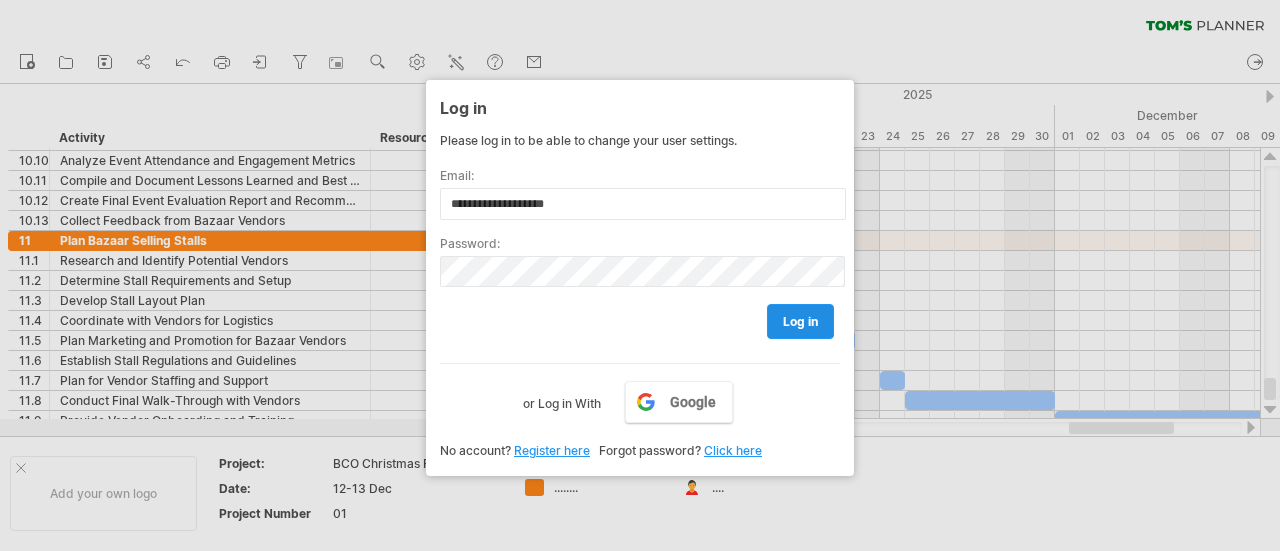click on "log in" at bounding box center [800, 321] 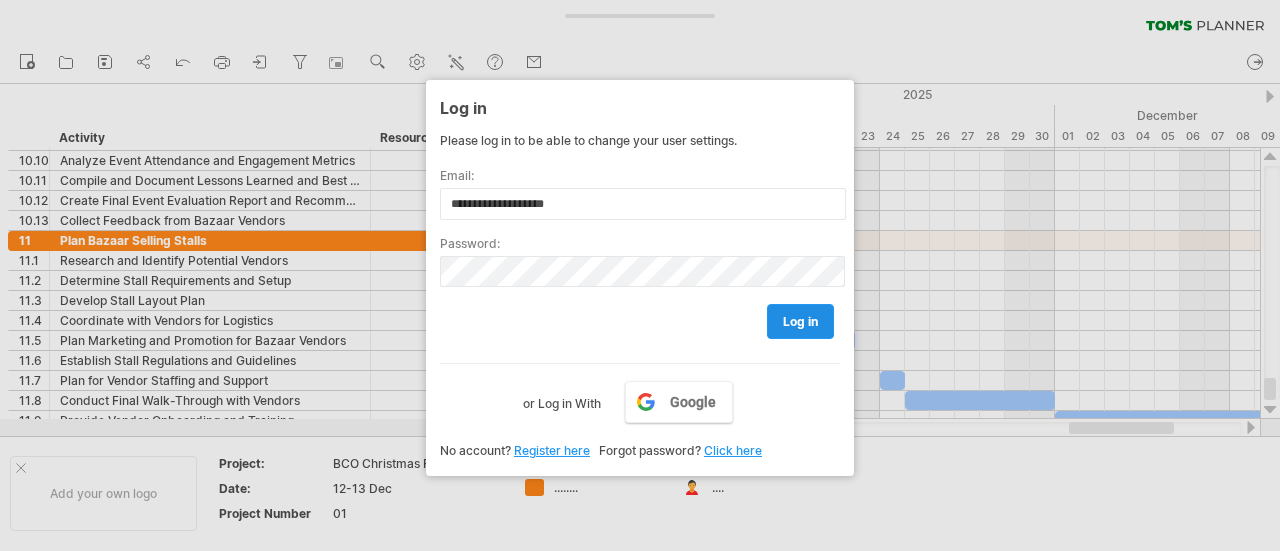 type 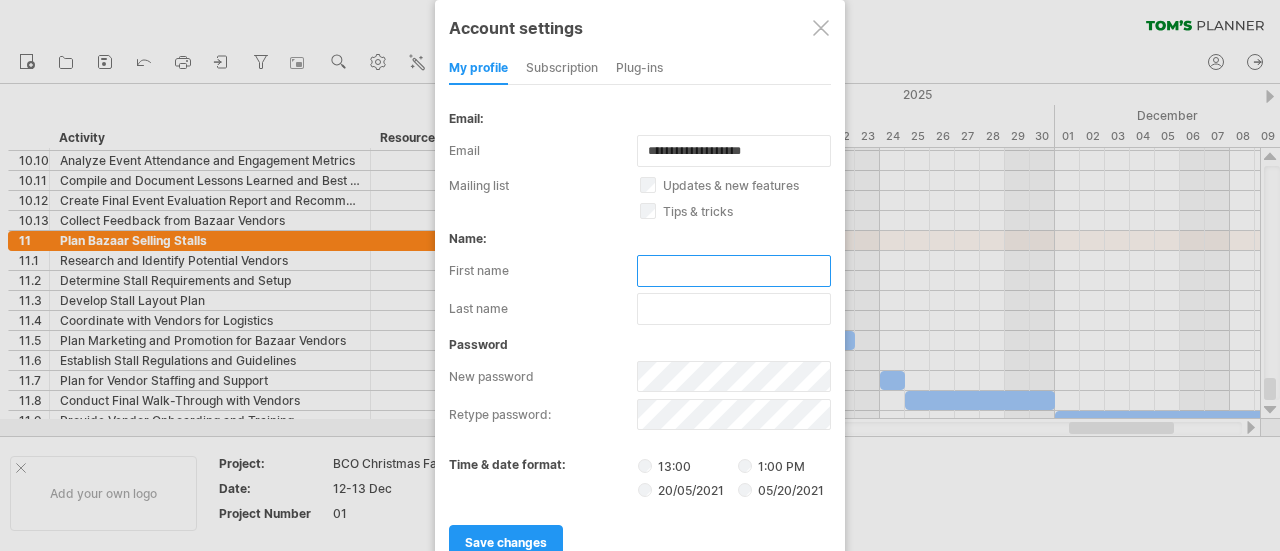 click at bounding box center (734, 271) 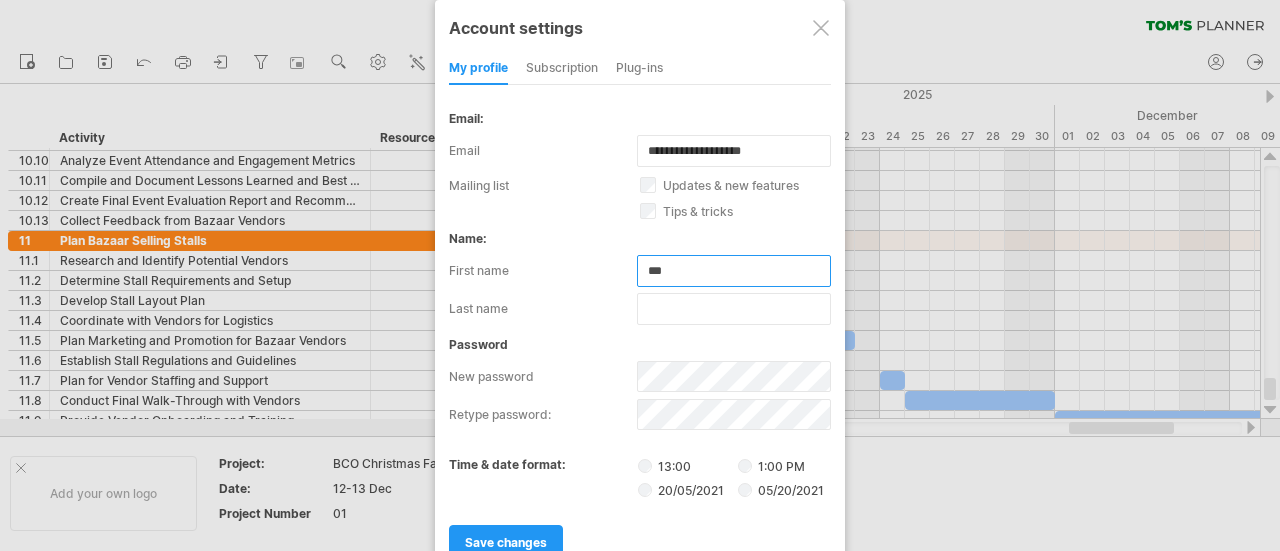 type on "***" 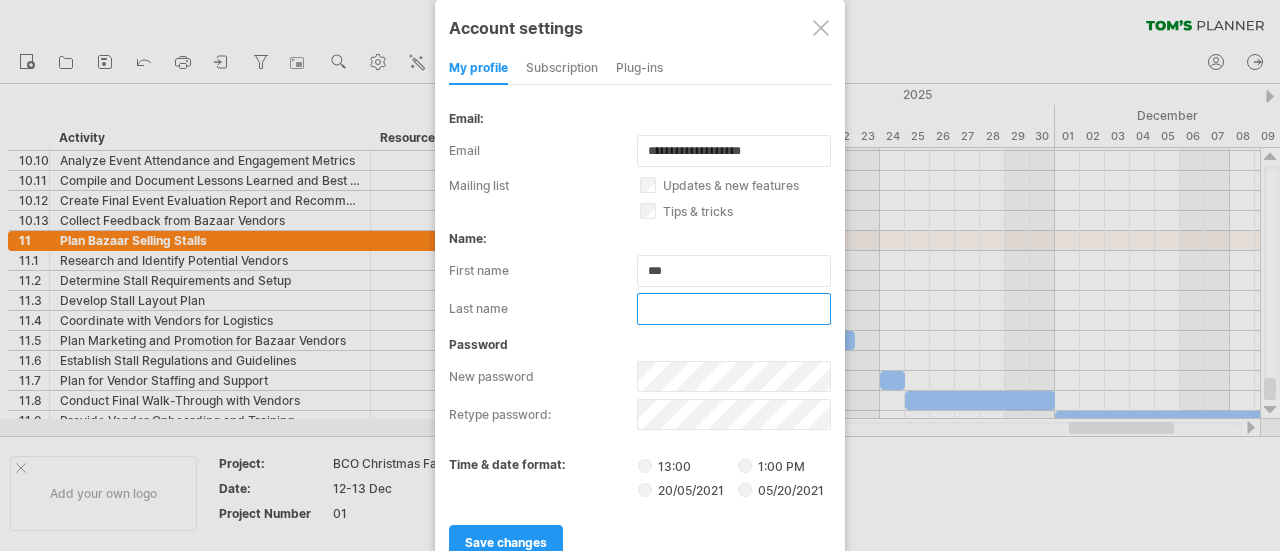 click at bounding box center (734, 309) 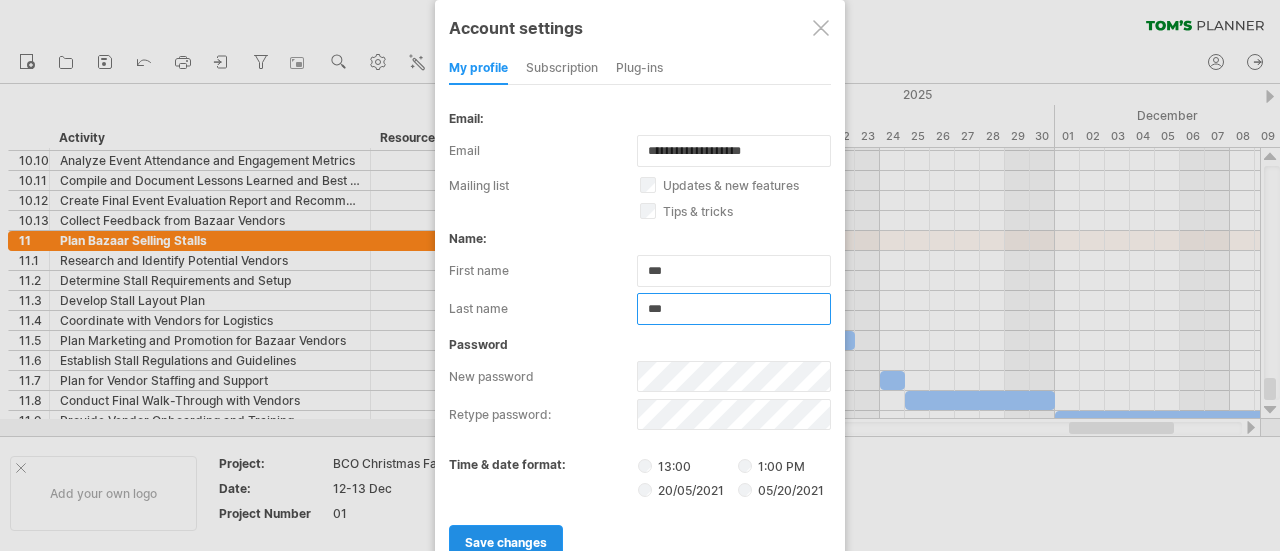 type on "***" 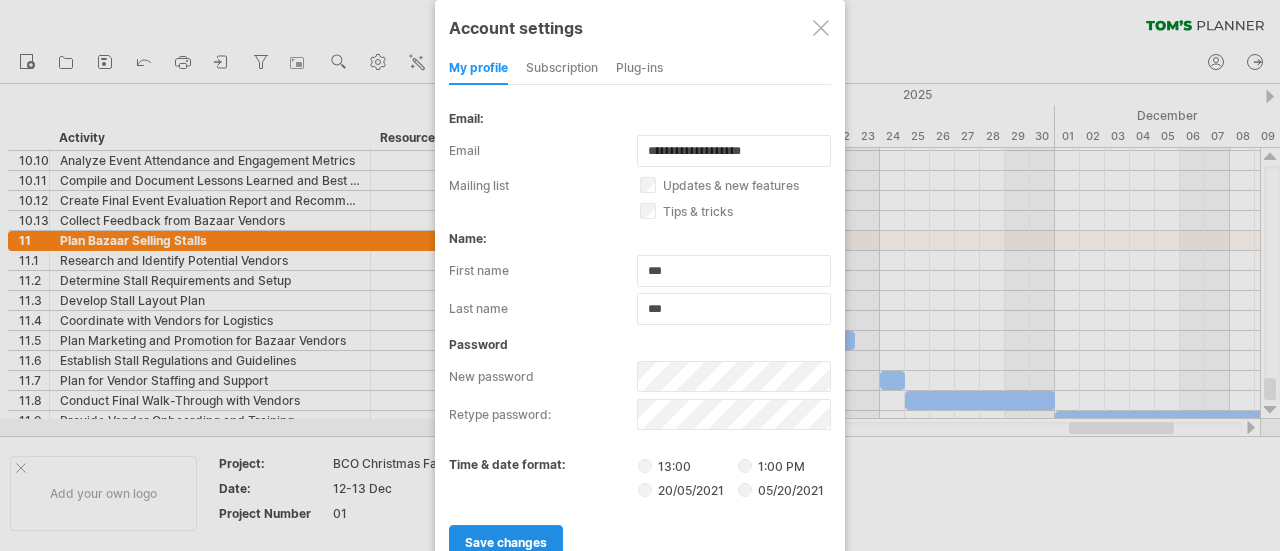 click on "save changes" at bounding box center (506, 542) 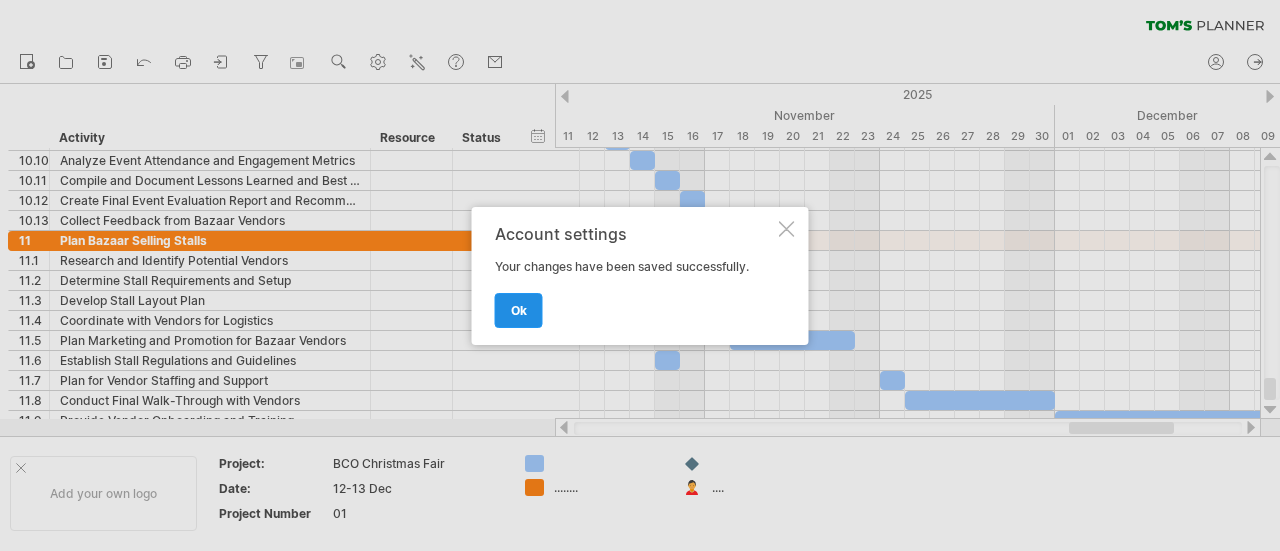 click on "ok" at bounding box center (519, 310) 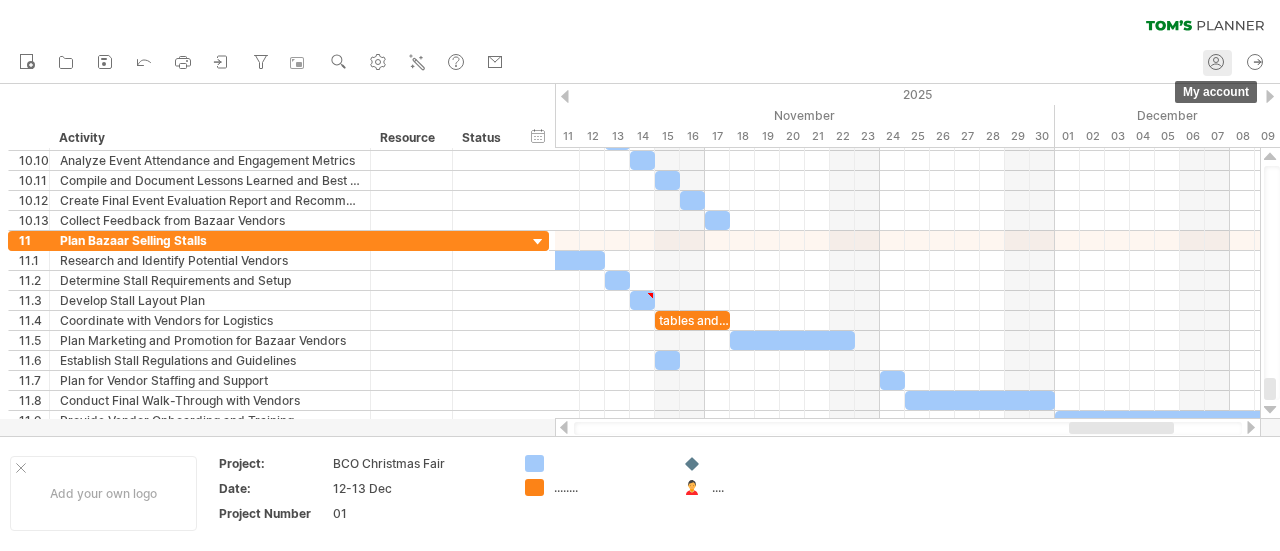 click 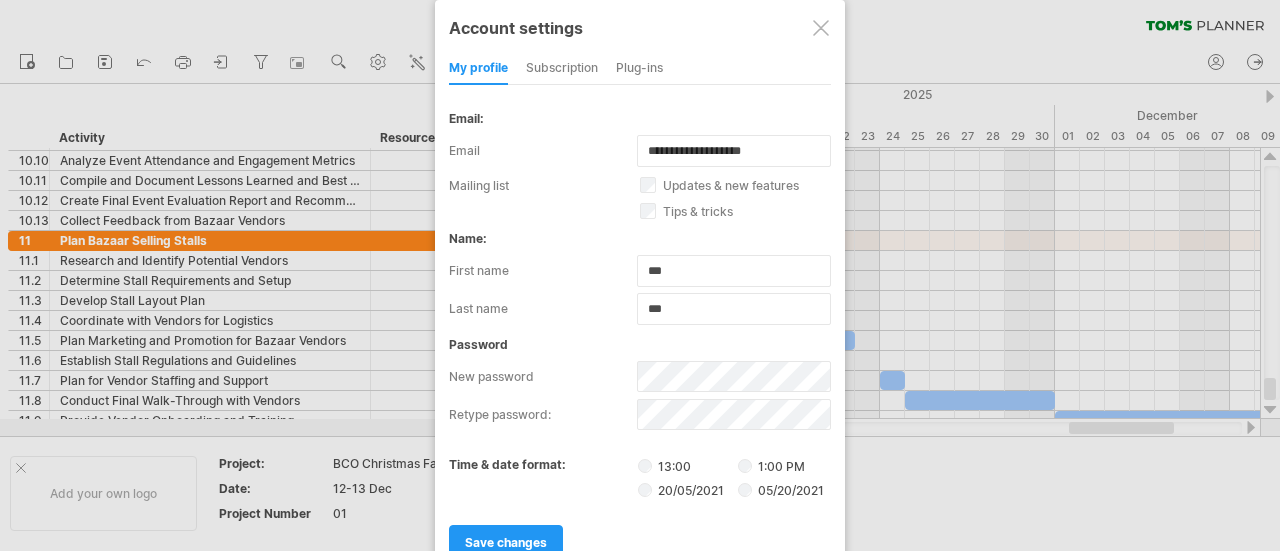 click on "subscription" at bounding box center [562, 69] 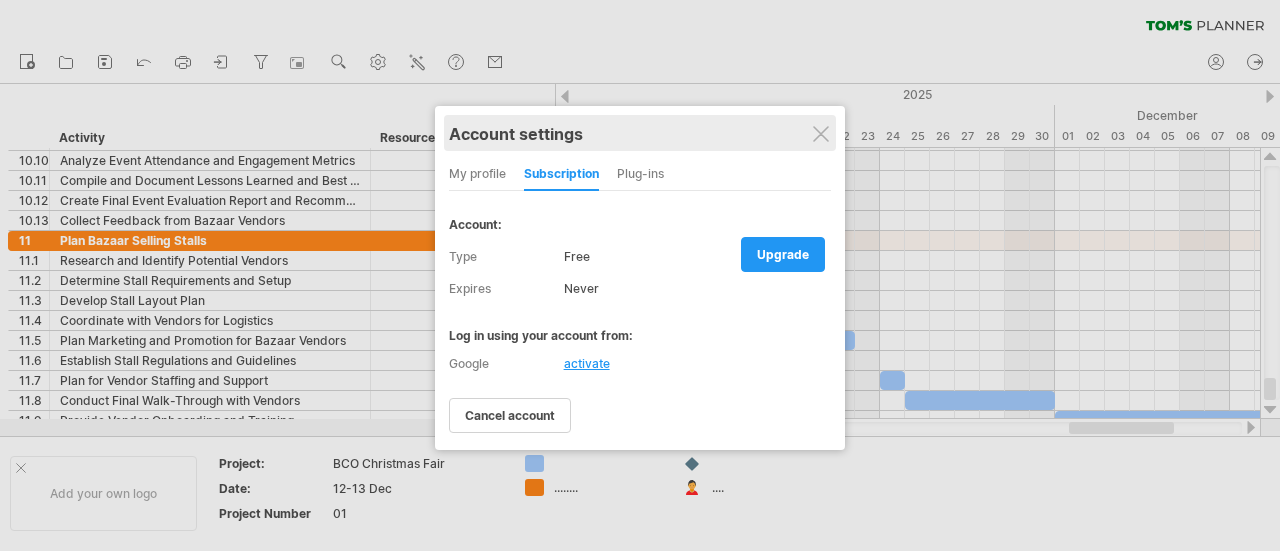 click on "Account settings" at bounding box center (640, 133) 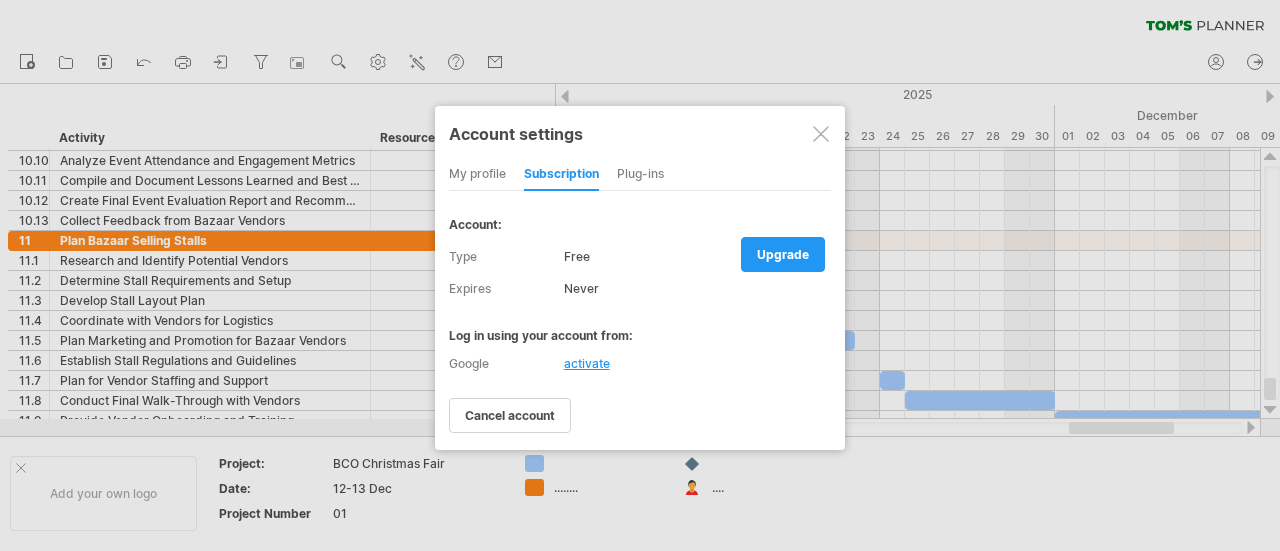 click at bounding box center [821, 134] 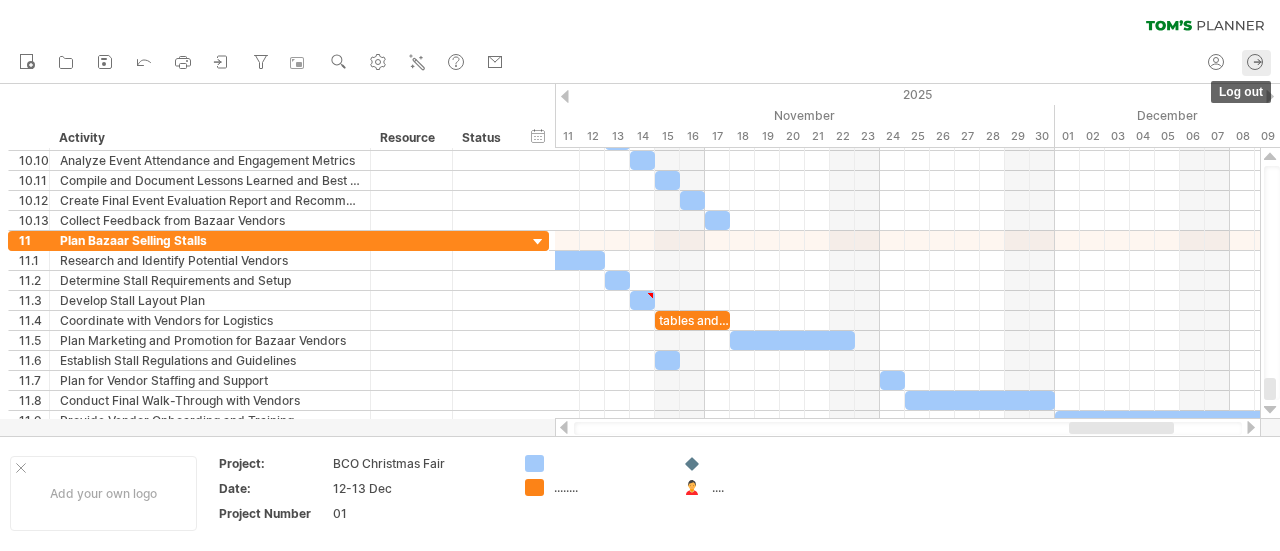 click on "log out" at bounding box center [1256, 63] 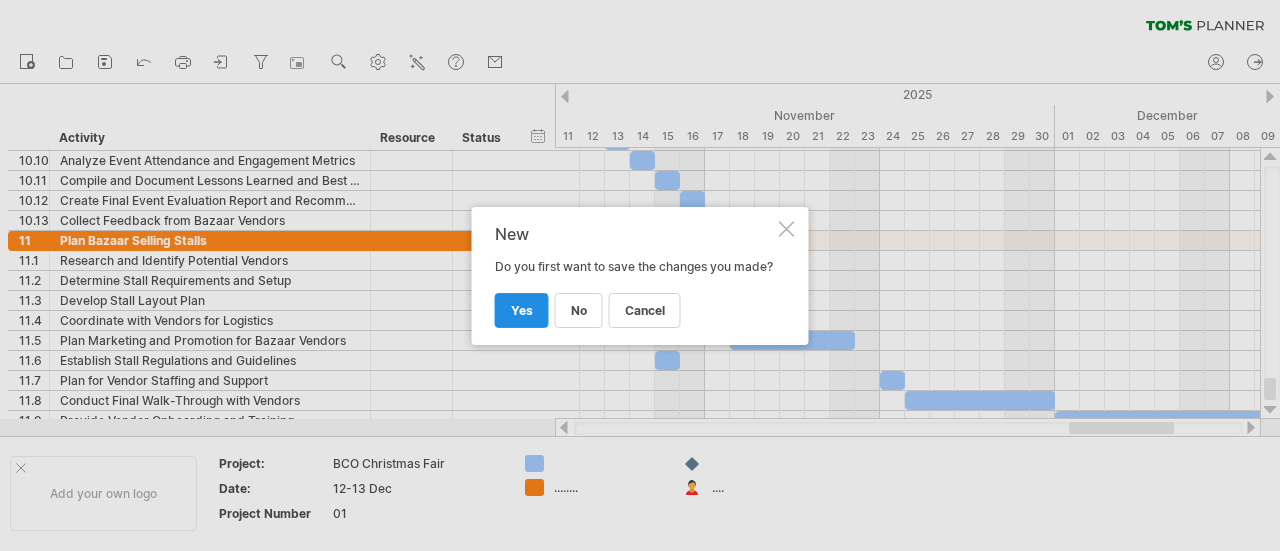 click on "yes" at bounding box center (522, 310) 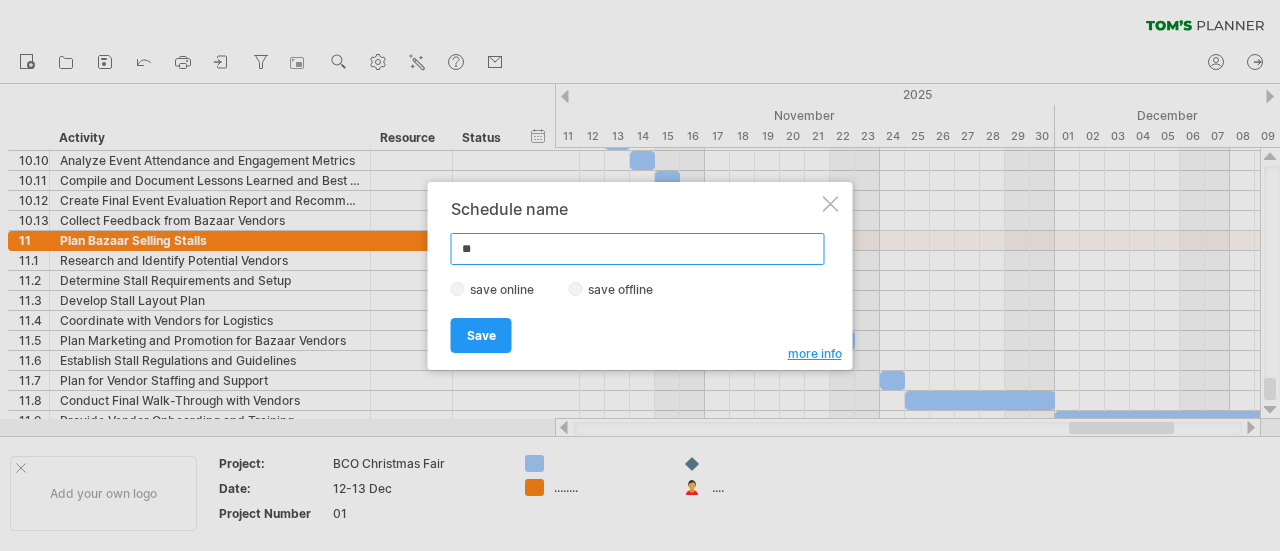 type on "*" 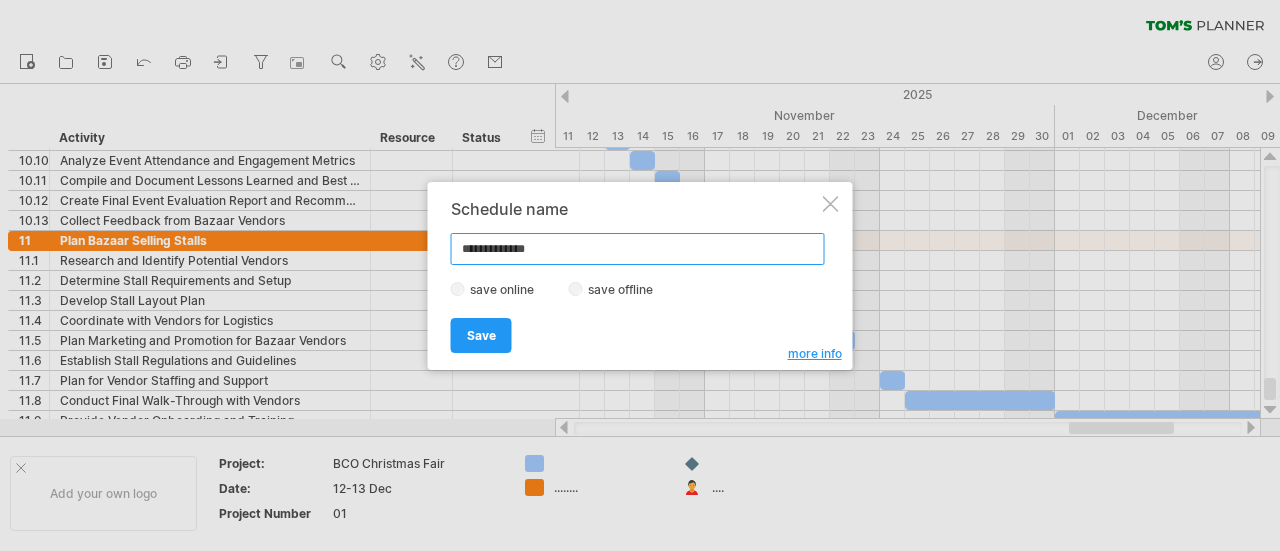 type on "**********" 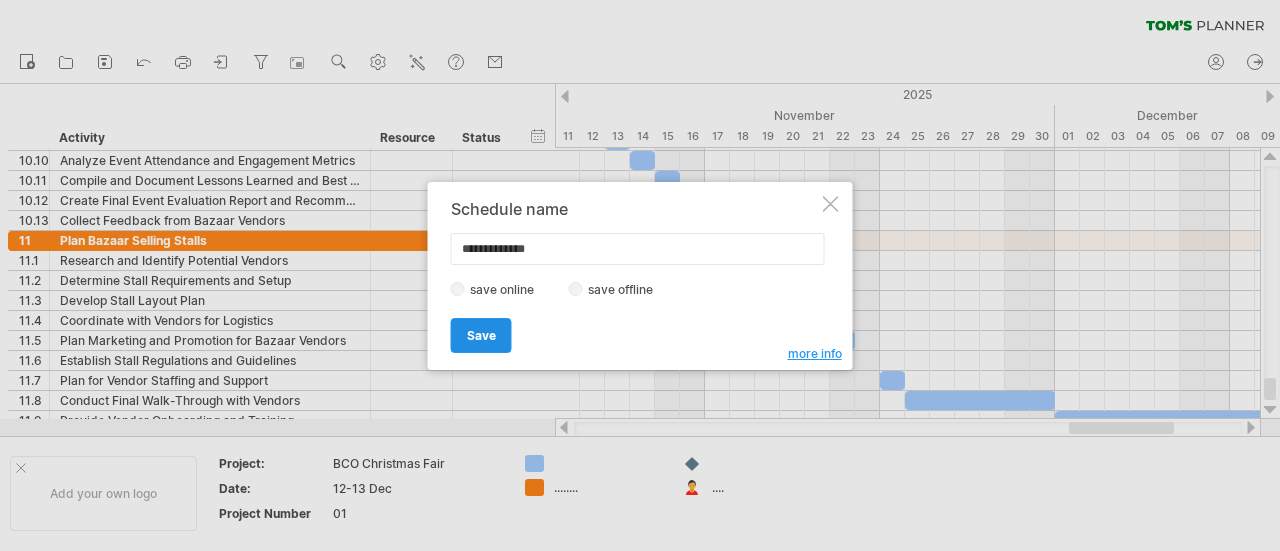 click on "Save" at bounding box center [481, 335] 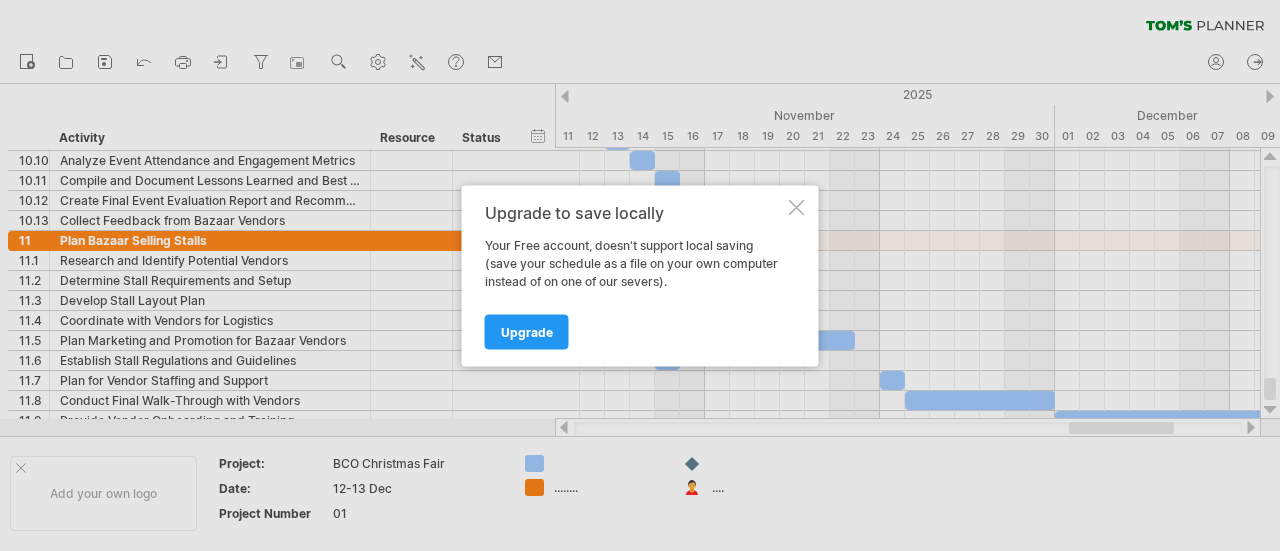click at bounding box center (797, 207) 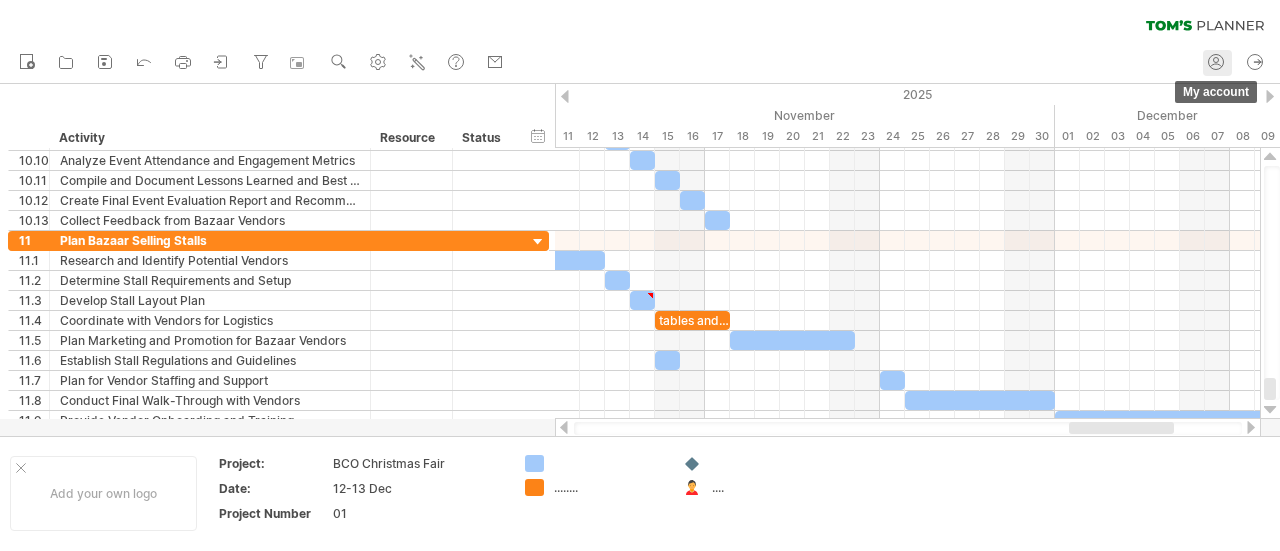 click 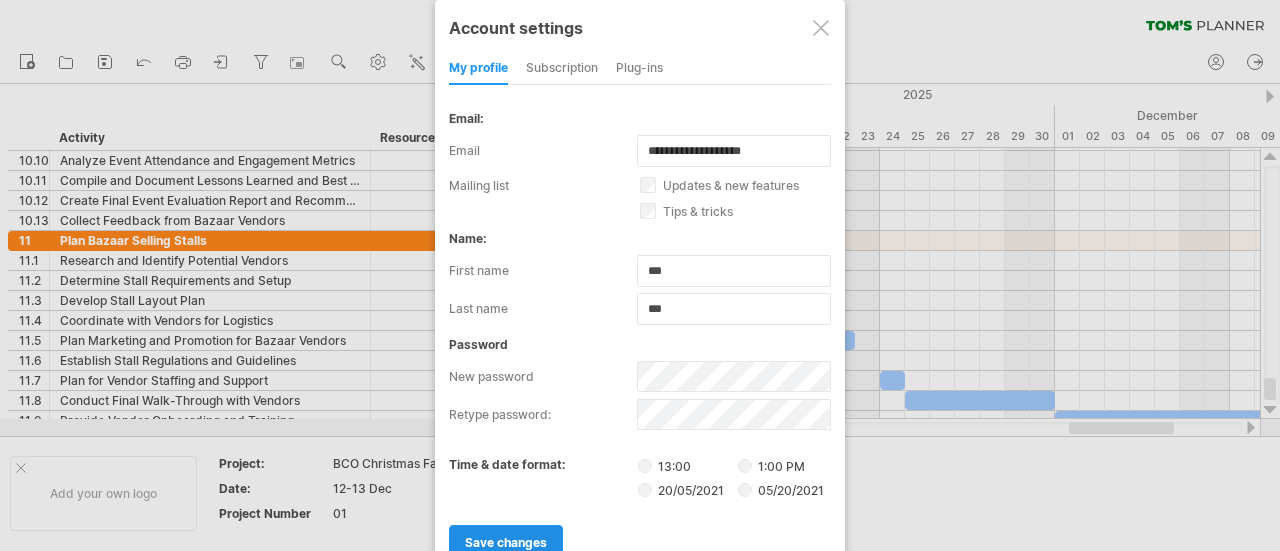 click on "save changes" at bounding box center [506, 542] 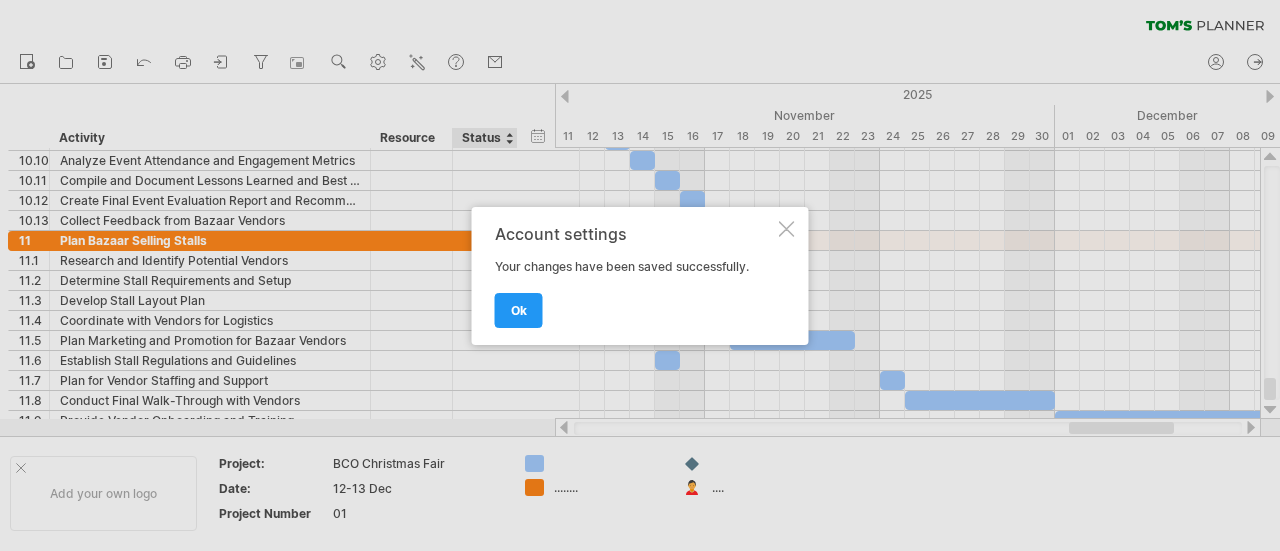 click on "ok" at bounding box center (635, 301) 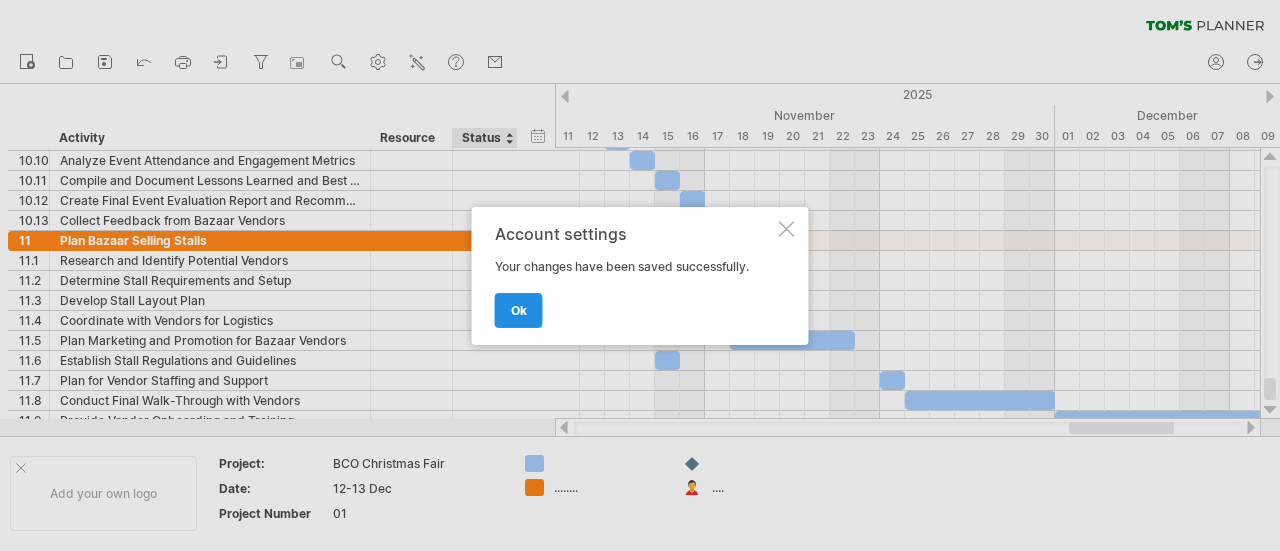 click on "ok" at bounding box center [519, 310] 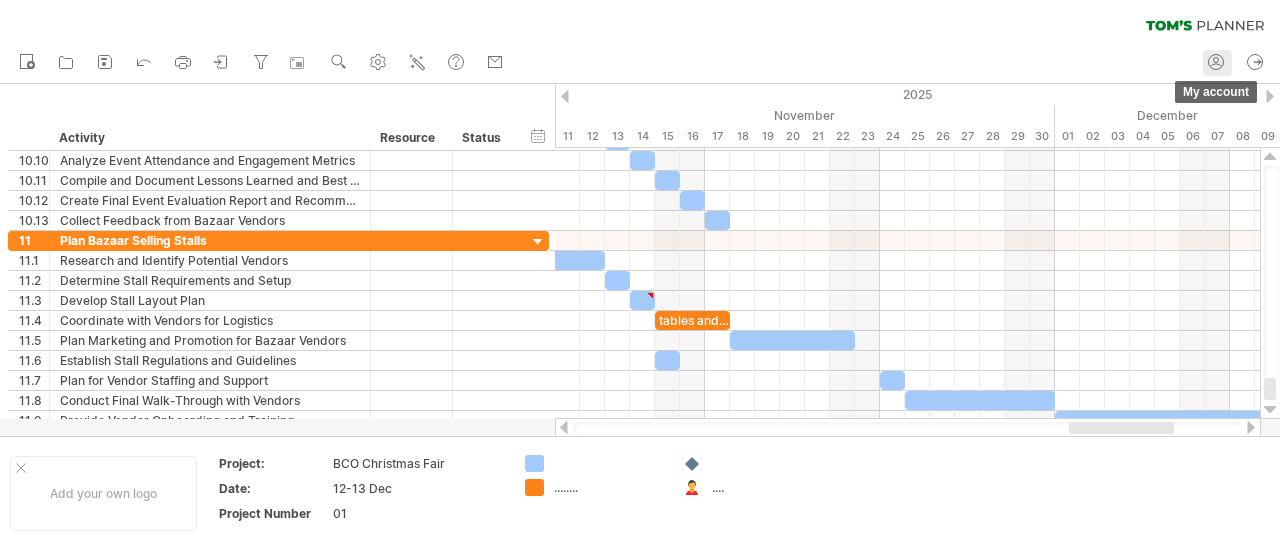 click 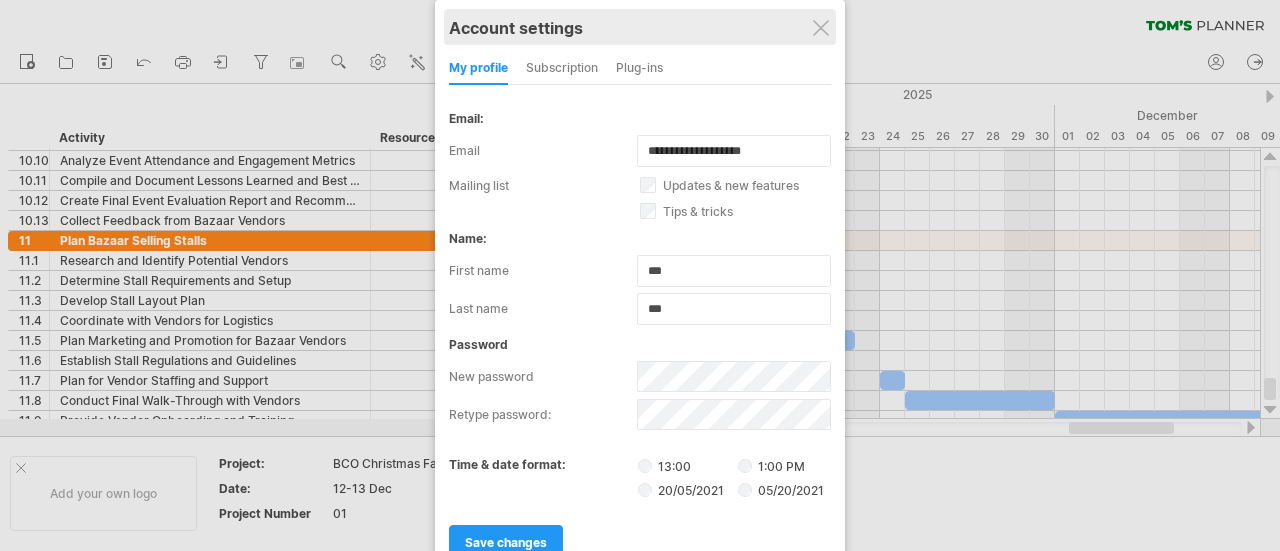 click on "Account settings" at bounding box center [640, 27] 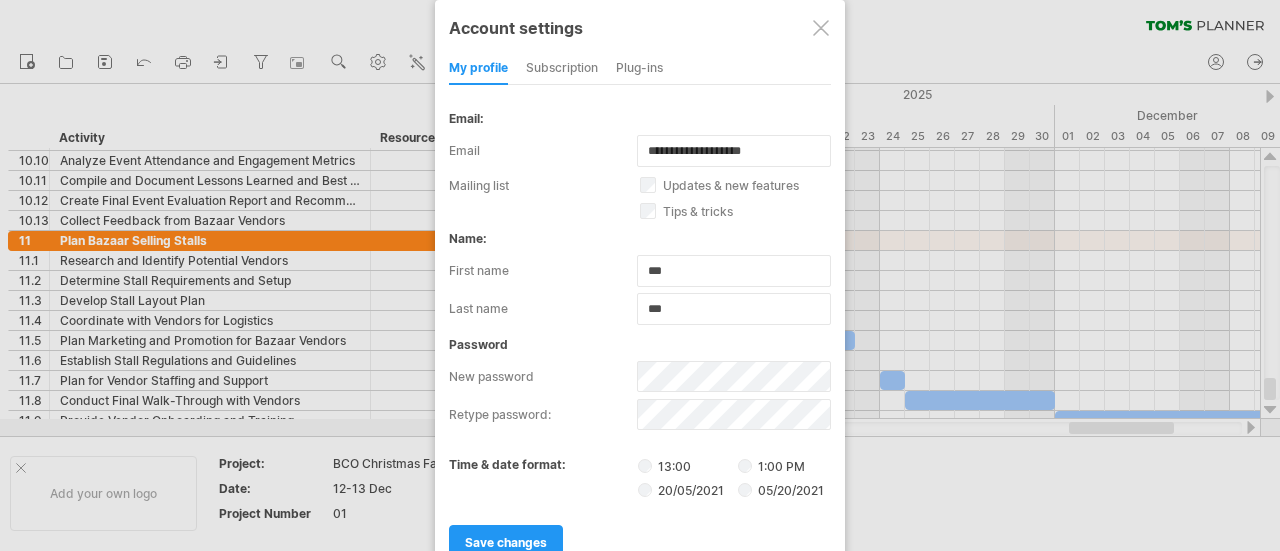click at bounding box center [821, 28] 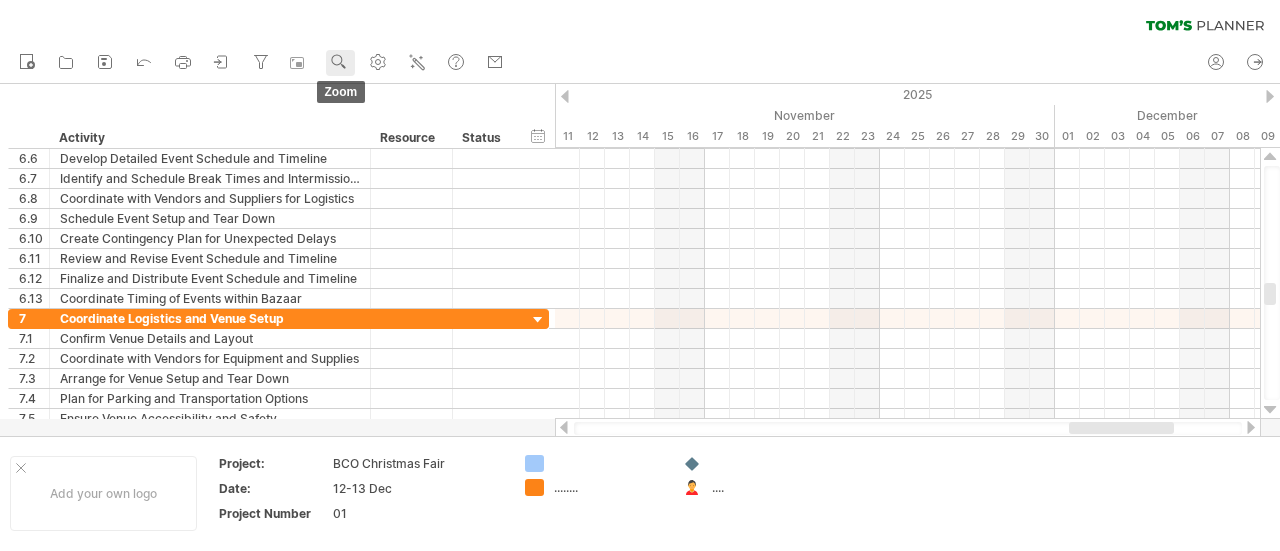 click 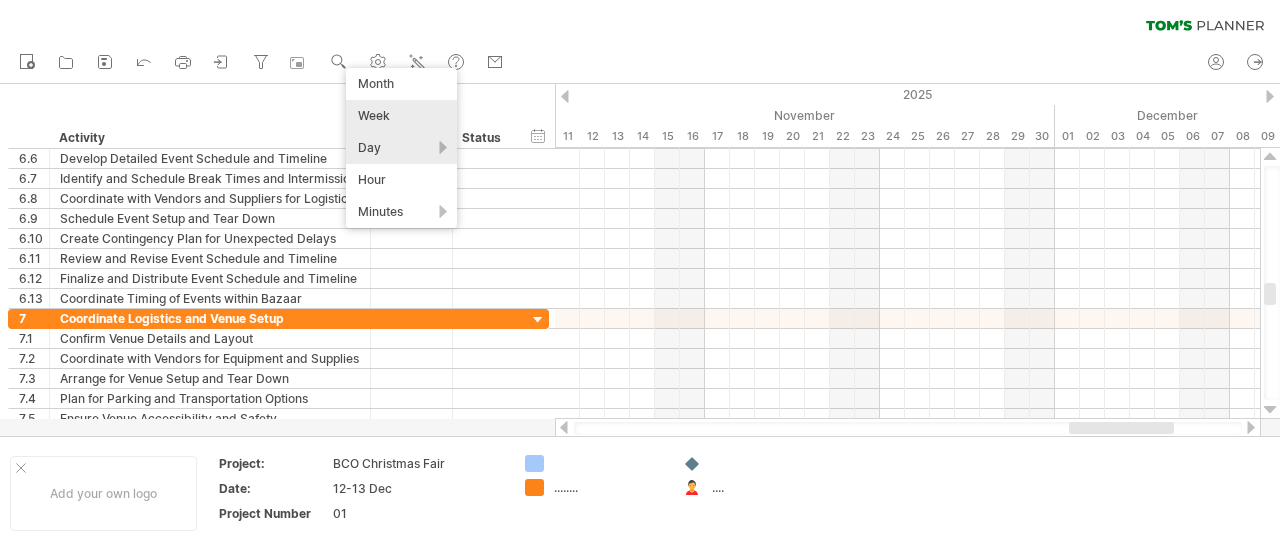 click on "Week" at bounding box center (401, 116) 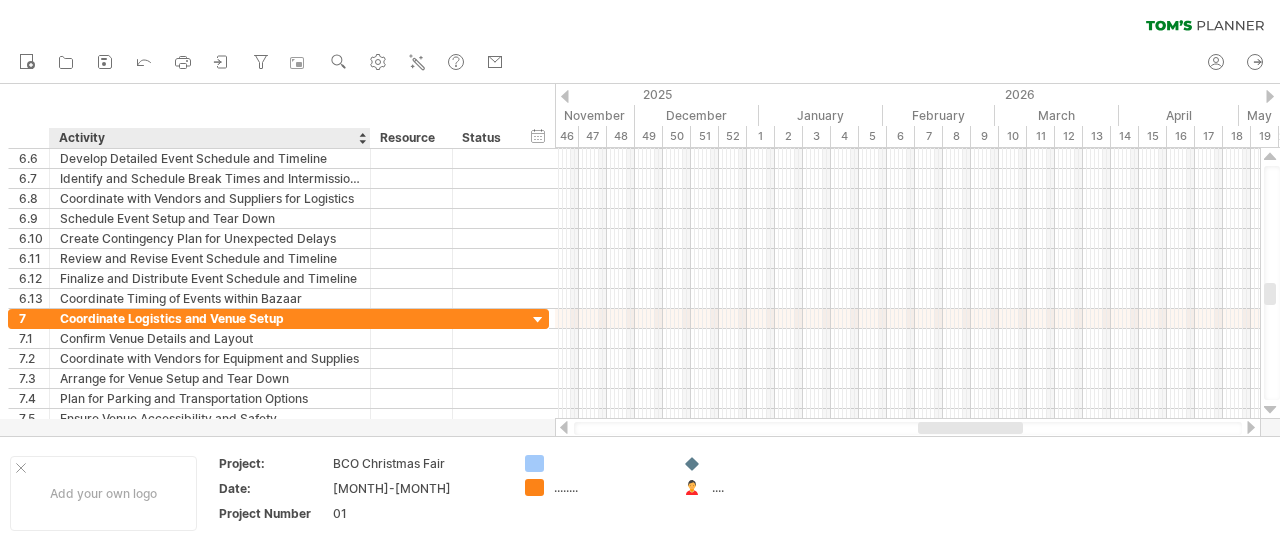 scroll, scrollTop: 0, scrollLeft: 0, axis: both 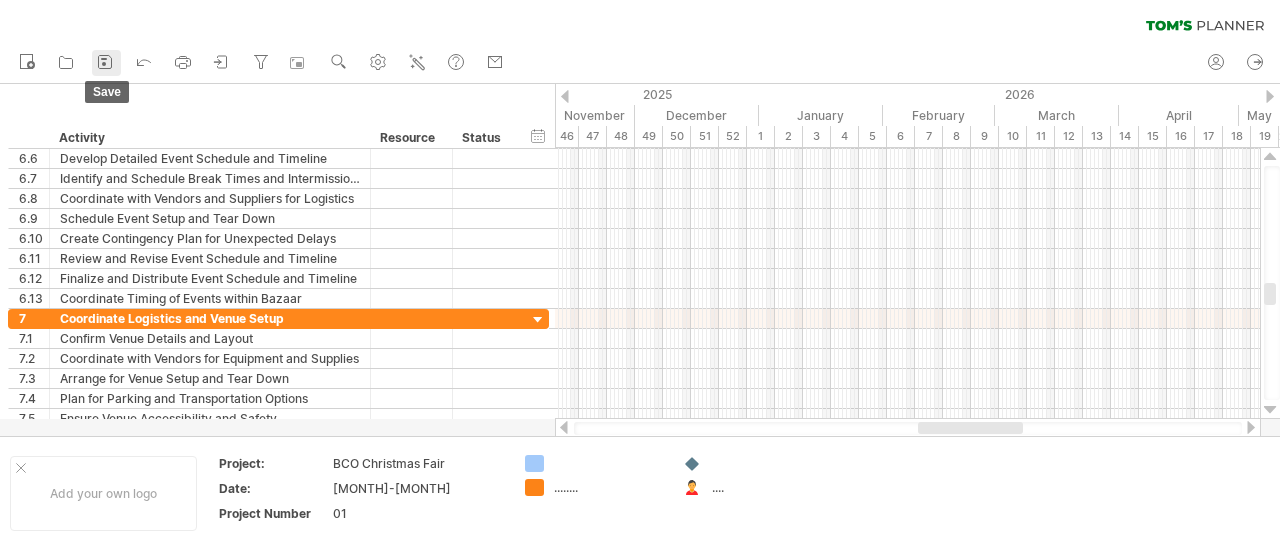 click 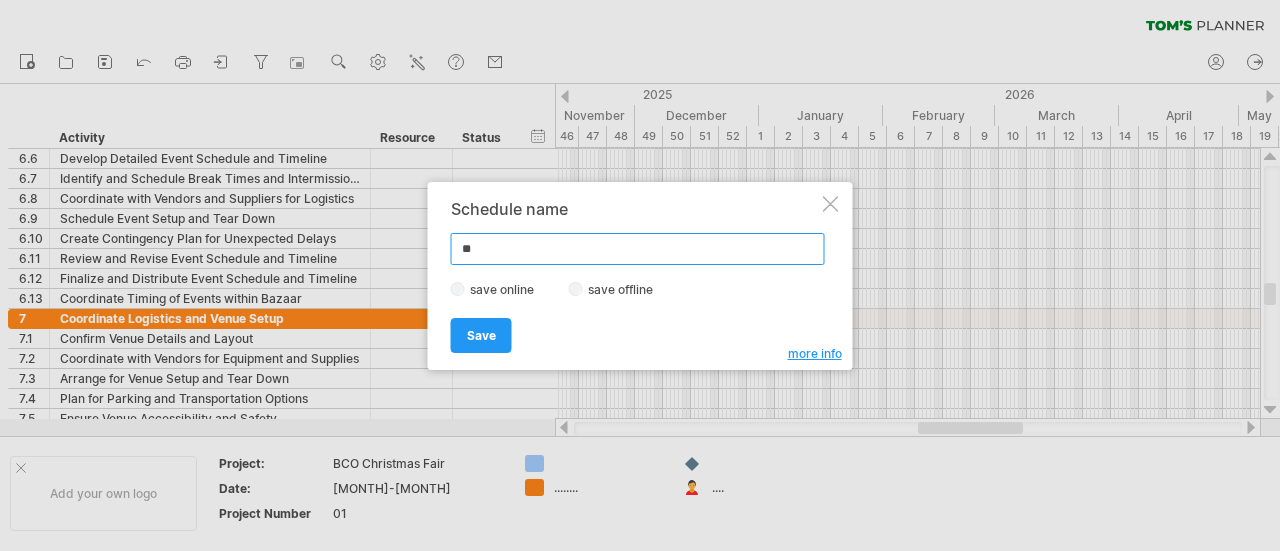 type on "*" 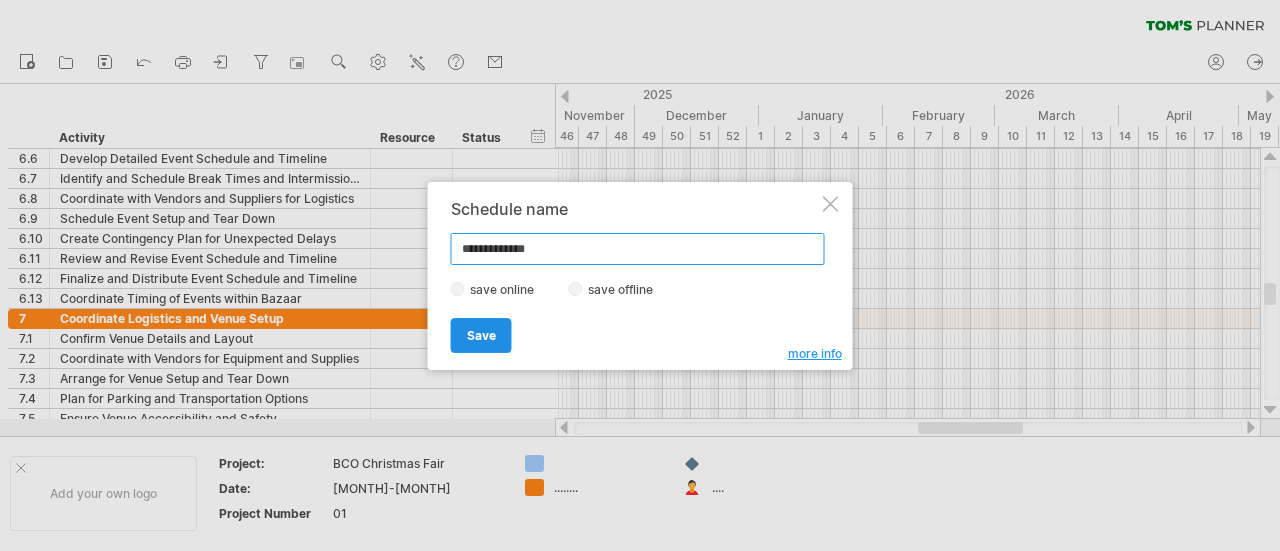 type on "**********" 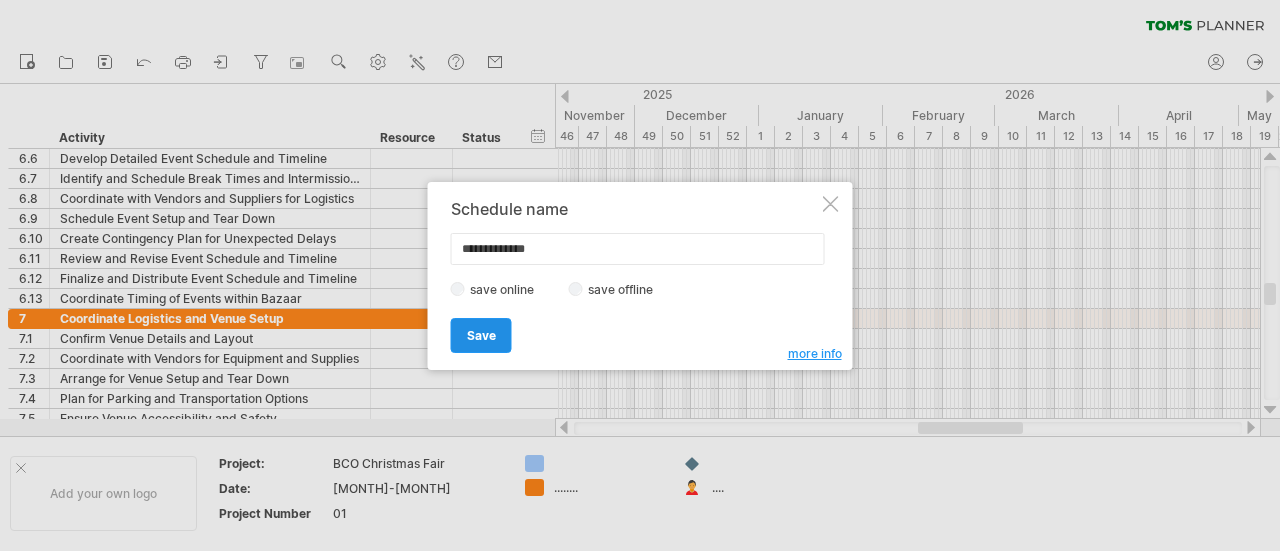 click on "Save" at bounding box center (481, 335) 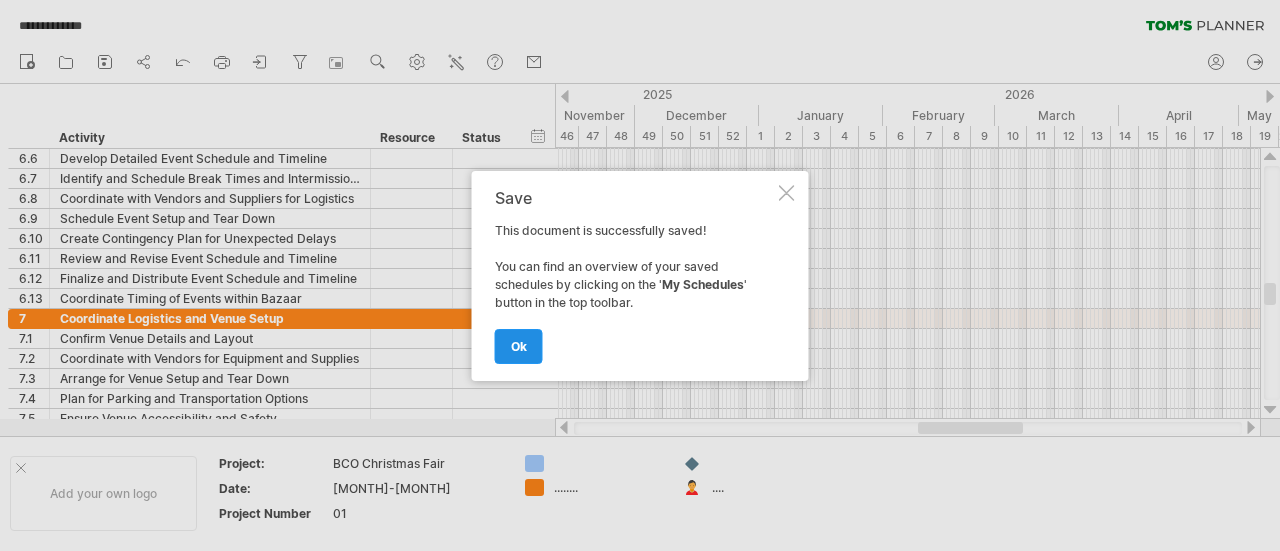 click on "ok" at bounding box center (519, 346) 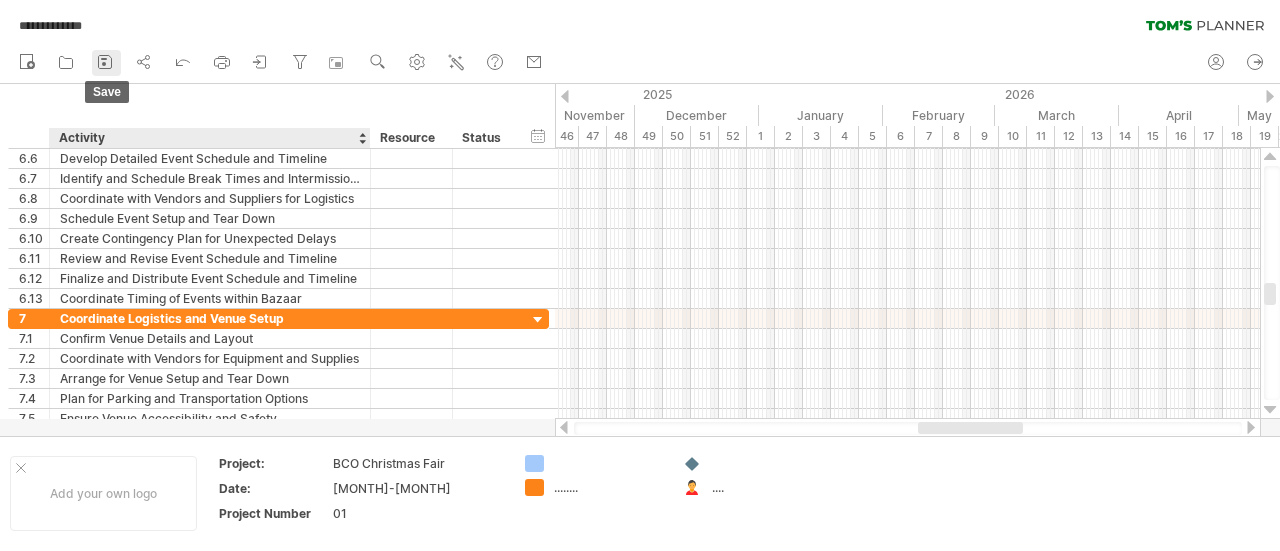 click on "save" at bounding box center (106, 63) 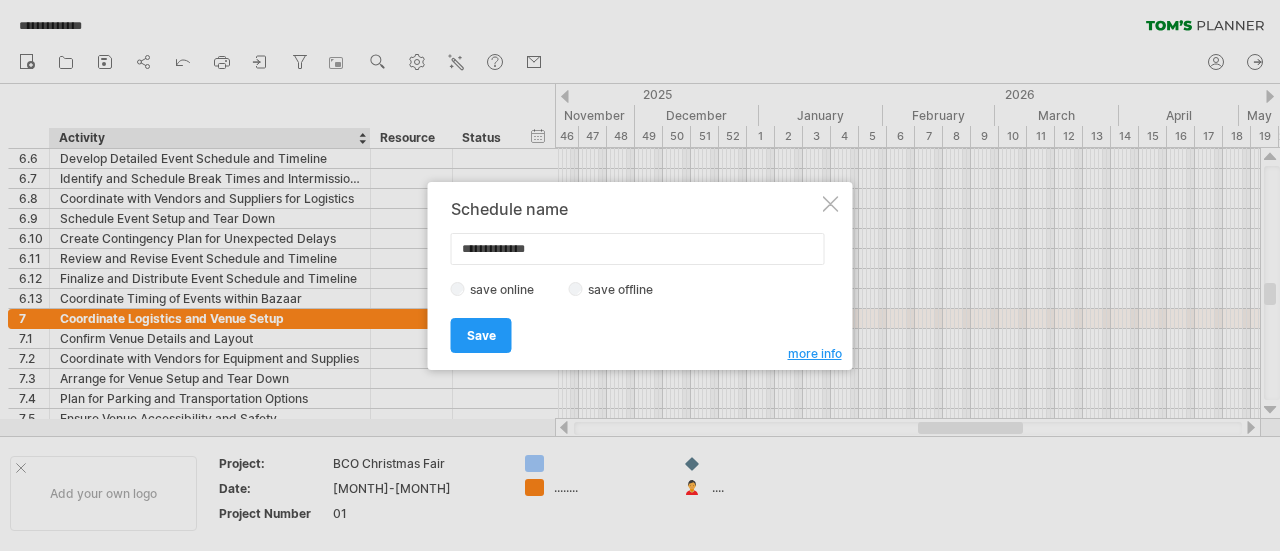 click on "**********" at bounding box center (638, 249) 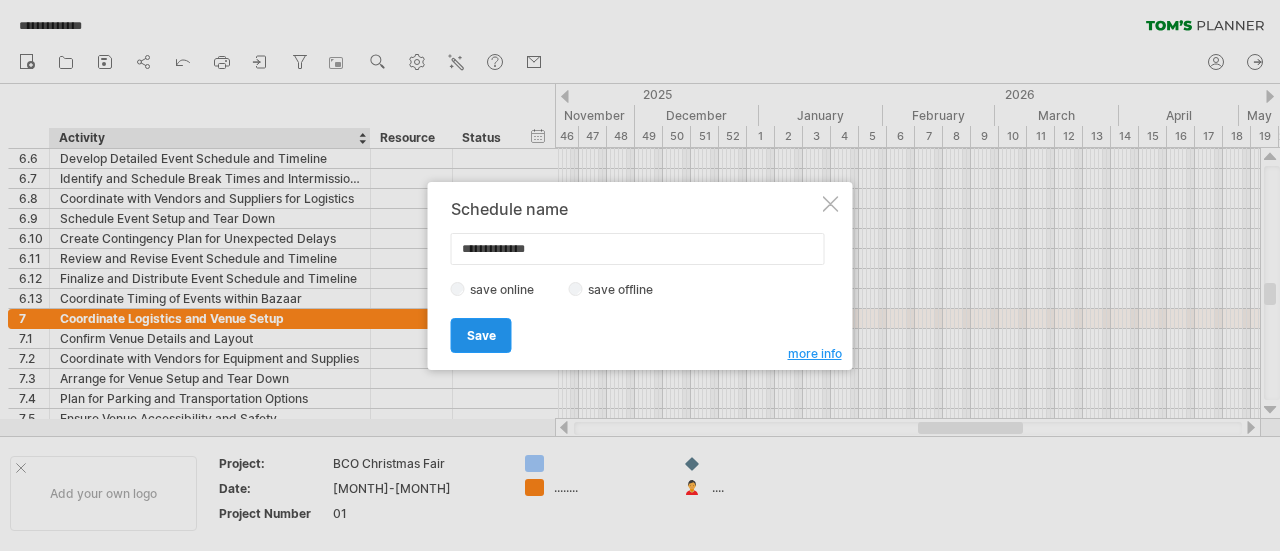 click on "Save" at bounding box center [481, 335] 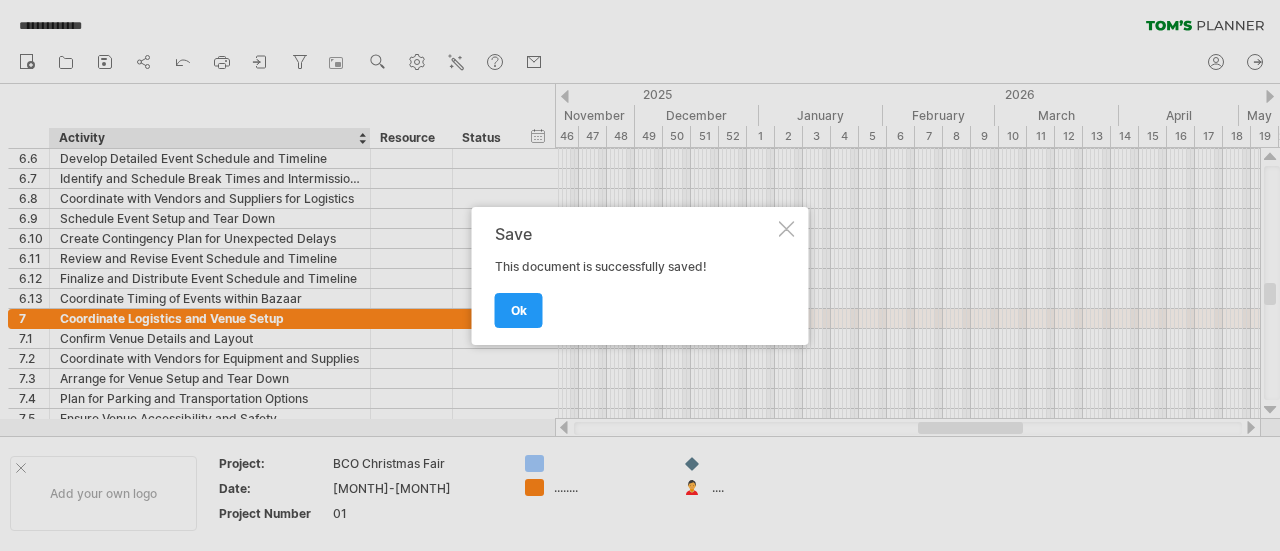 click at bounding box center [640, 275] 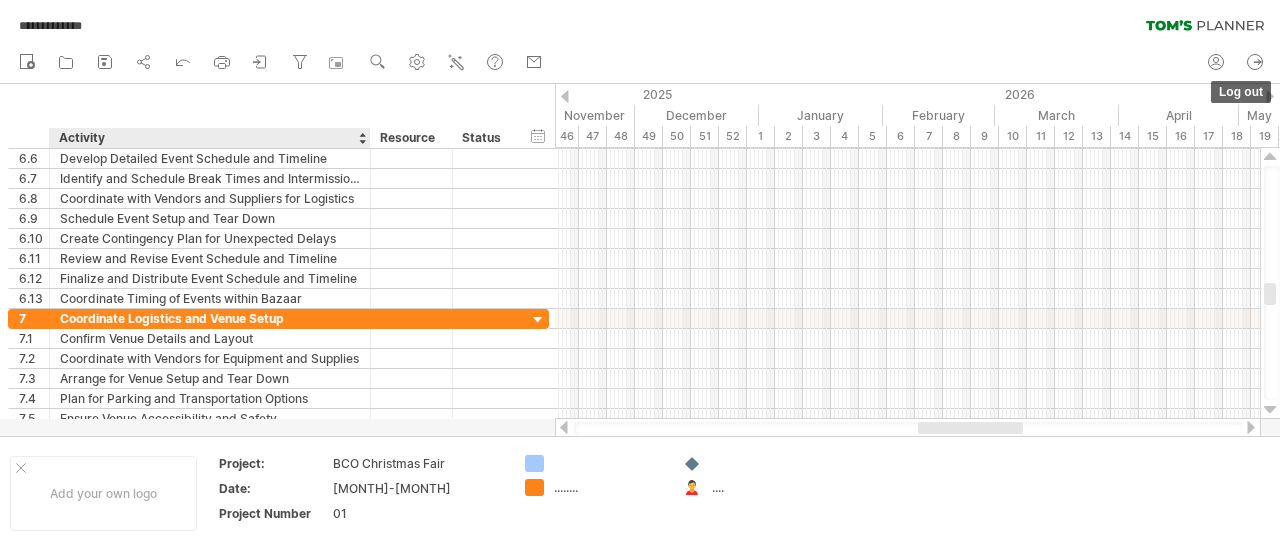click 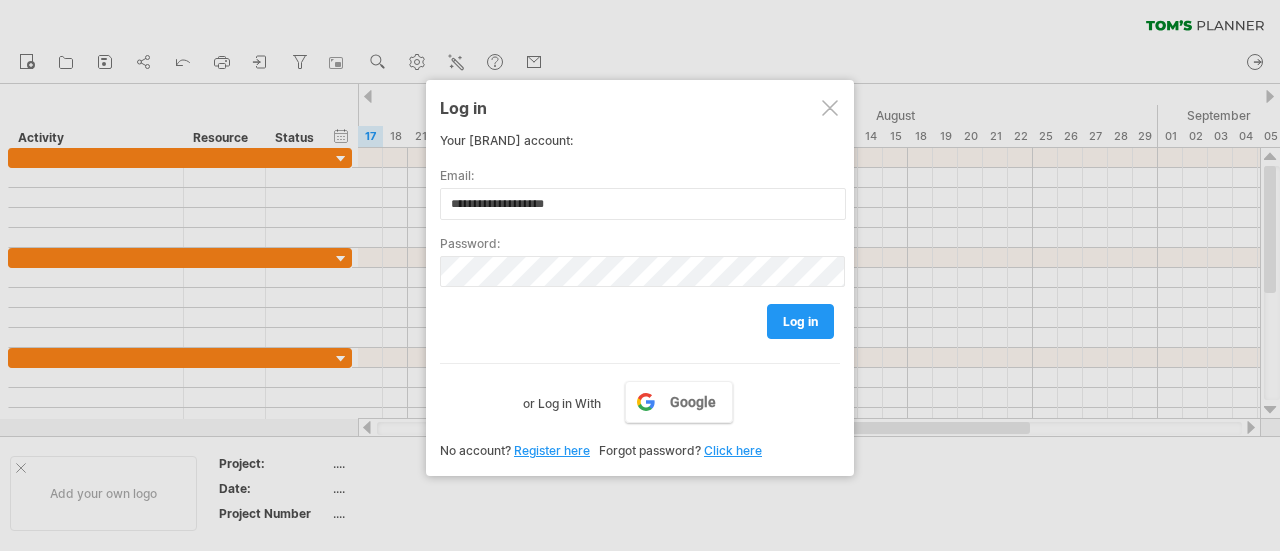 click at bounding box center (830, 108) 